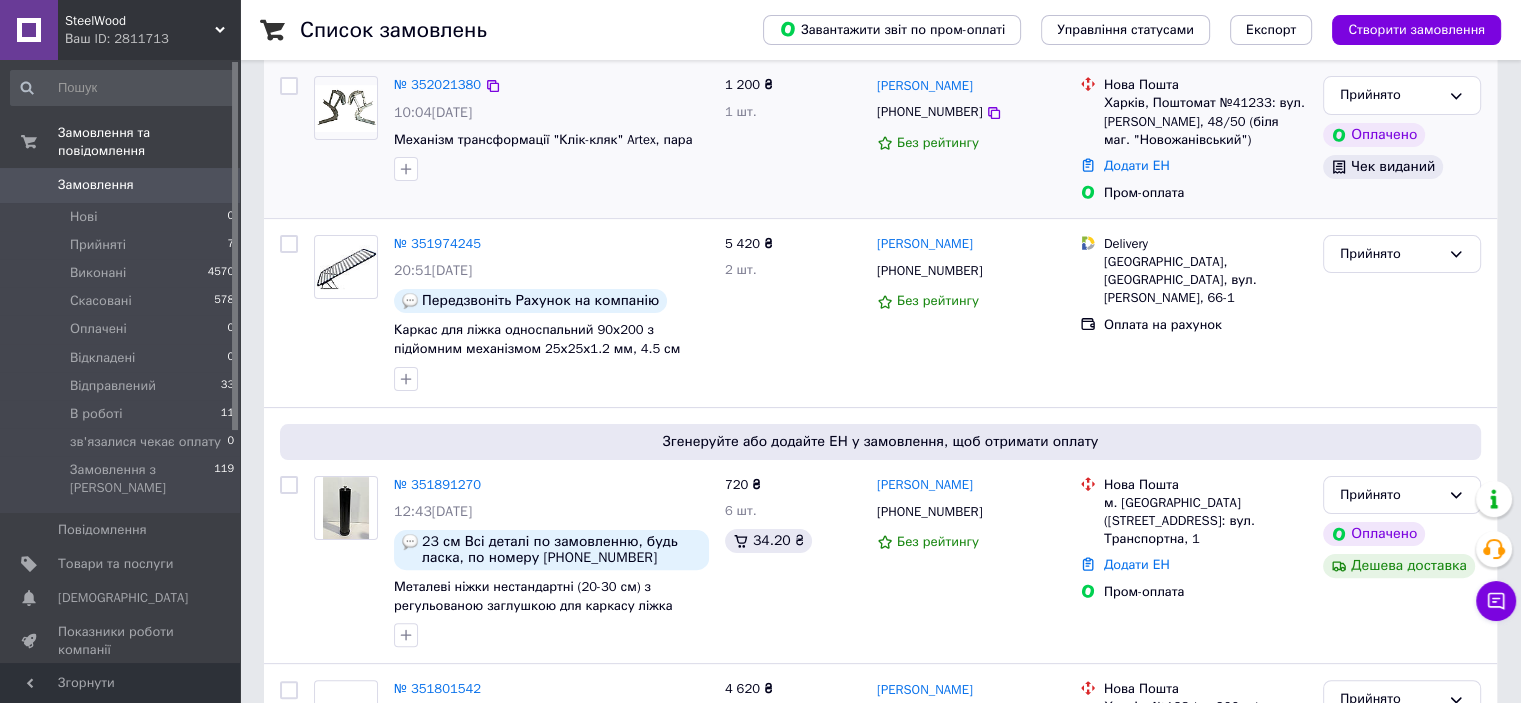 scroll, scrollTop: 500, scrollLeft: 0, axis: vertical 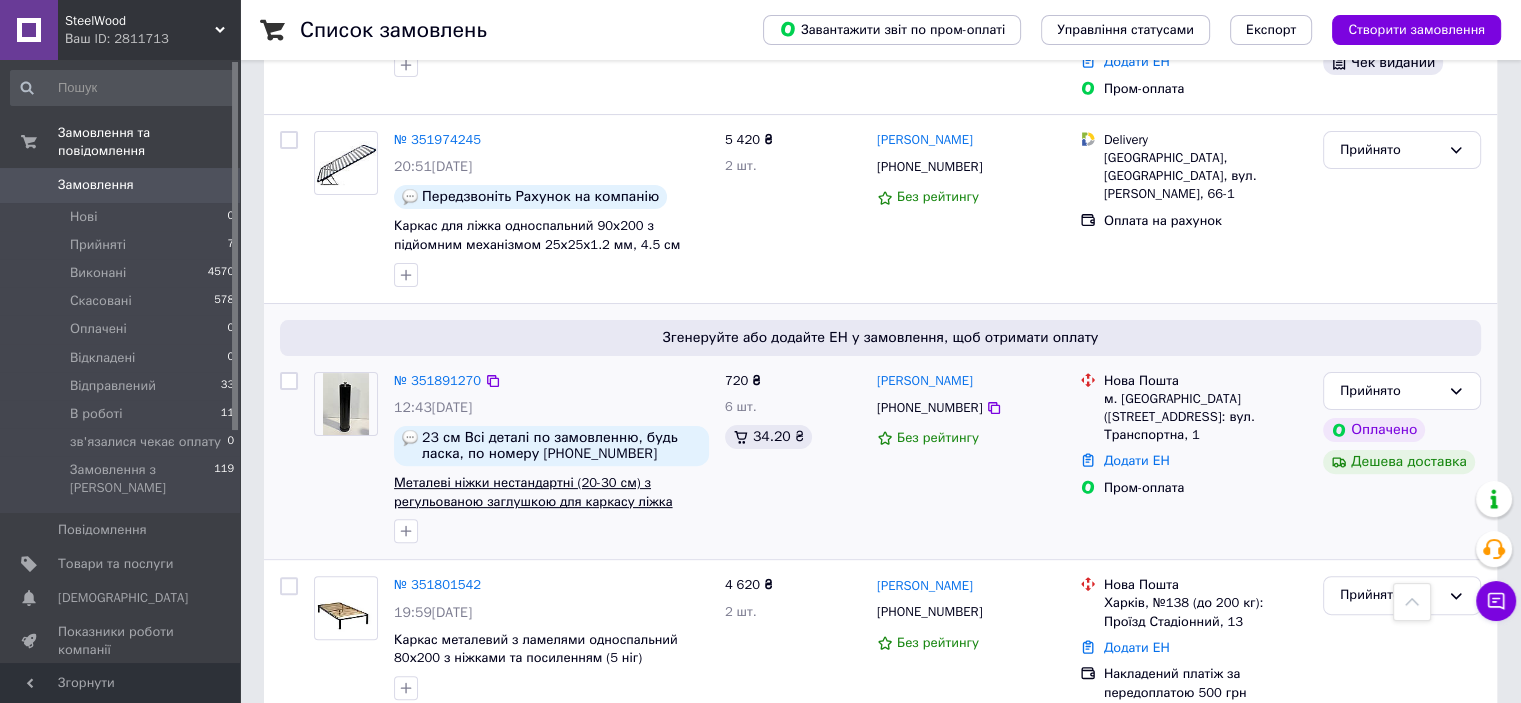 click on "Металеві ніжки нестандартні (20-30 см) з регульованою заглушкою для каркасу ліжка" at bounding box center (533, 492) 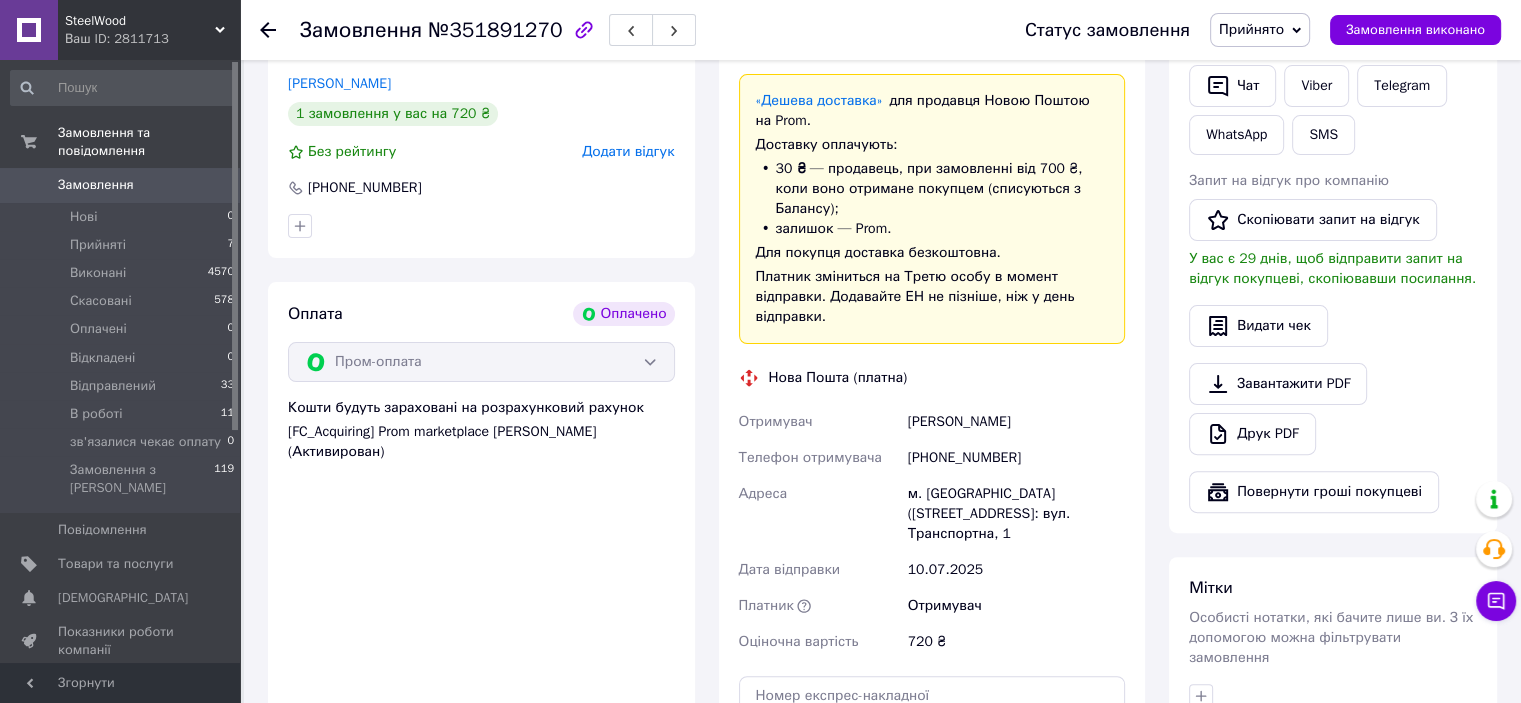 scroll, scrollTop: 500, scrollLeft: 0, axis: vertical 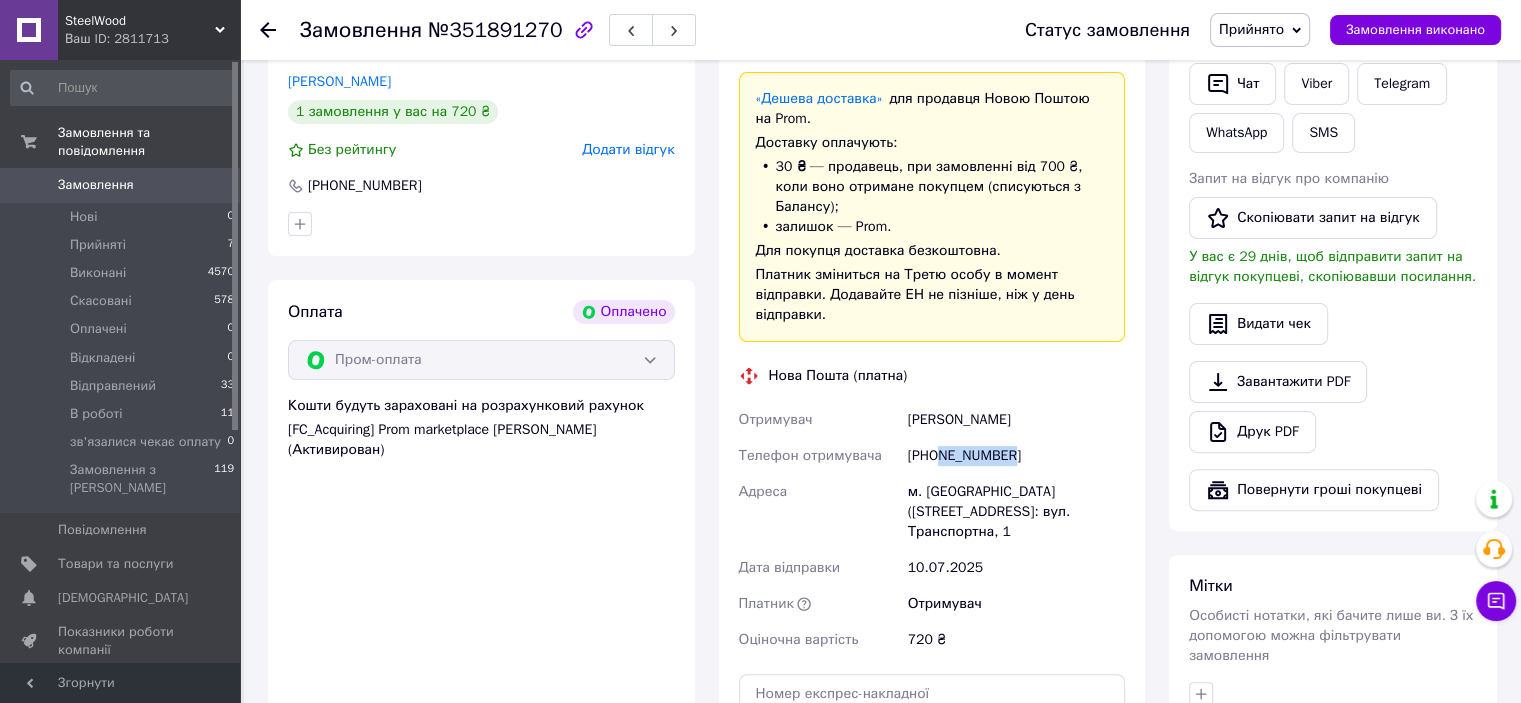 drag, startPoint x: 1006, startPoint y: 437, endPoint x: 940, endPoint y: 431, distance: 66.27216 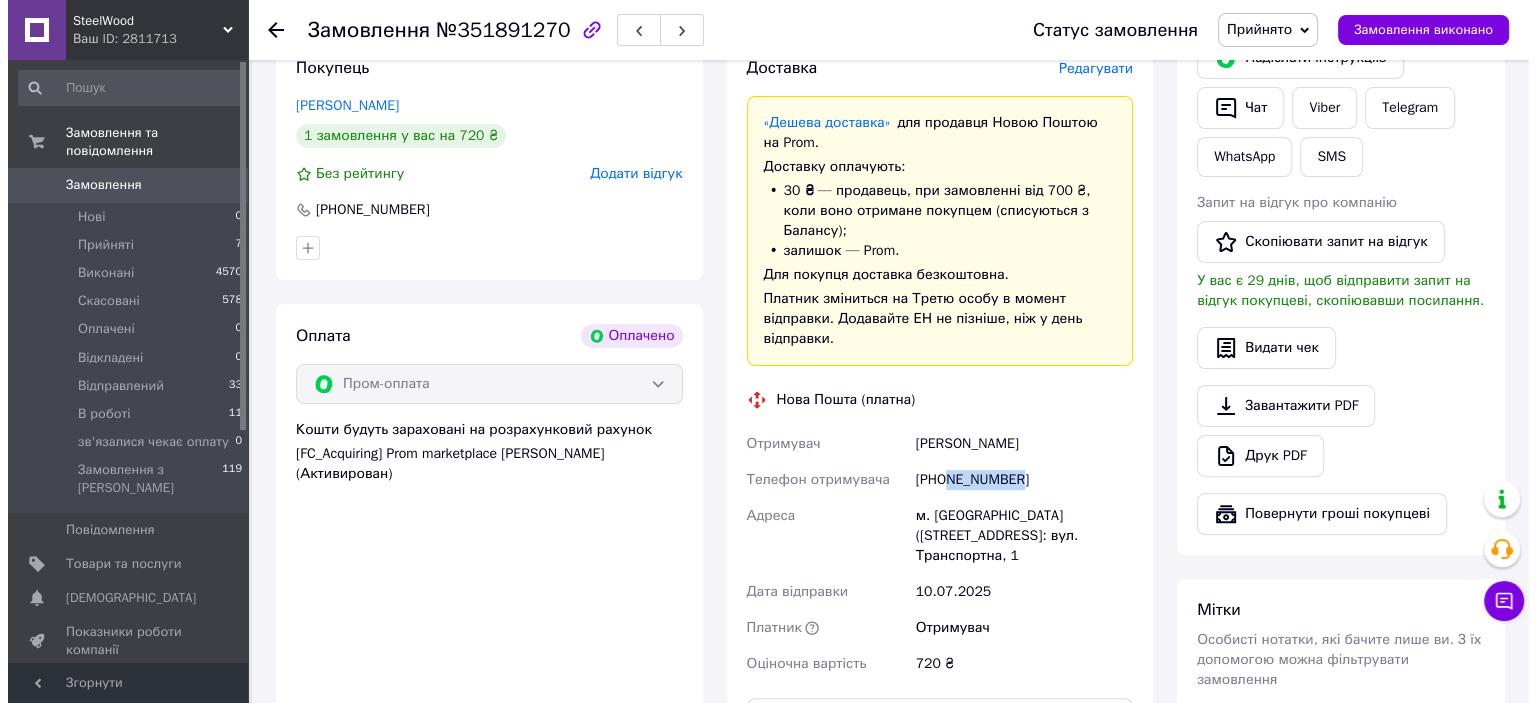 scroll, scrollTop: 500, scrollLeft: 0, axis: vertical 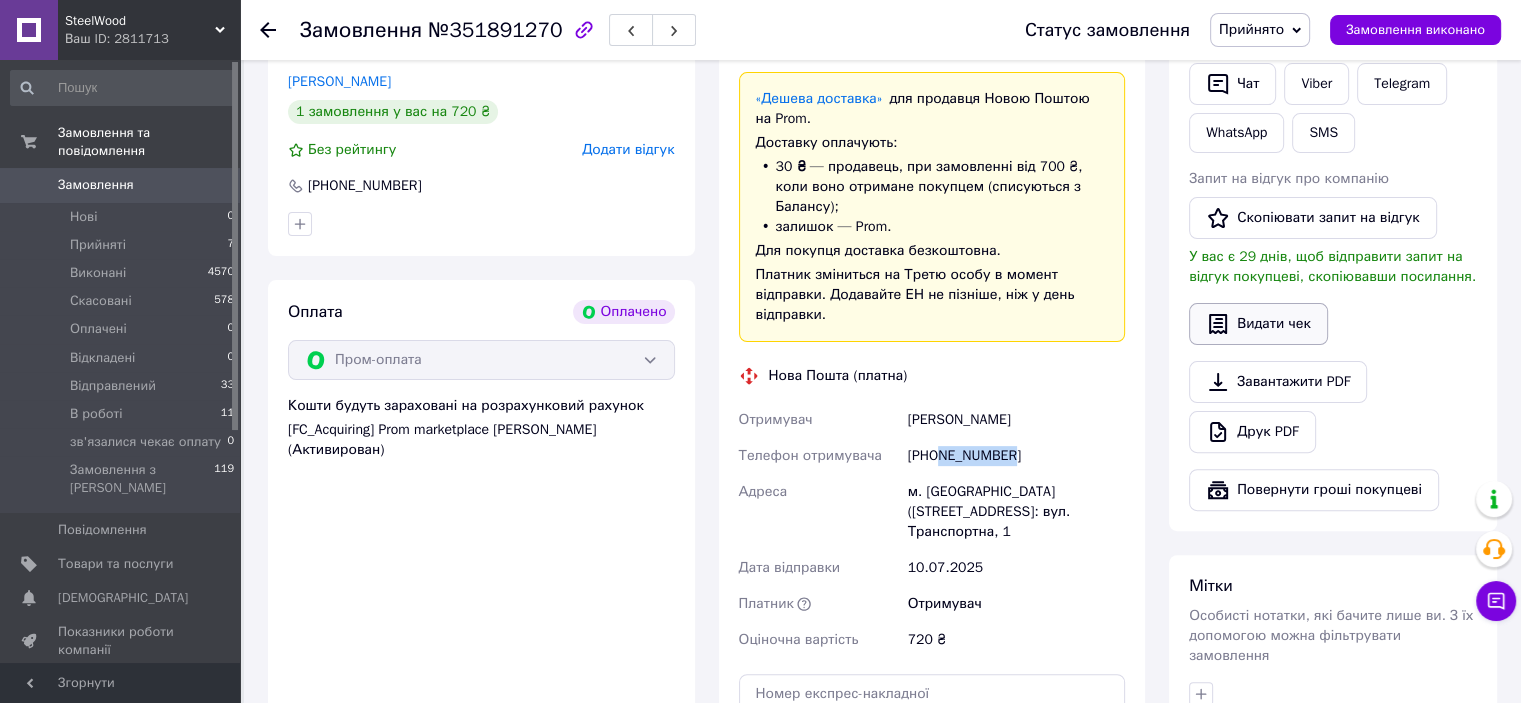 click 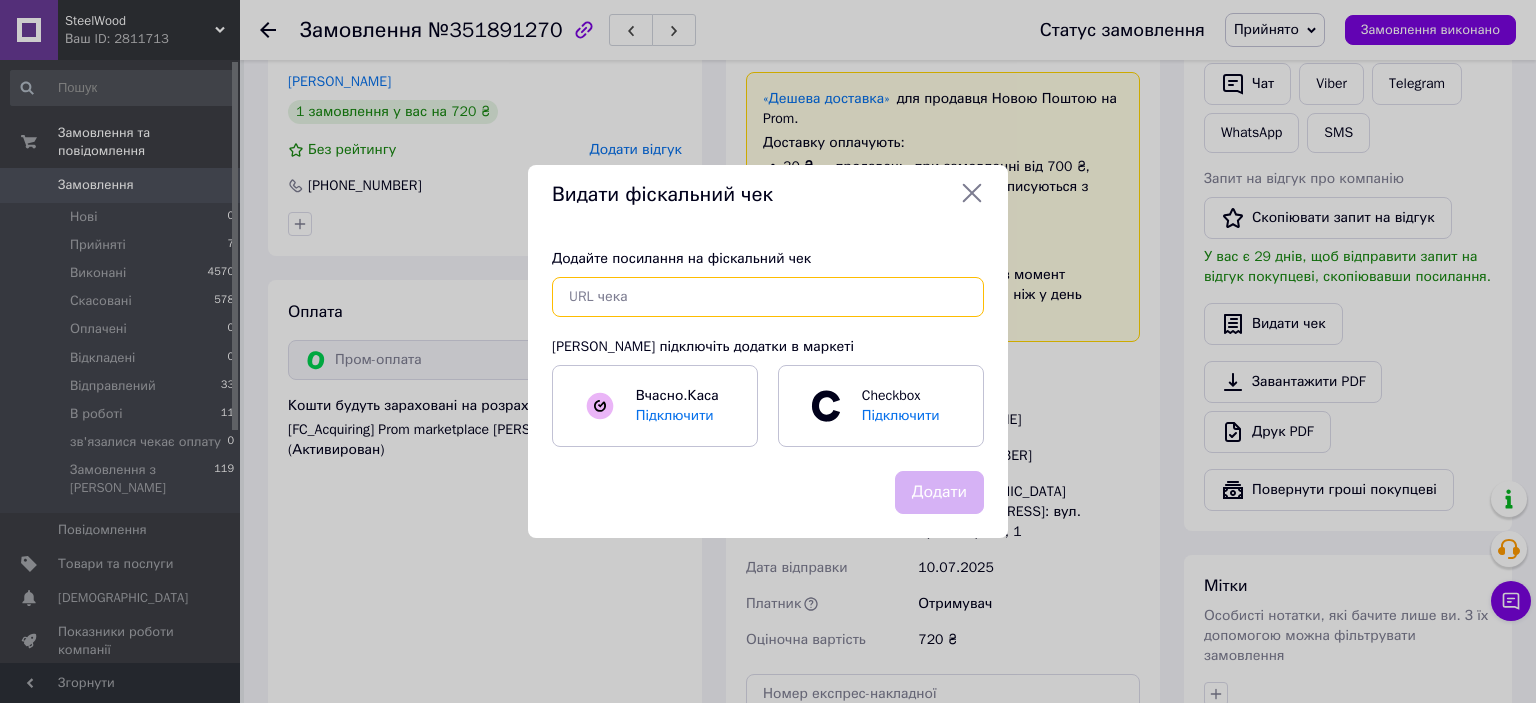 paste on "https://cabinet.tax.gov.ua/cashregs/check?id=4757371896&fn=4001181512&date=20250710&time=114059&sm=720" 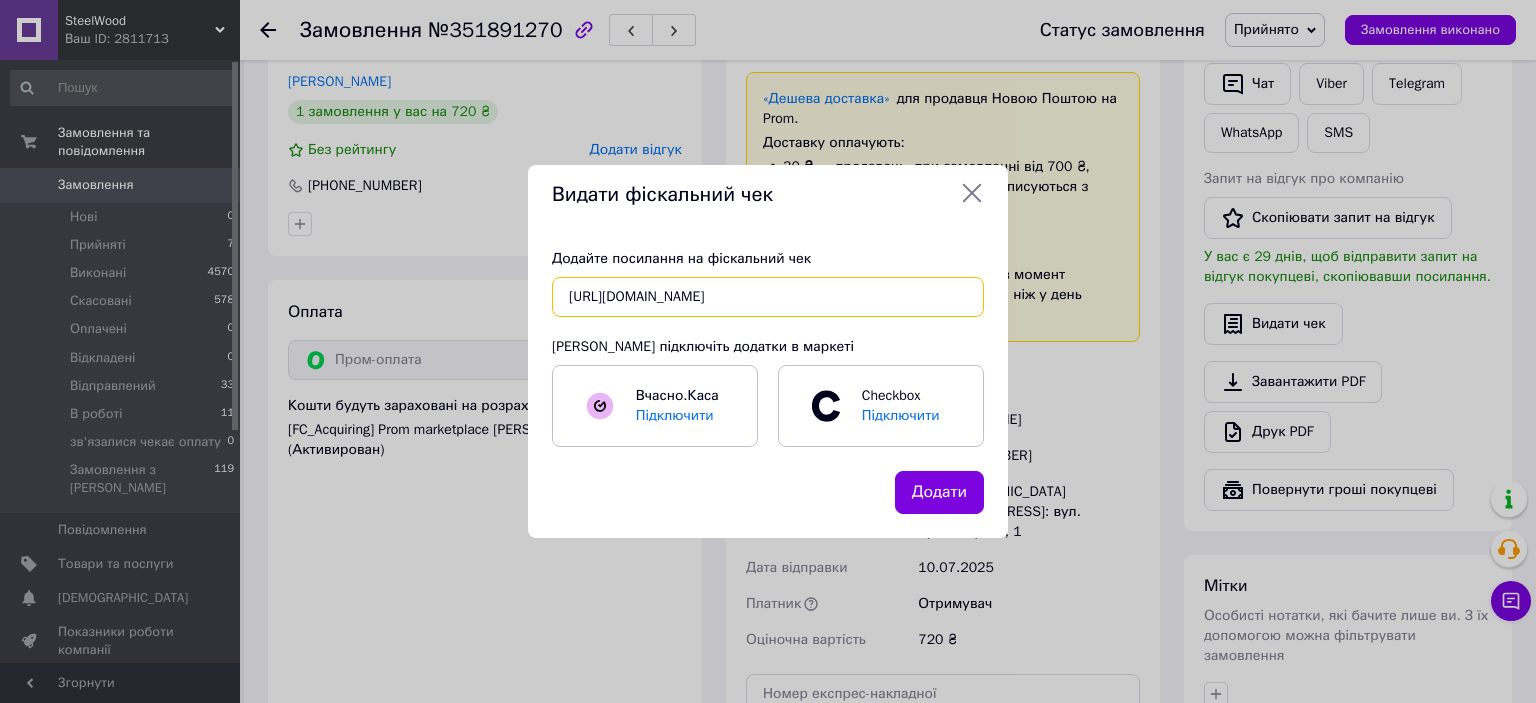 scroll, scrollTop: 0, scrollLeft: 332, axis: horizontal 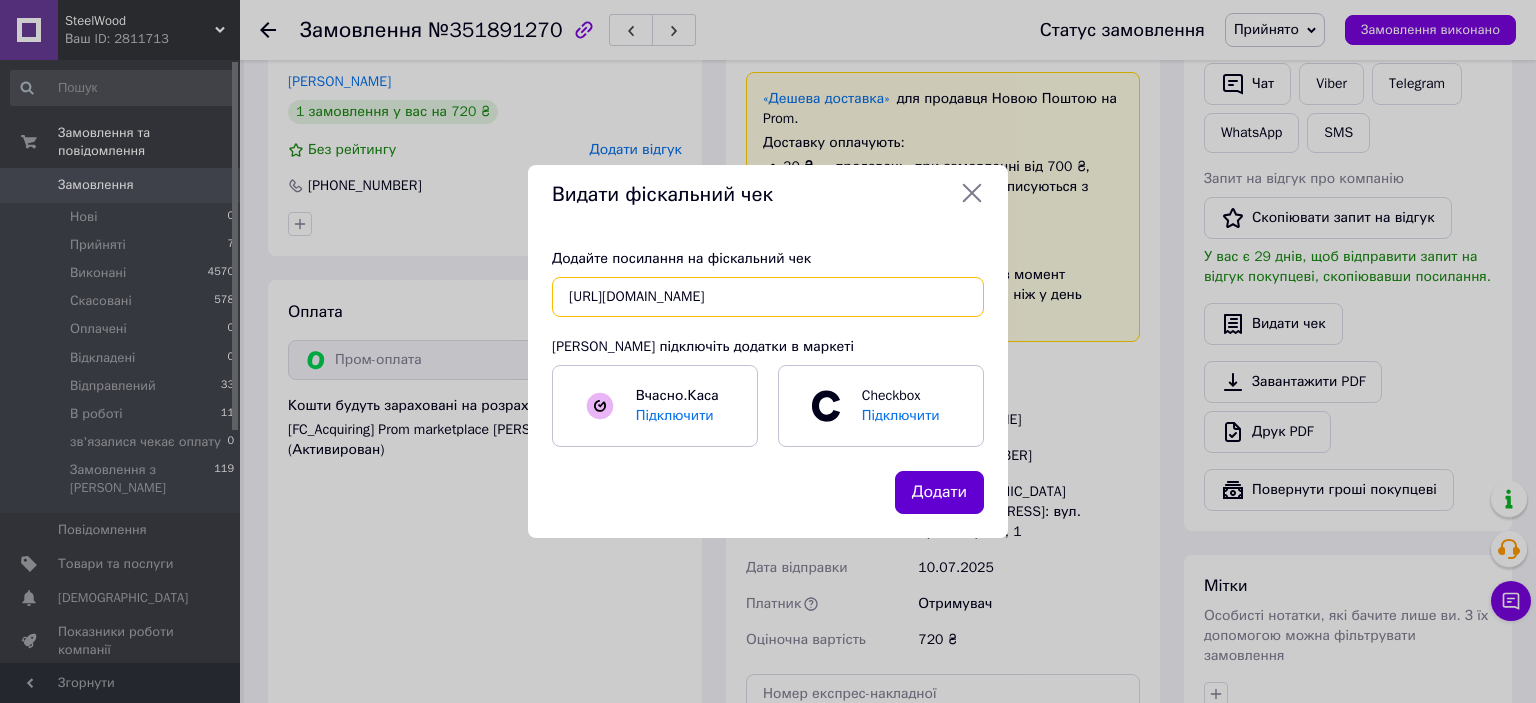 type on "https://cabinet.tax.gov.ua/cashregs/check?id=4757371896&fn=4001181512&date=20250710&time=114059&sm=720" 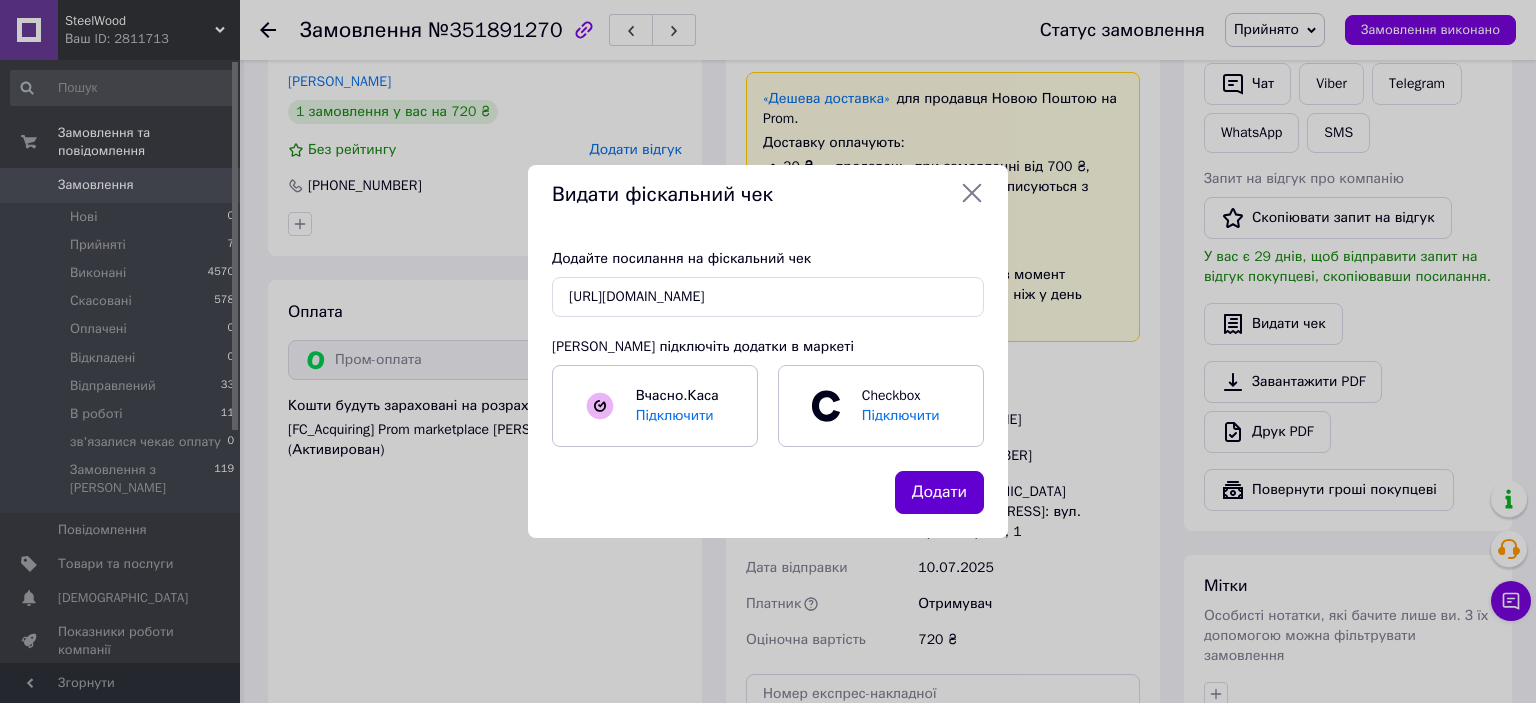 click on "Додати" at bounding box center [939, 492] 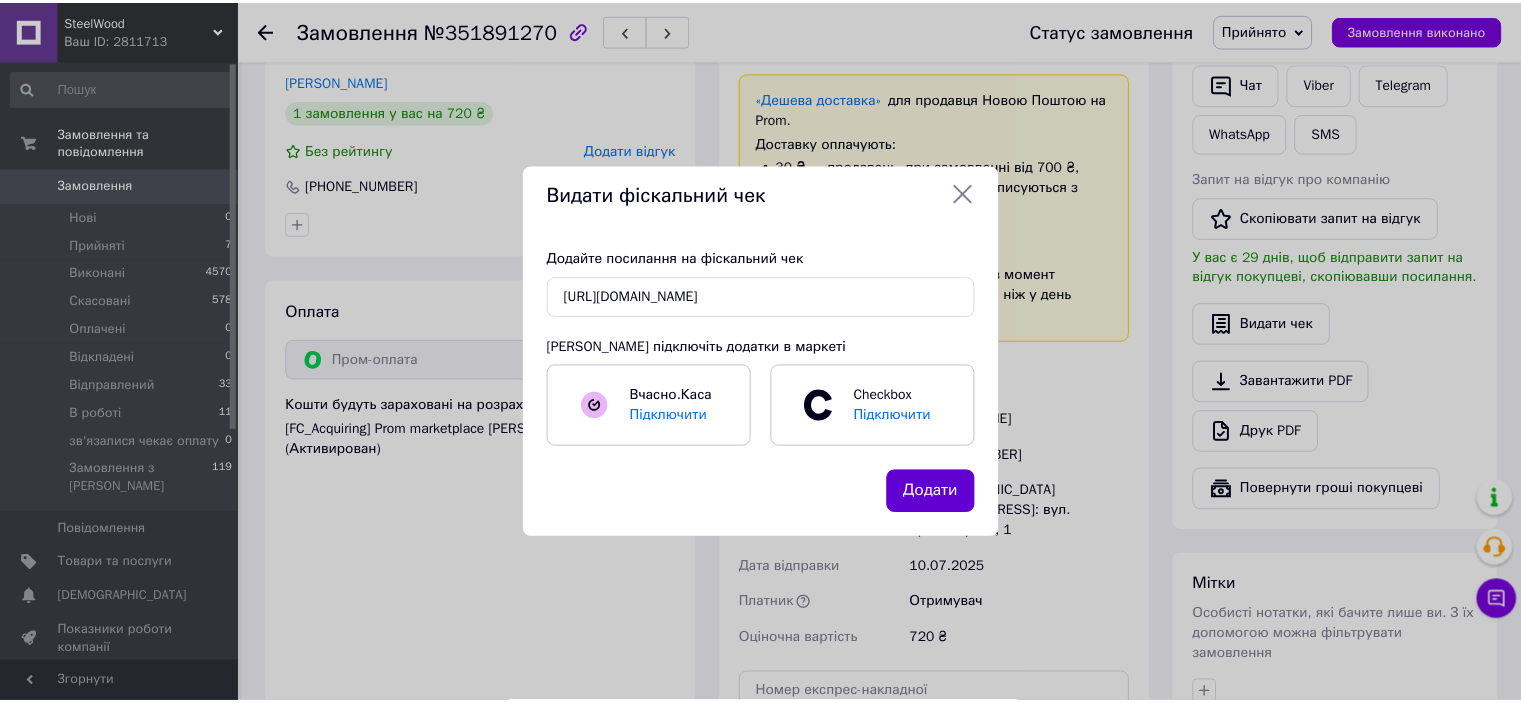 scroll, scrollTop: 0, scrollLeft: 0, axis: both 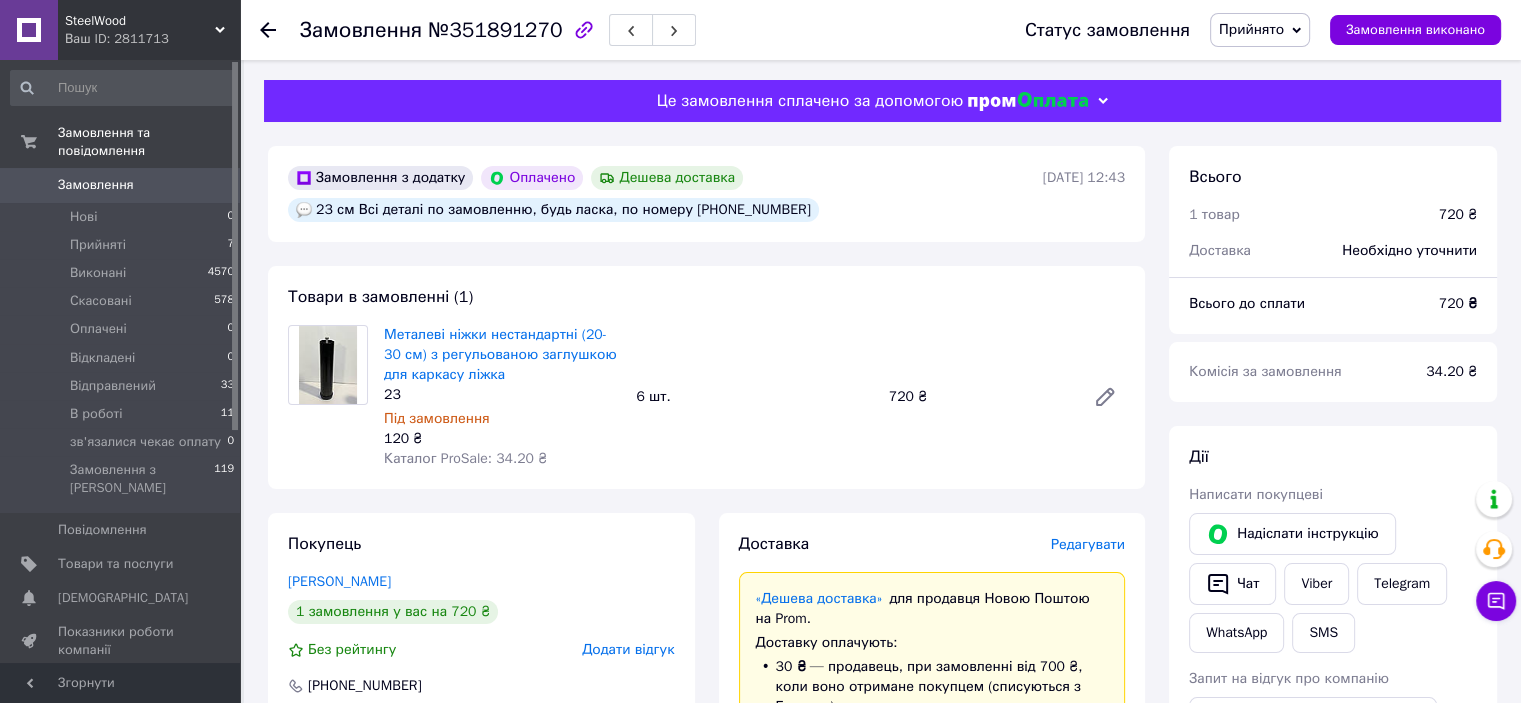 click 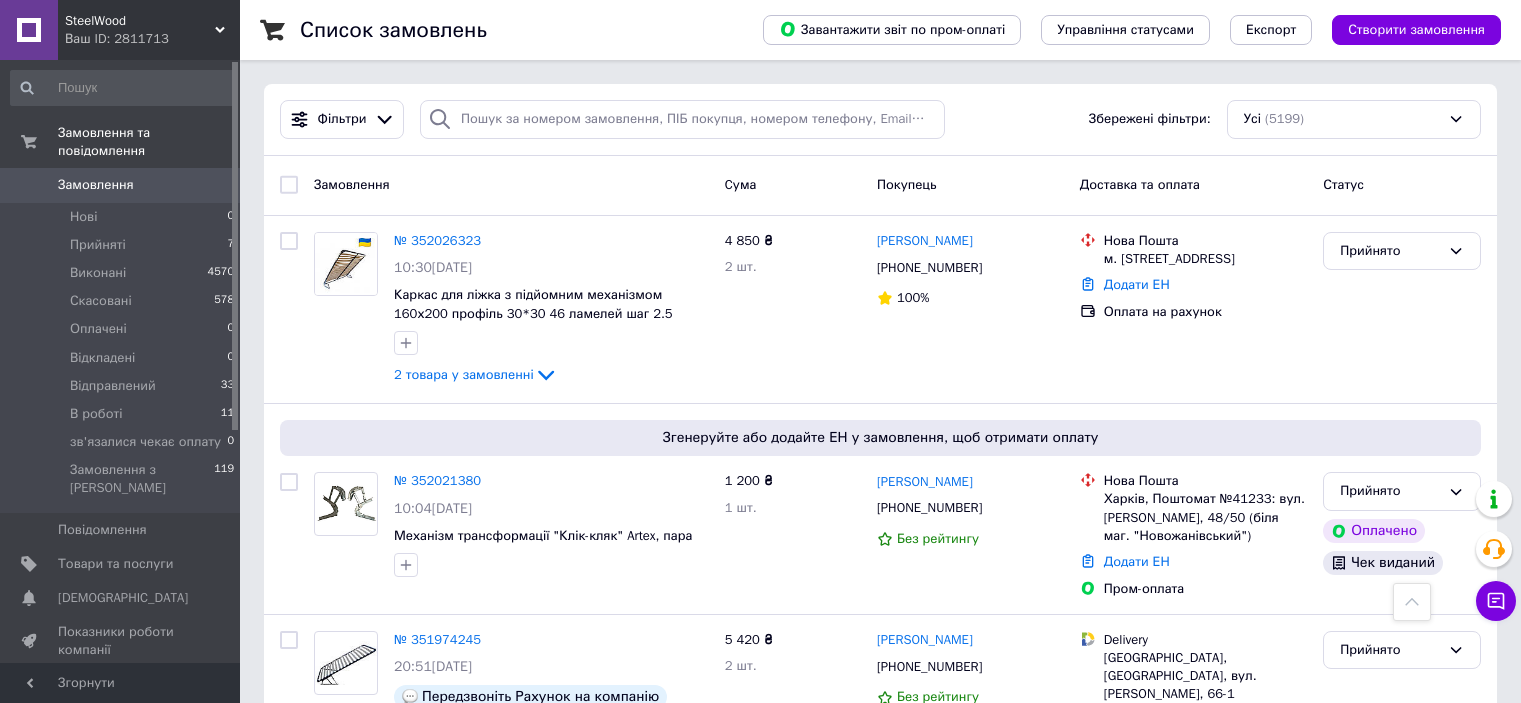 scroll, scrollTop: 0, scrollLeft: 0, axis: both 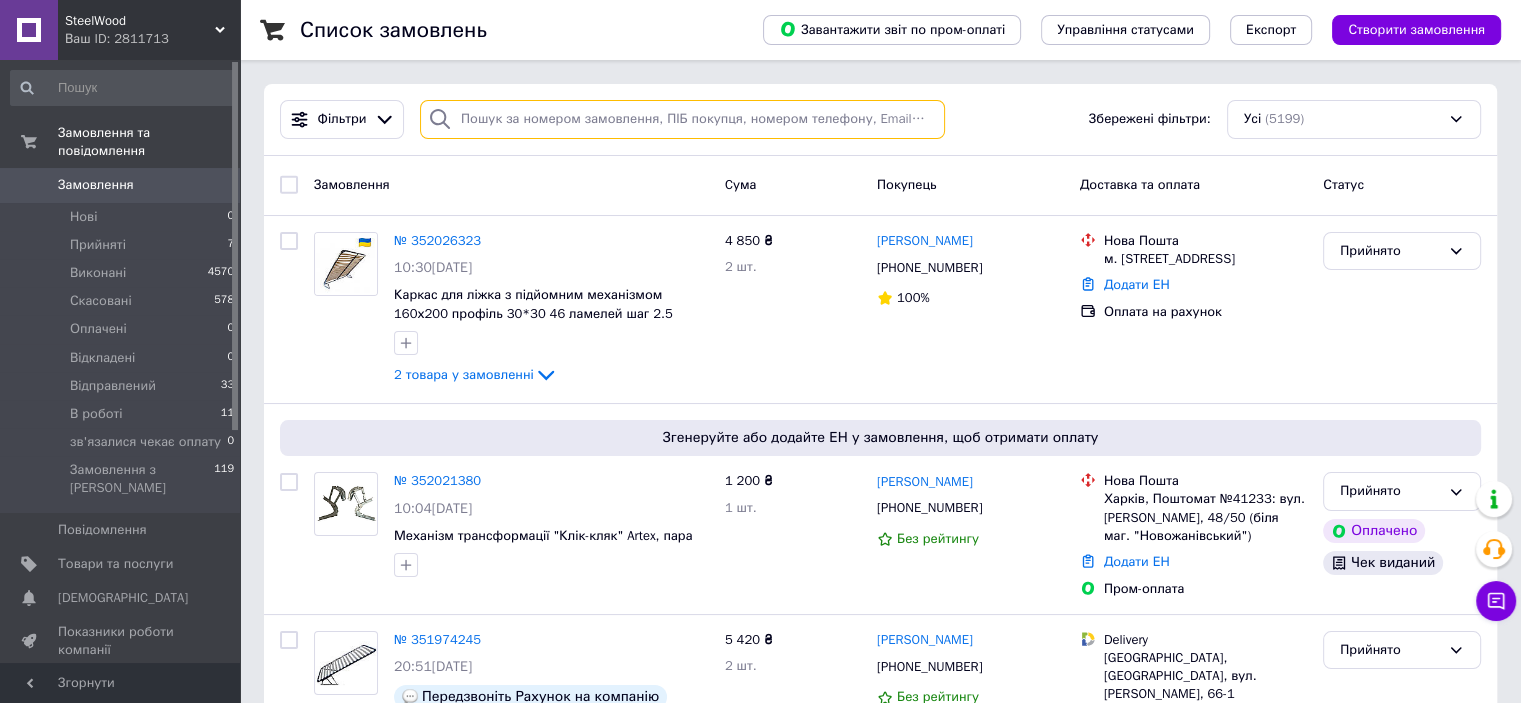 click at bounding box center (682, 119) 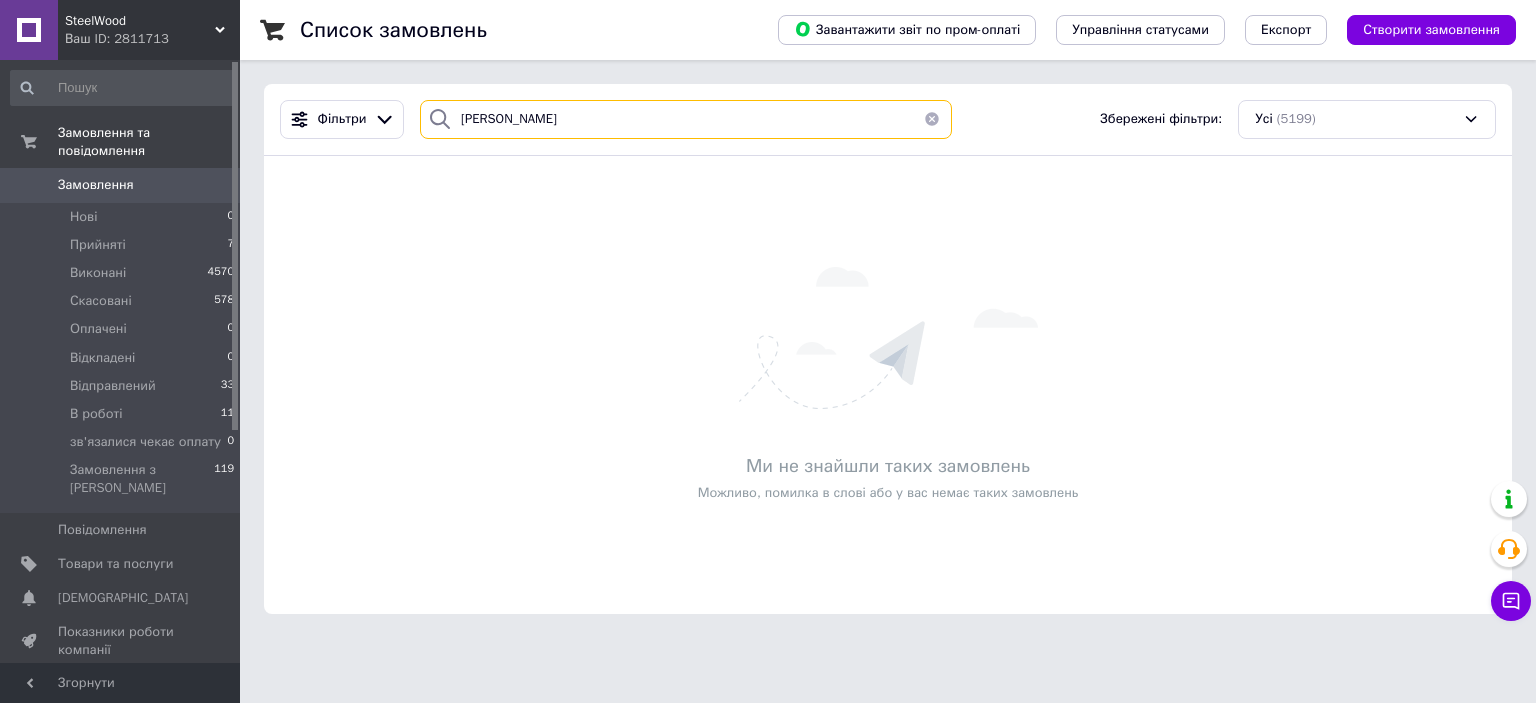 drag, startPoint x: 633, startPoint y: 112, endPoint x: 476, endPoint y: 105, distance: 157.15598 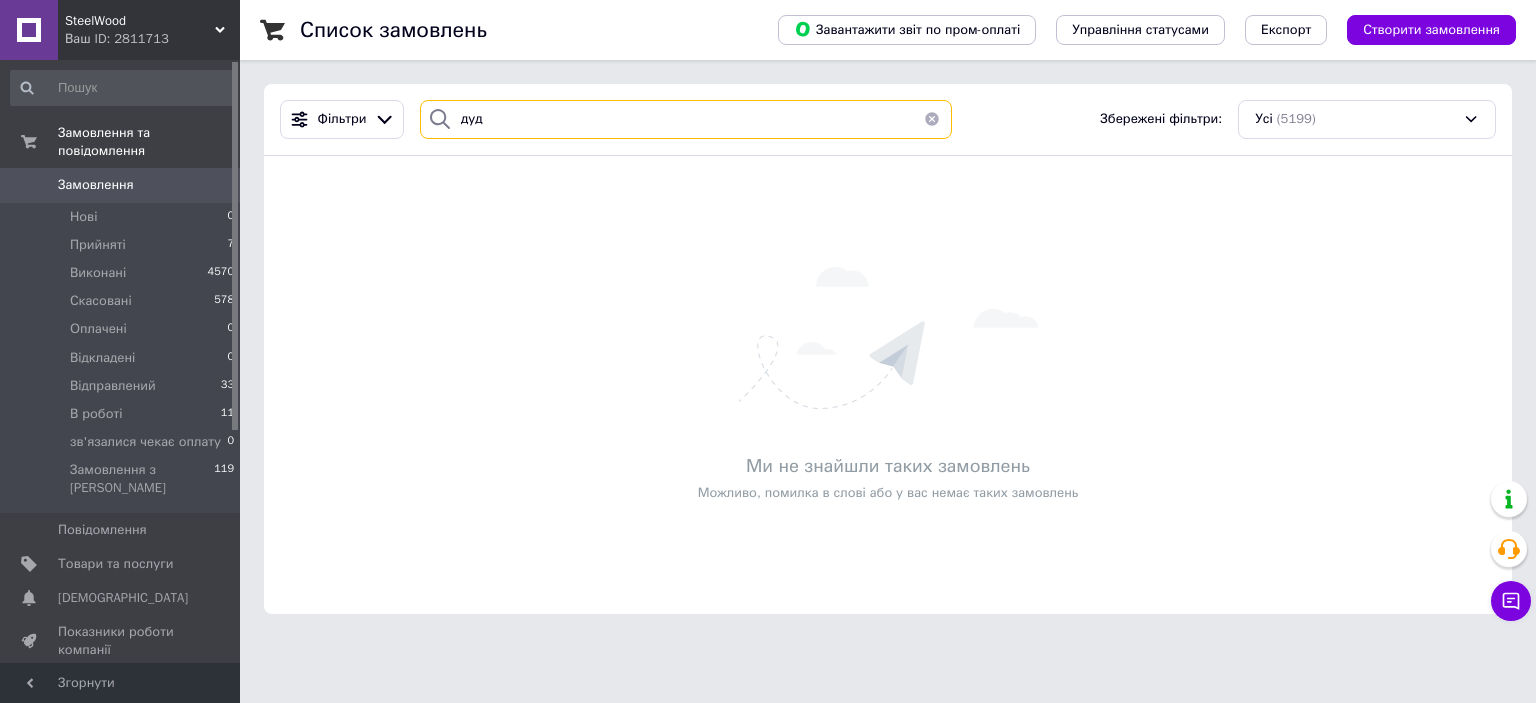 type on "дуд" 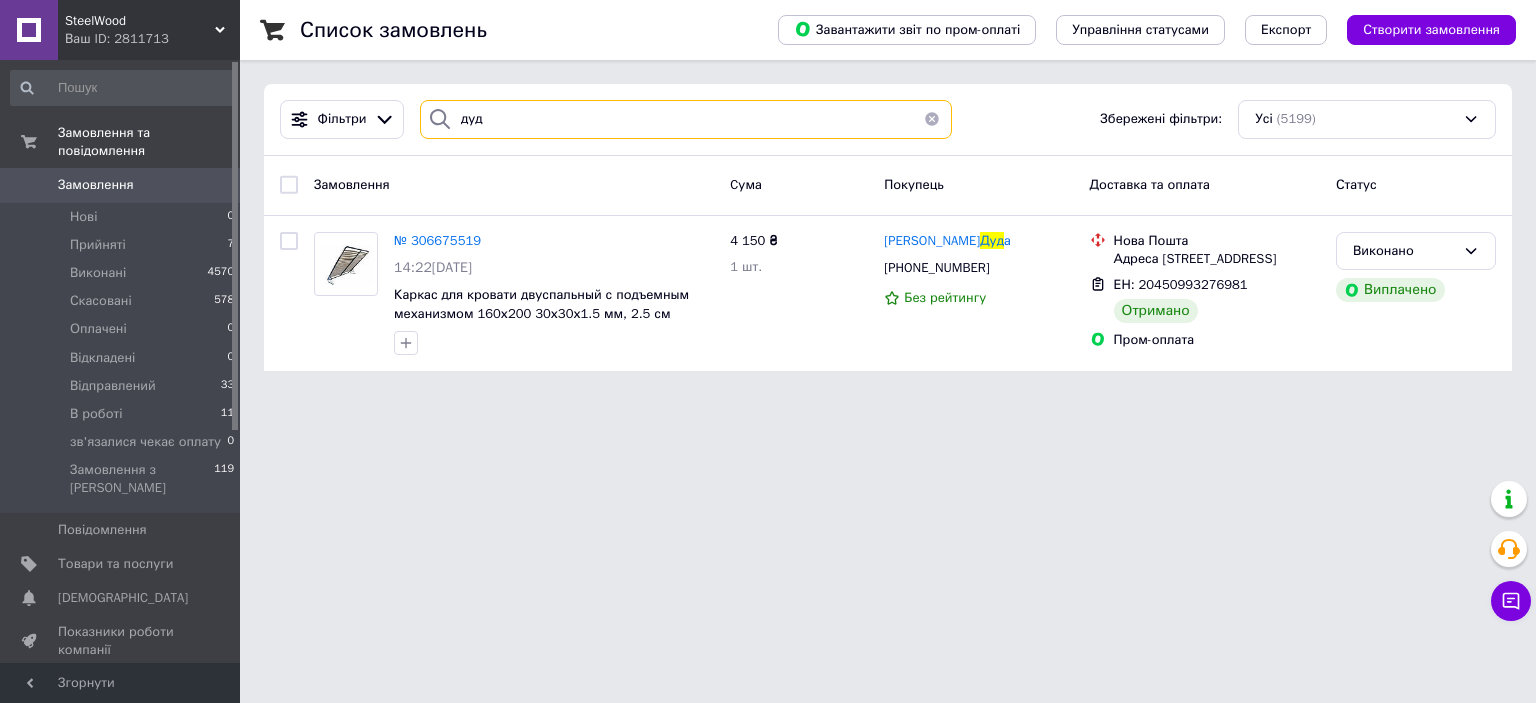 drag, startPoint x: 529, startPoint y: 120, endPoint x: 414, endPoint y: 107, distance: 115.73245 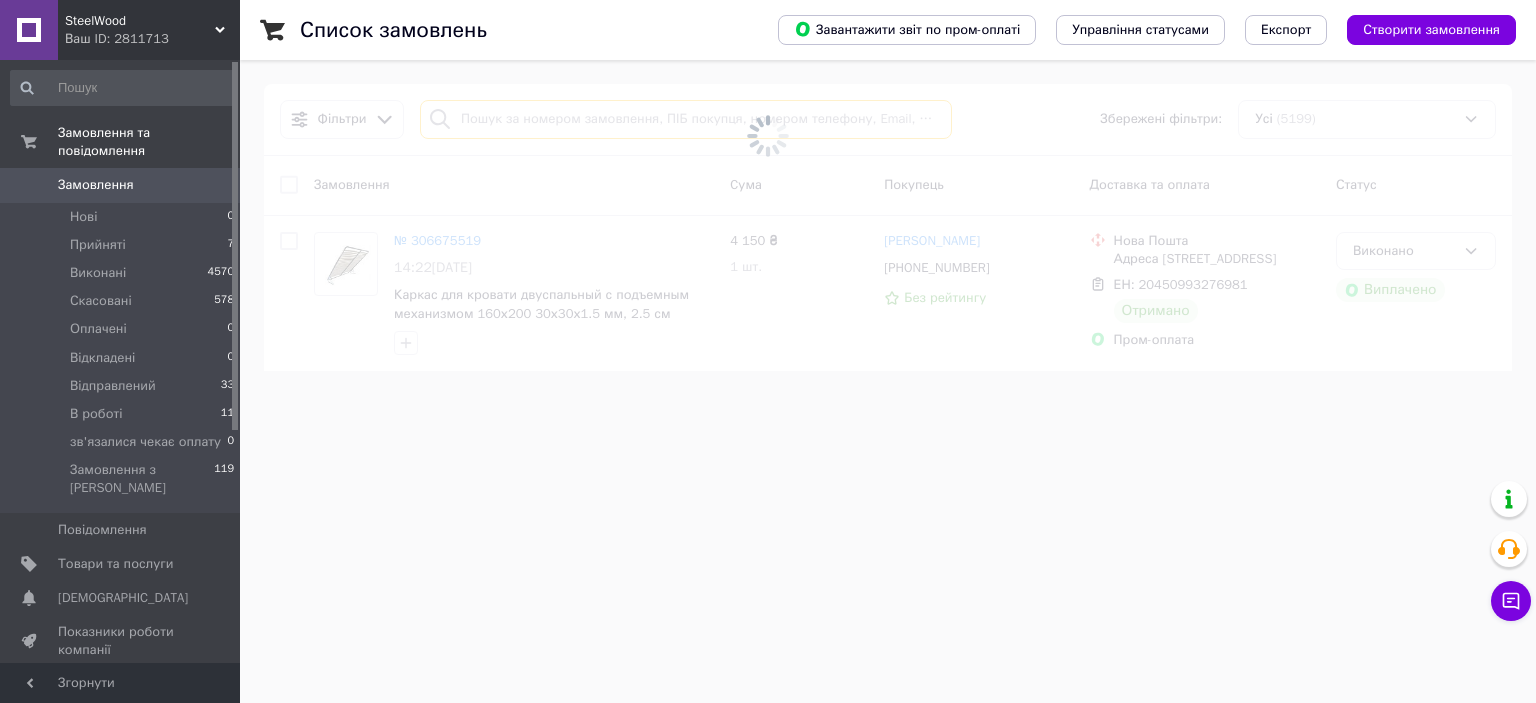 type 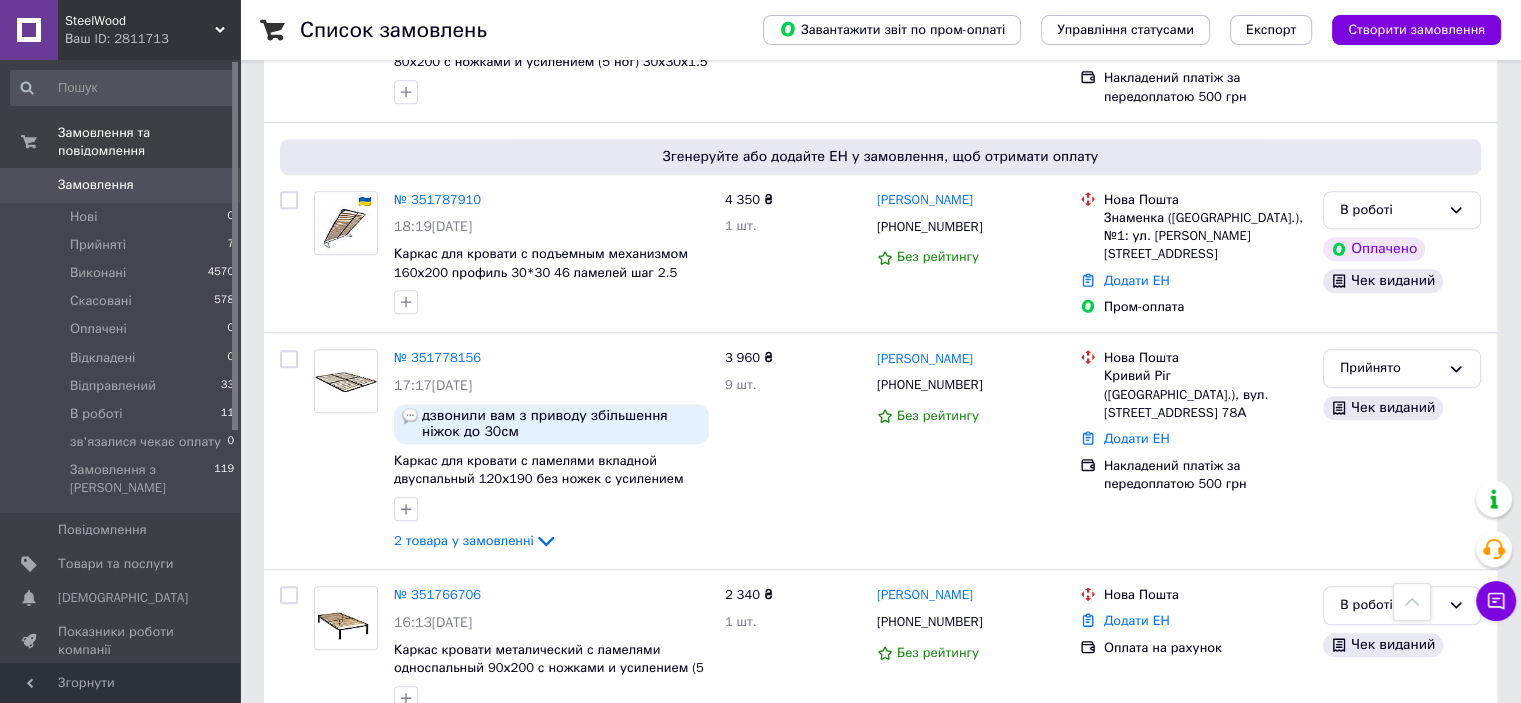 scroll, scrollTop: 1100, scrollLeft: 0, axis: vertical 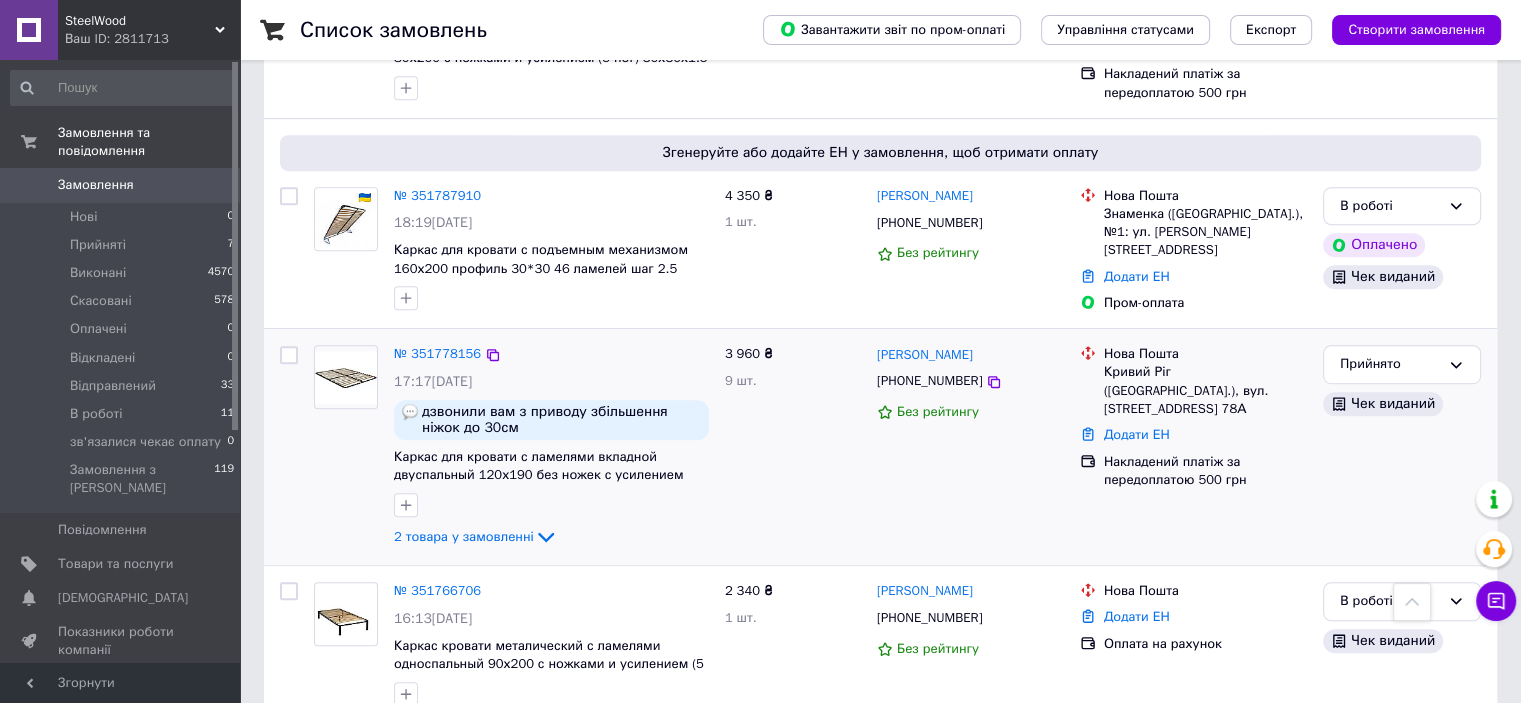 click 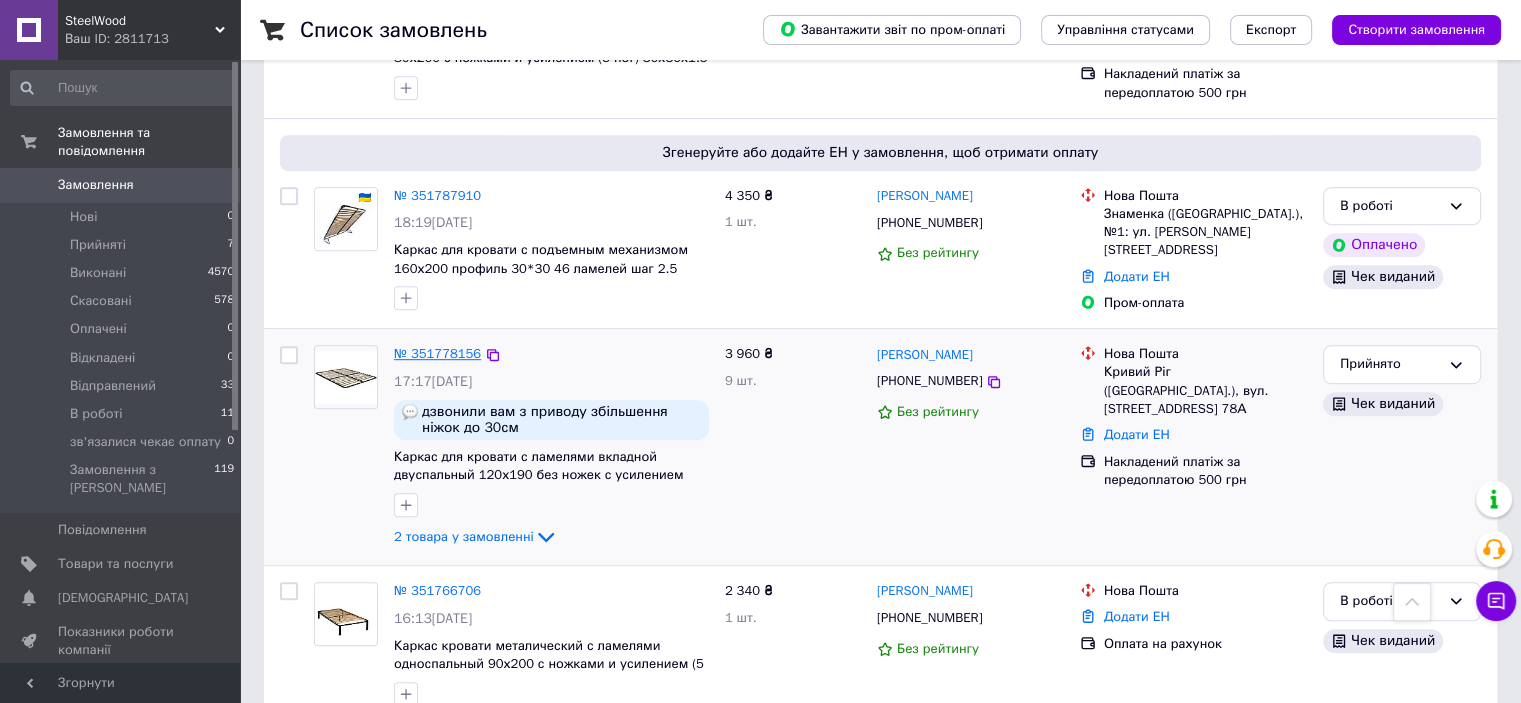 click on "№ 351778156" at bounding box center [437, 353] 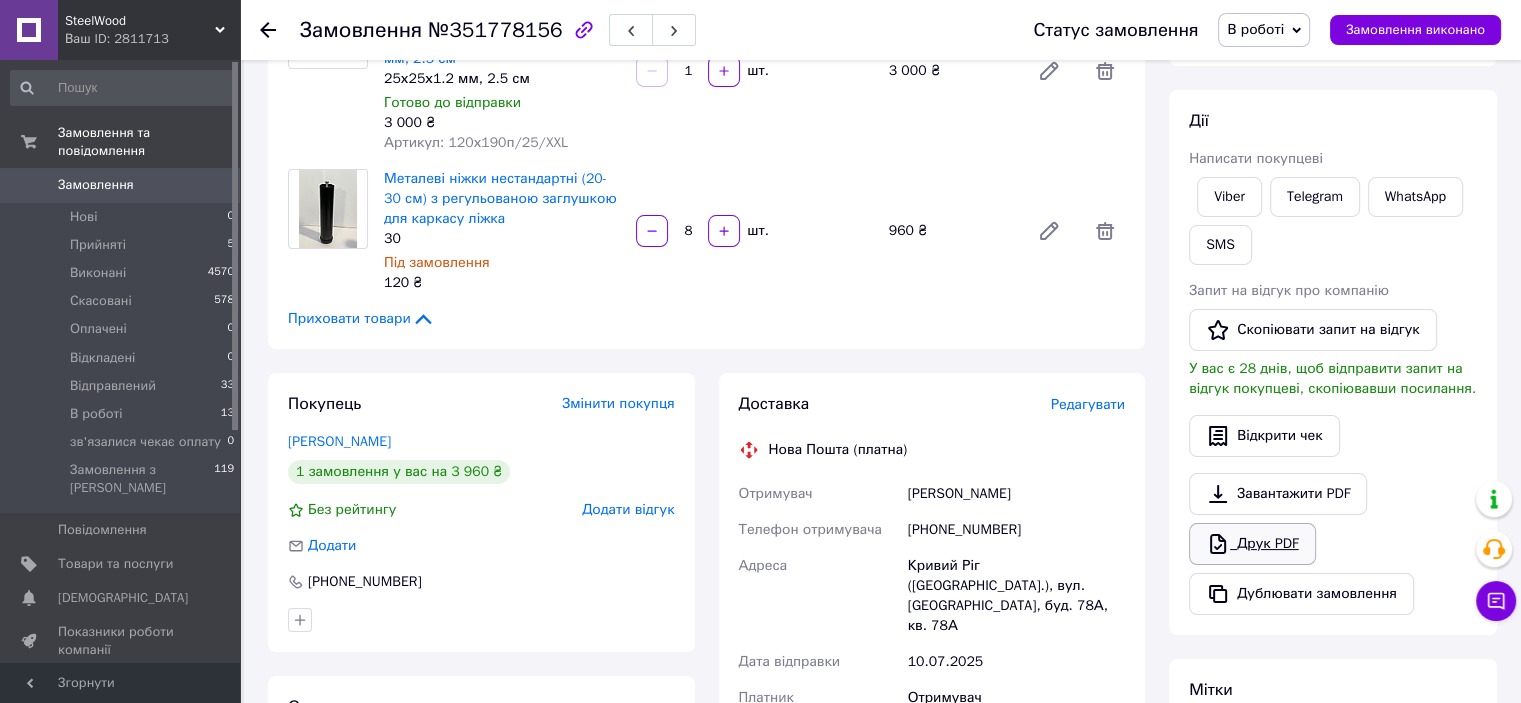 scroll, scrollTop: 300, scrollLeft: 0, axis: vertical 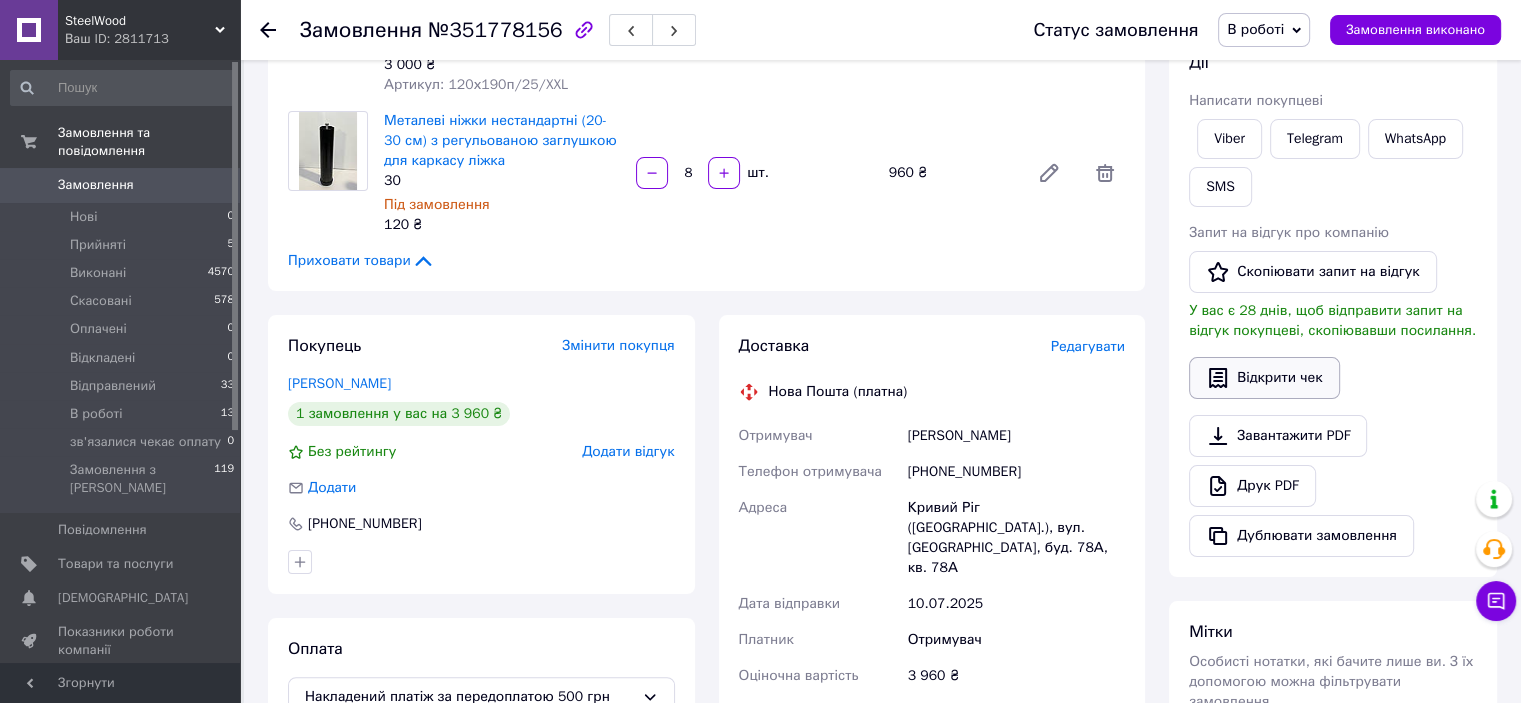 click on "Відкрити чек" at bounding box center (1264, 378) 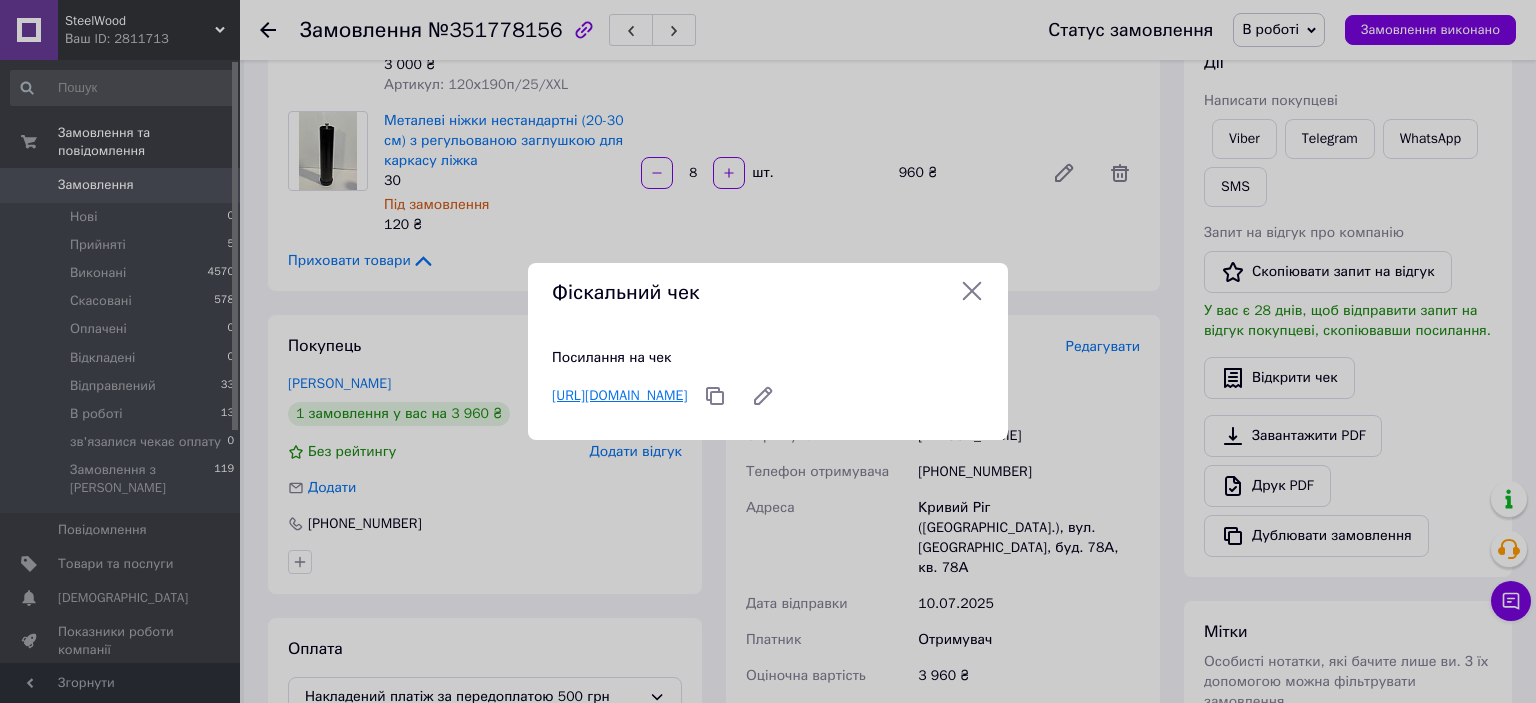 click on "https://cabinet.tax.gov.ua/cashregs/check?id=4753845539&fn=4001181512&date=20250709&time=175431&sm=3460" at bounding box center (619, 395) 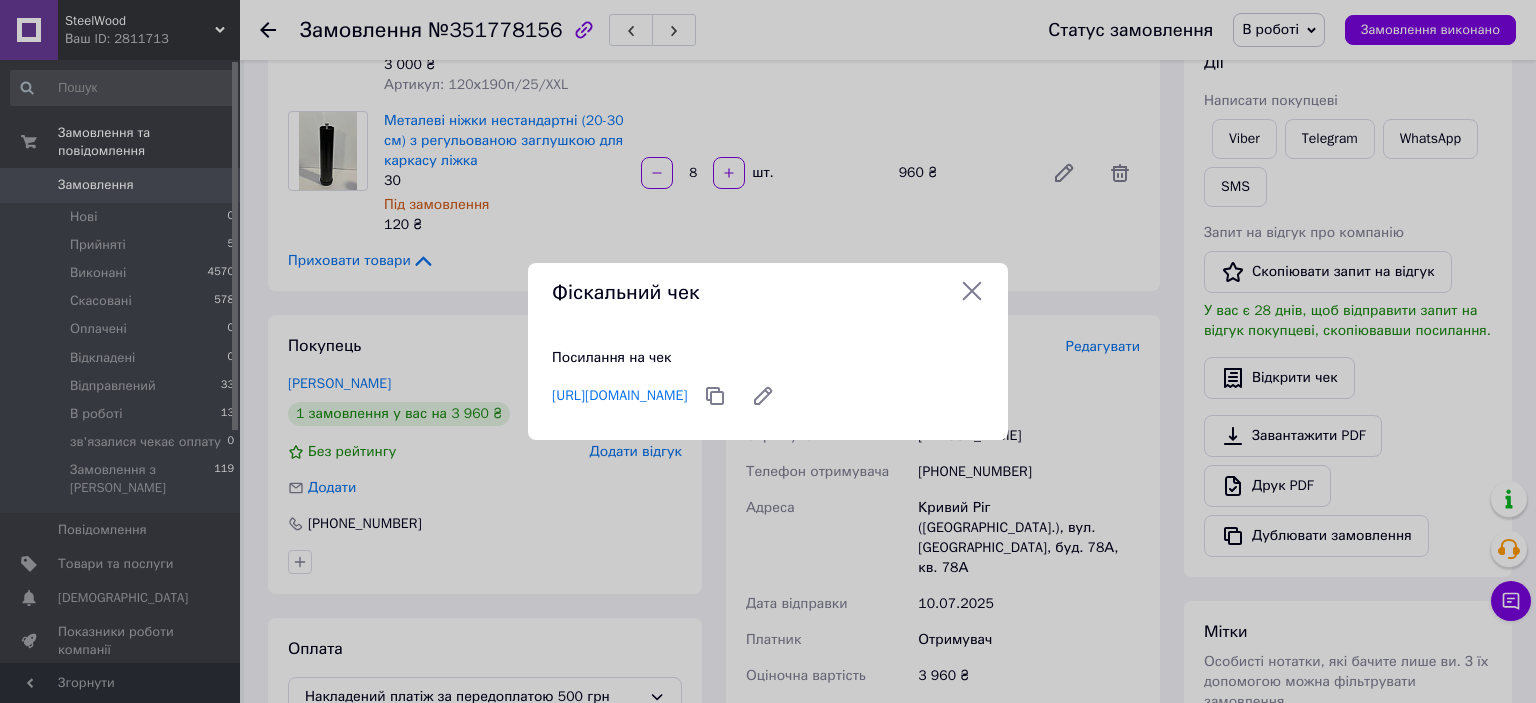 click 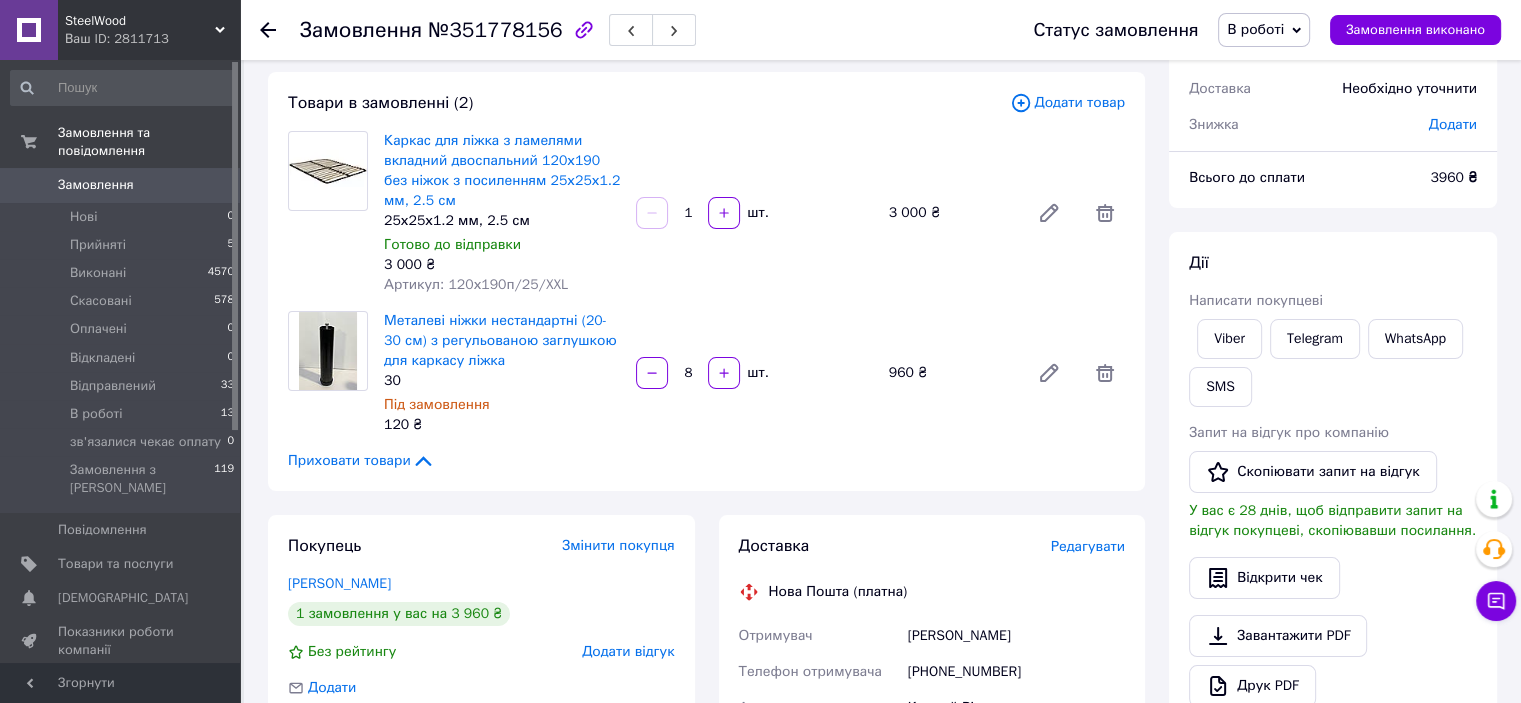 scroll, scrollTop: 100, scrollLeft: 0, axis: vertical 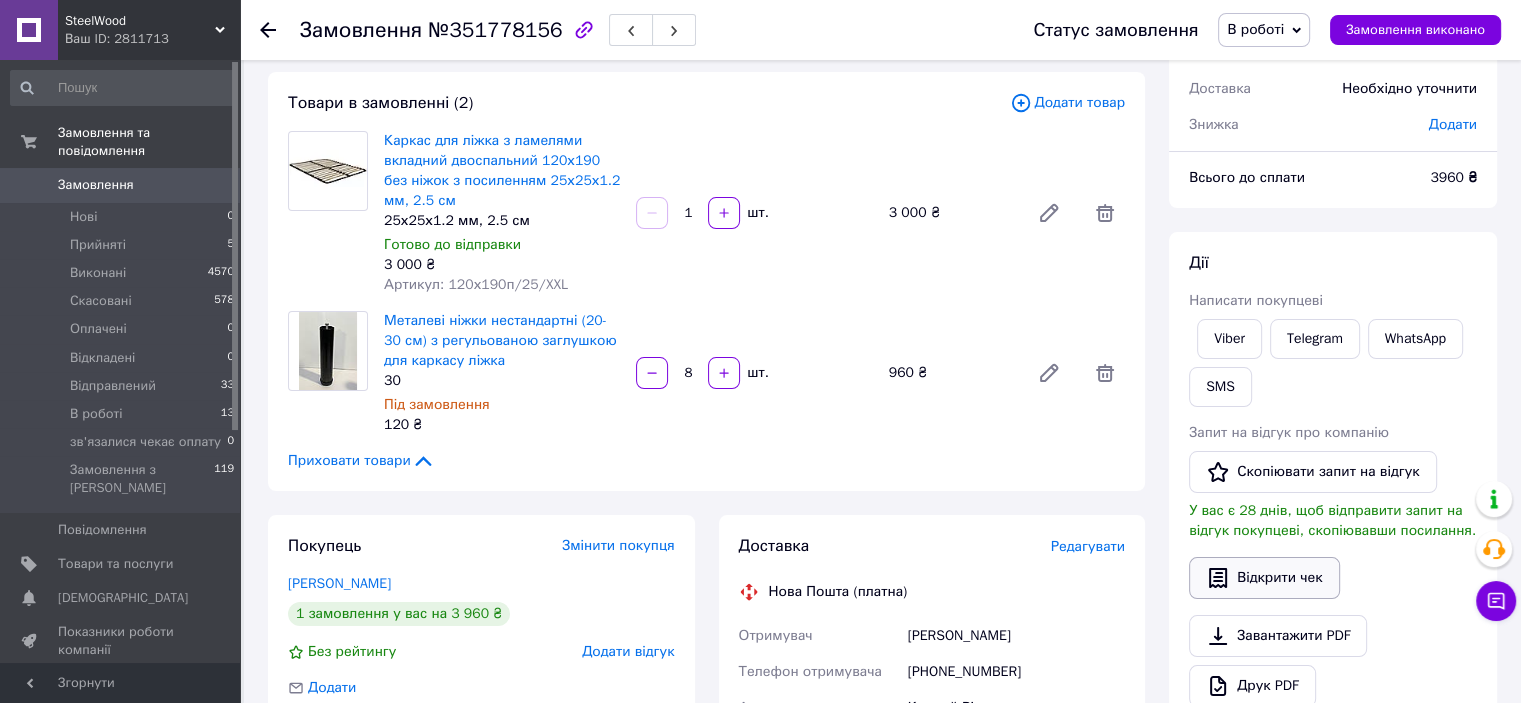 click on "Відкрити чек" at bounding box center (1264, 578) 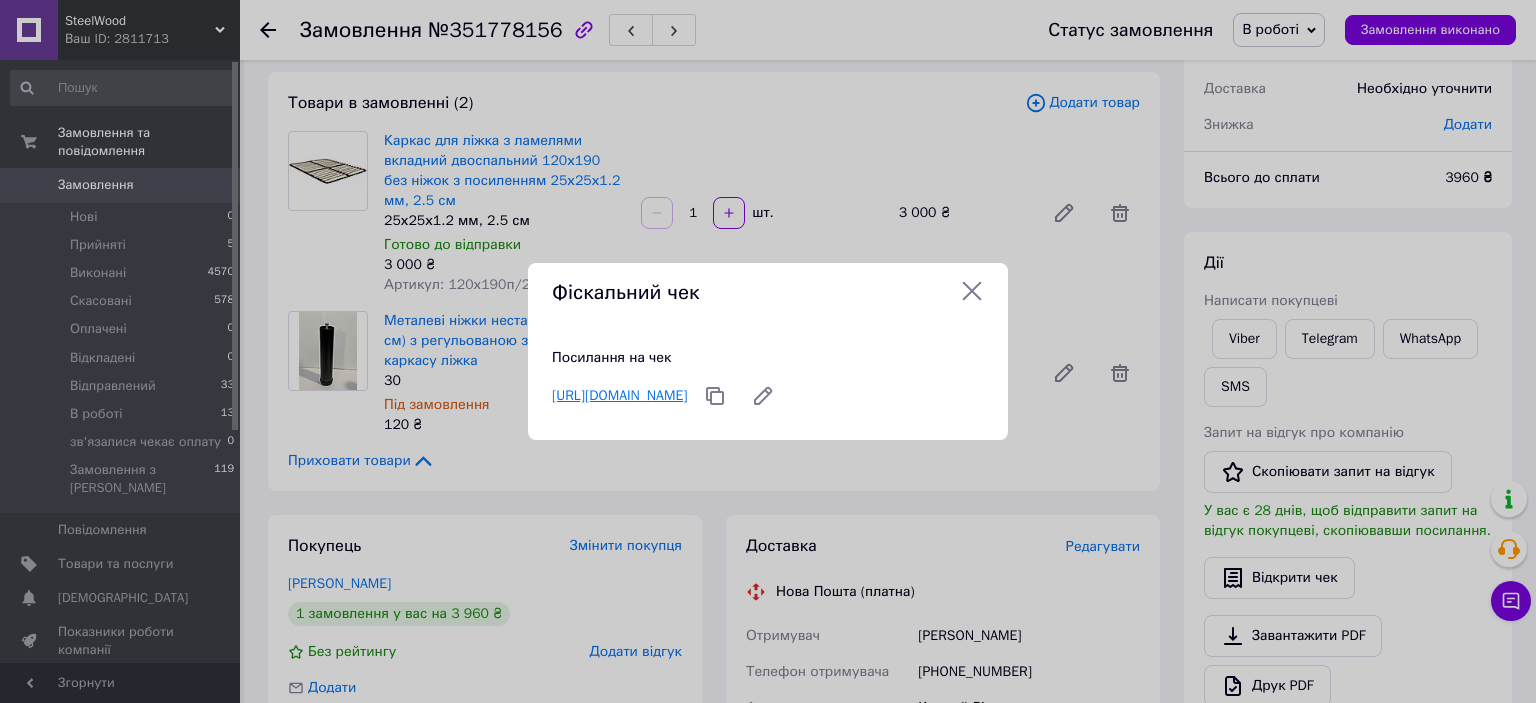click on "https://cabinet.tax.gov.ua/cashregs/check?id=4753845539&fn=4001181512&date=20250709&time=175431&sm=3460" at bounding box center (619, 395) 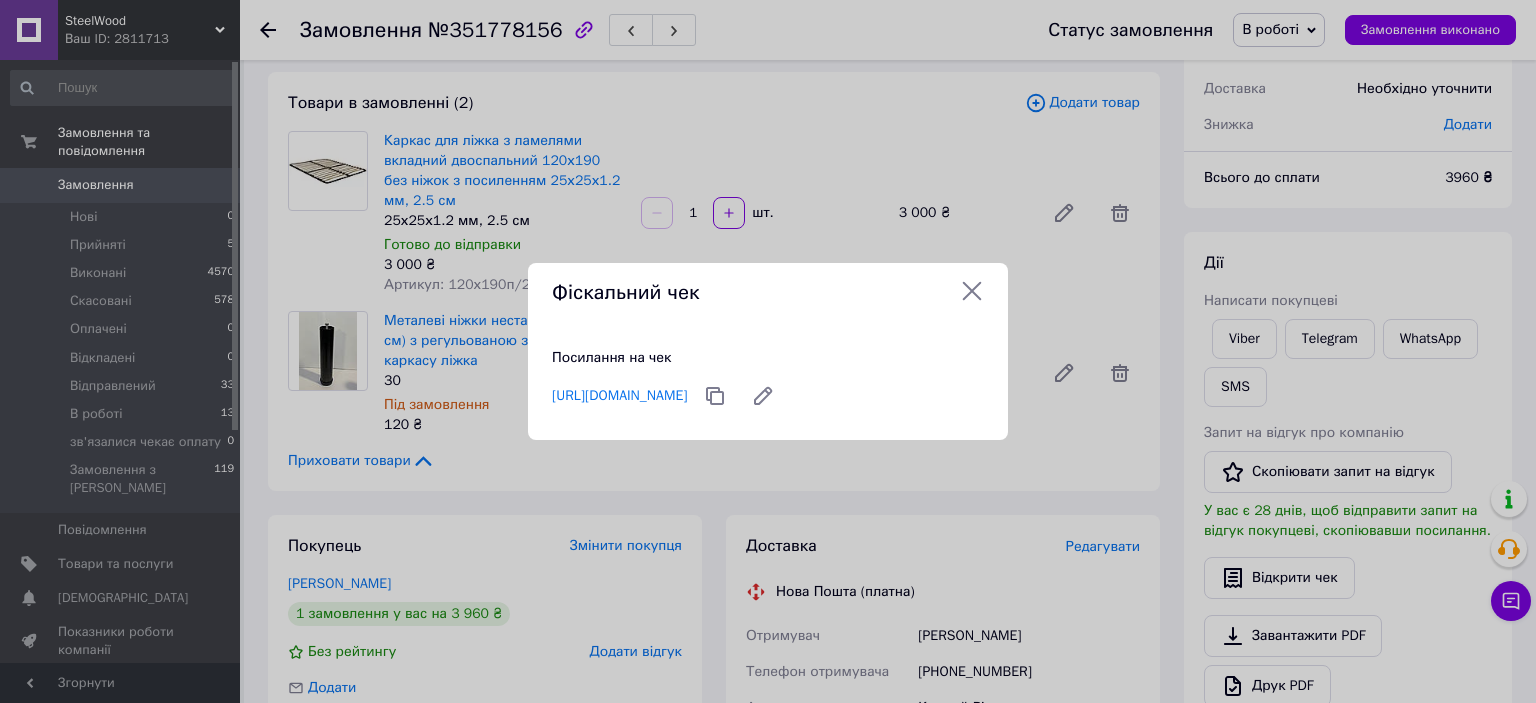 click 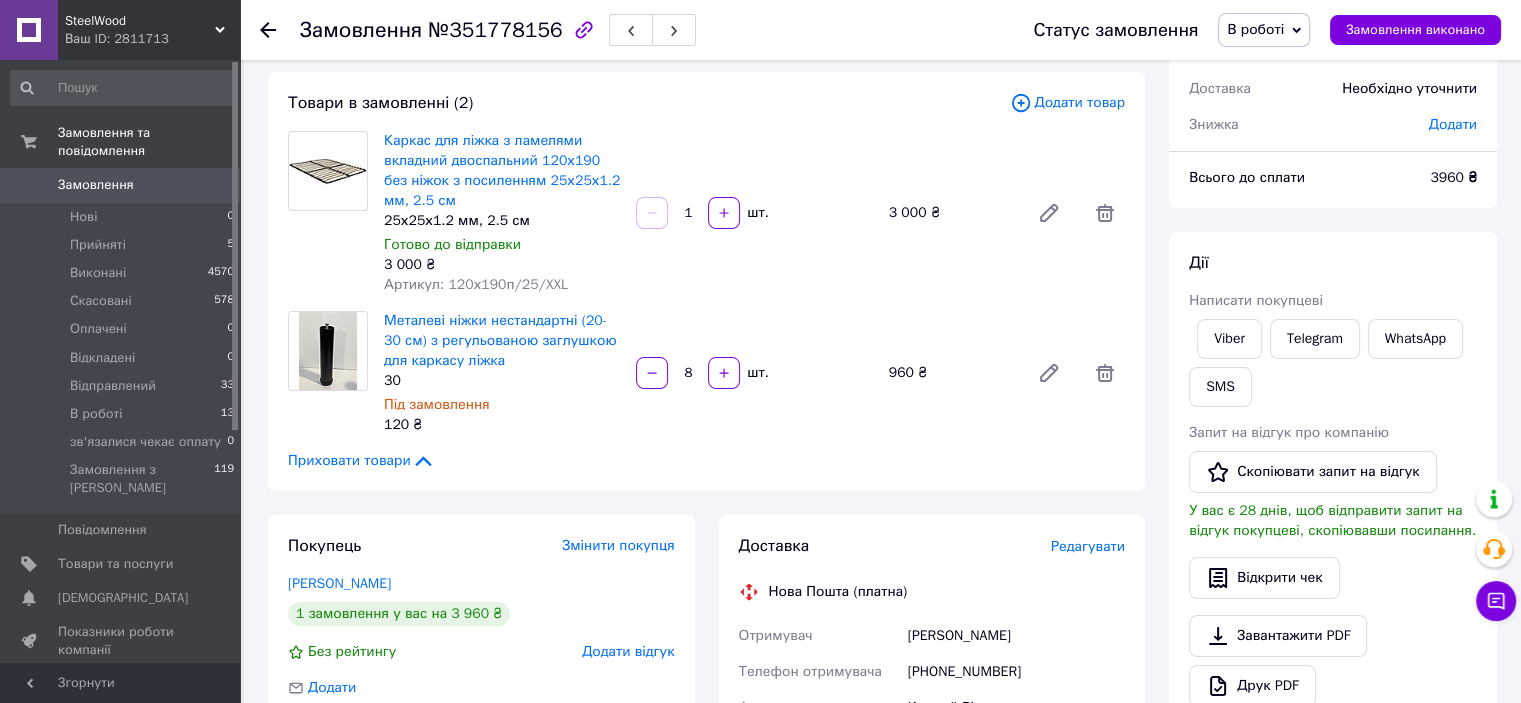scroll, scrollTop: 100, scrollLeft: 0, axis: vertical 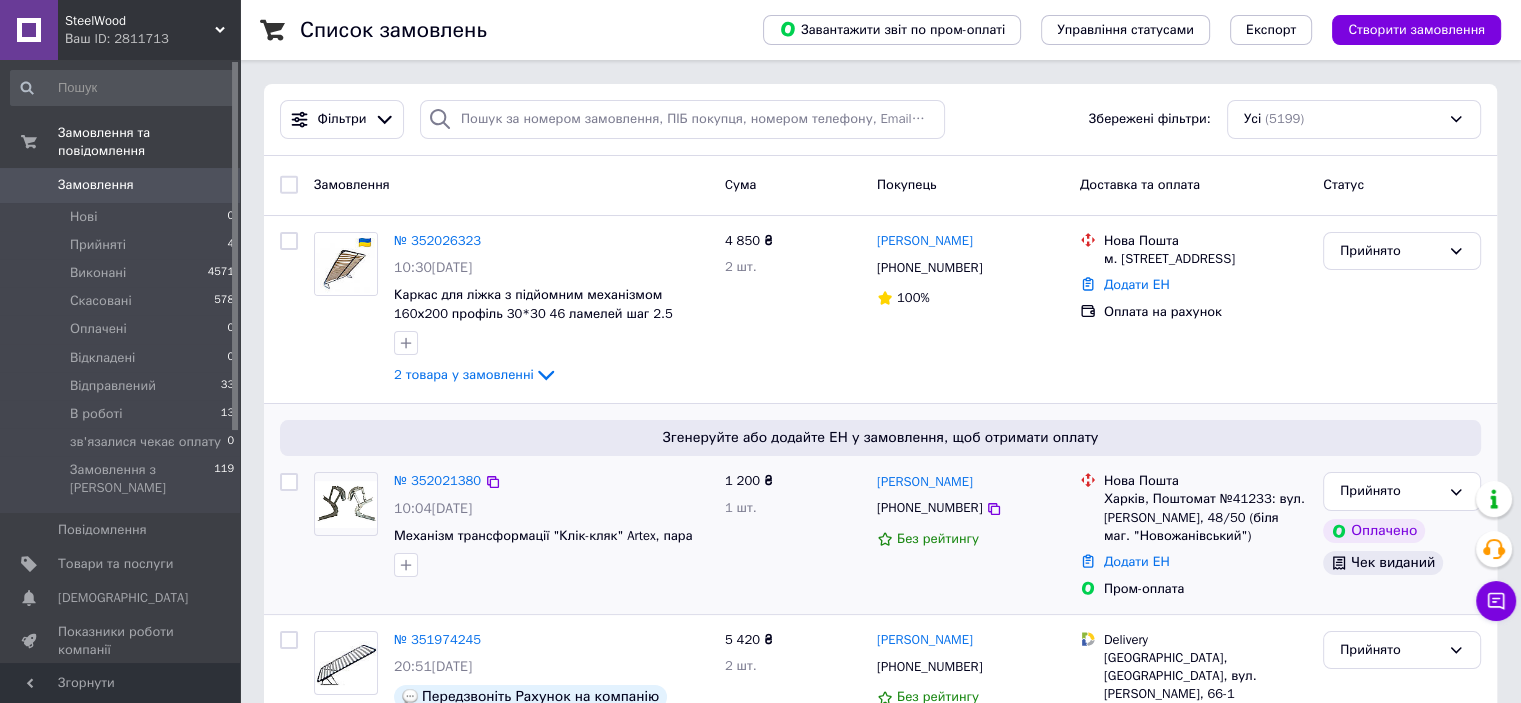click on "1 200 ₴ 1 шт." at bounding box center [793, 535] 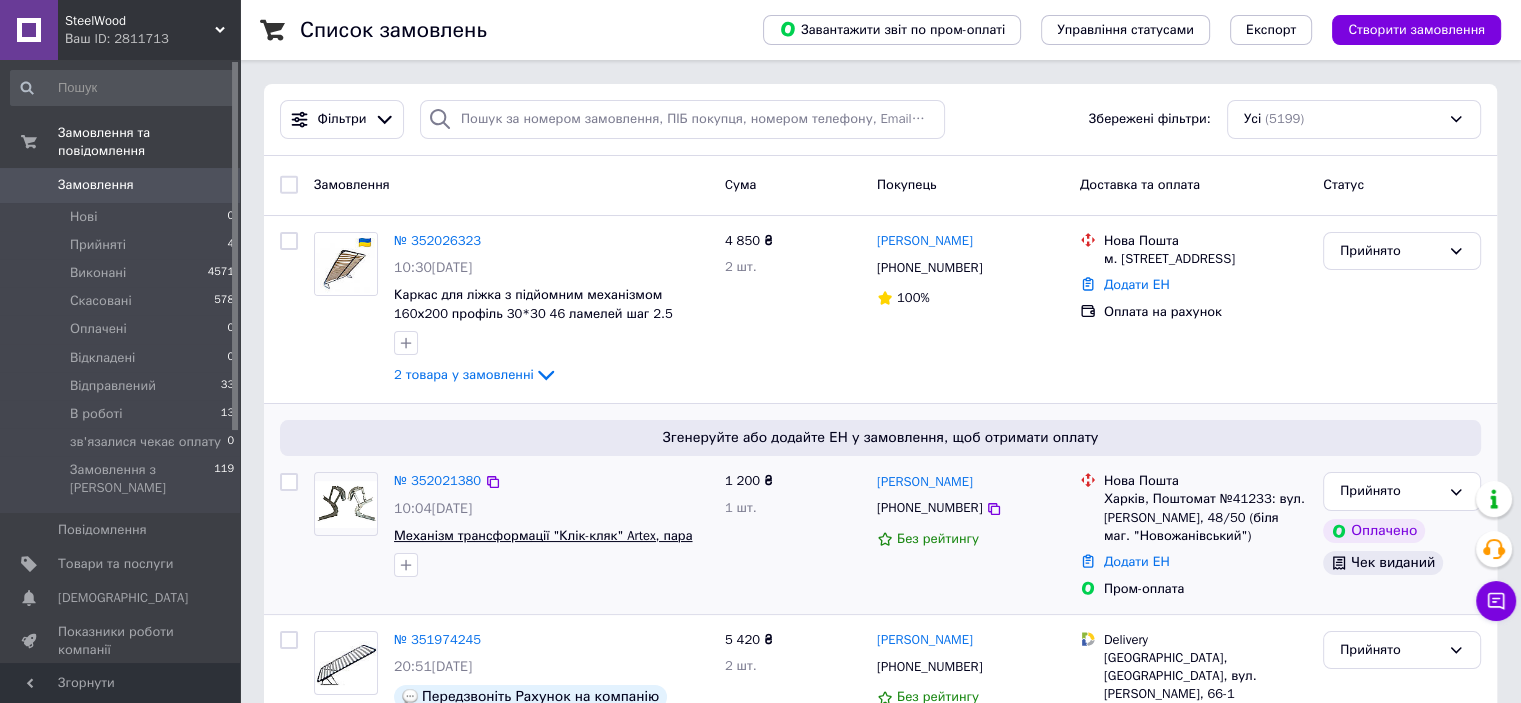 click on "Механізм трансформації "Клік-кляк" Artex, пара" at bounding box center [543, 535] 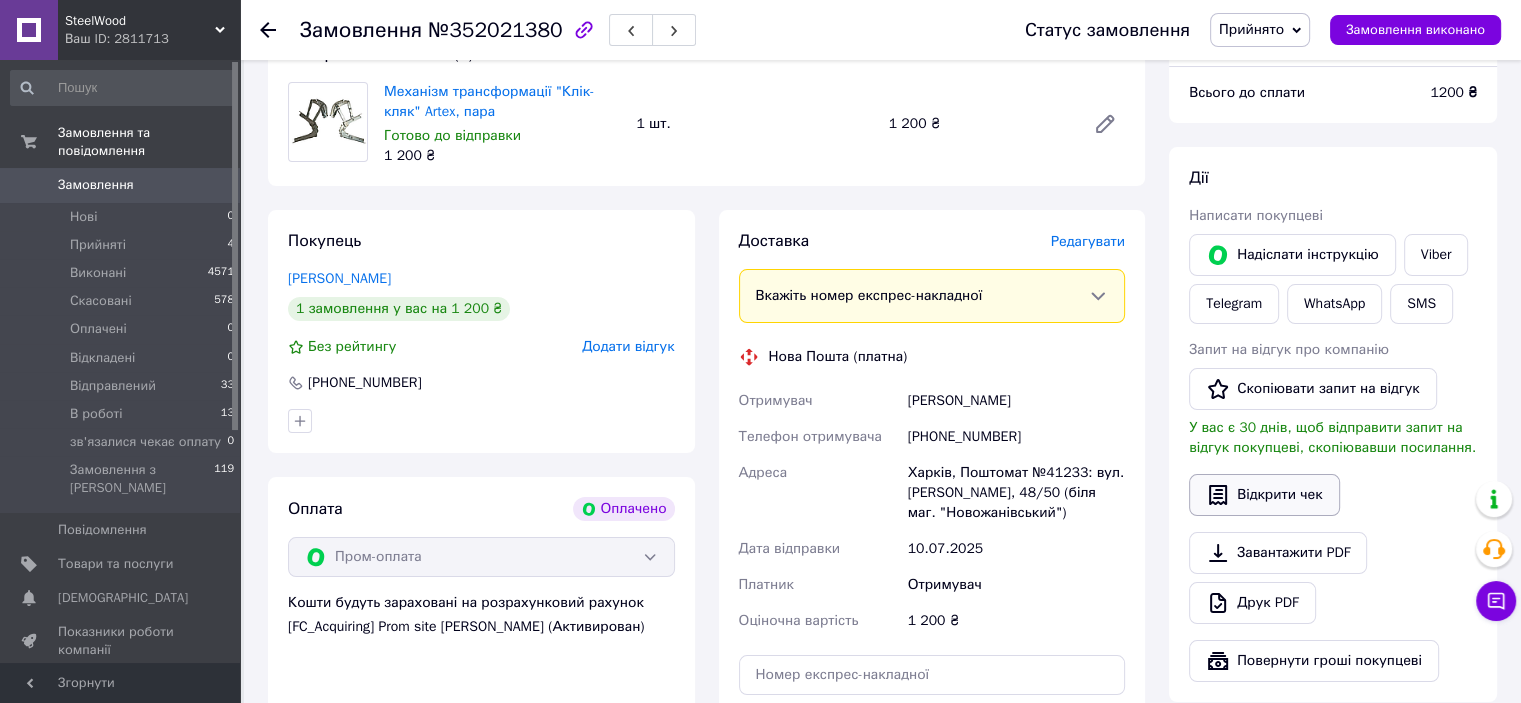 scroll, scrollTop: 311, scrollLeft: 0, axis: vertical 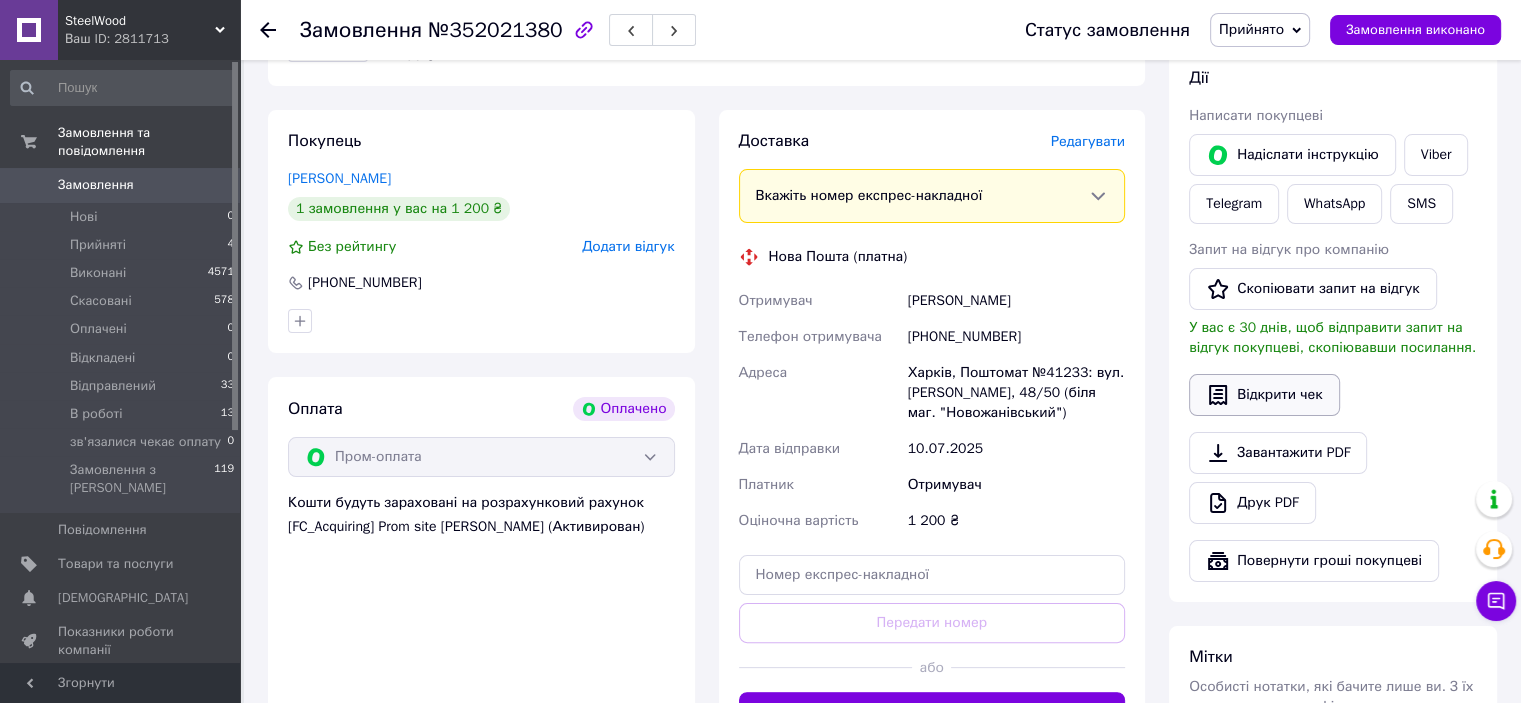 click on "Відкрити чек" at bounding box center (1264, 395) 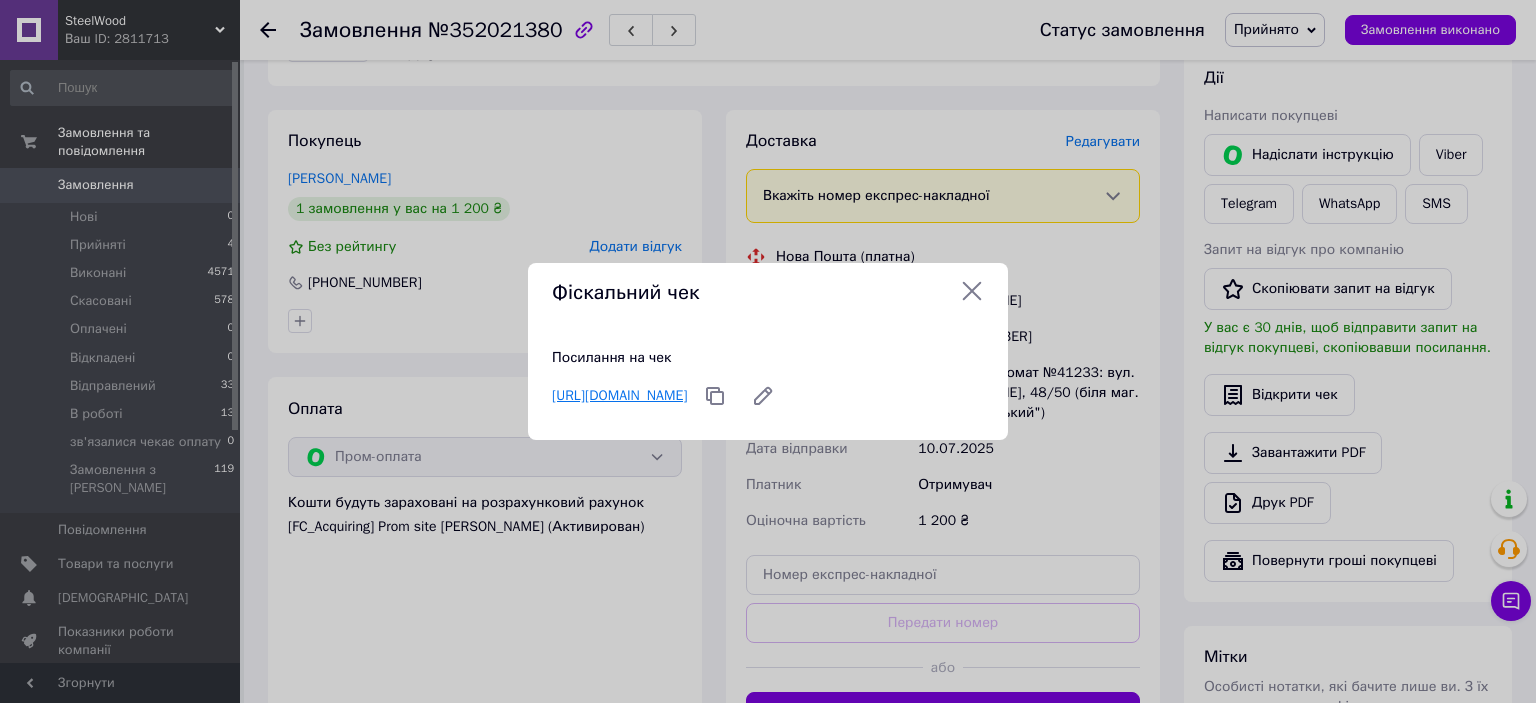 click on "https://cabinet.tax.gov.ua/cashregs/check?id=4756820802&fn=4001181512&date=20250710&time=103556&sm=1200" at bounding box center (619, 395) 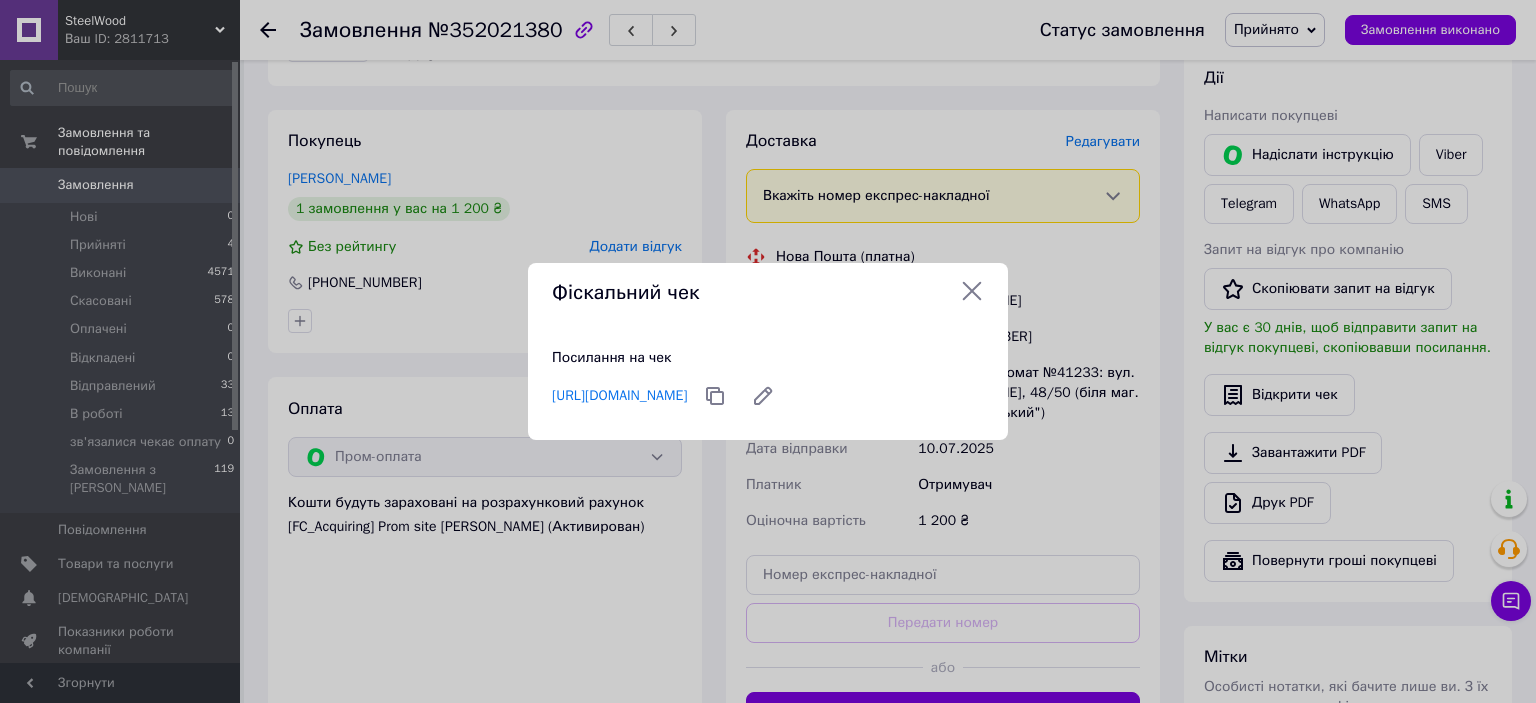 click 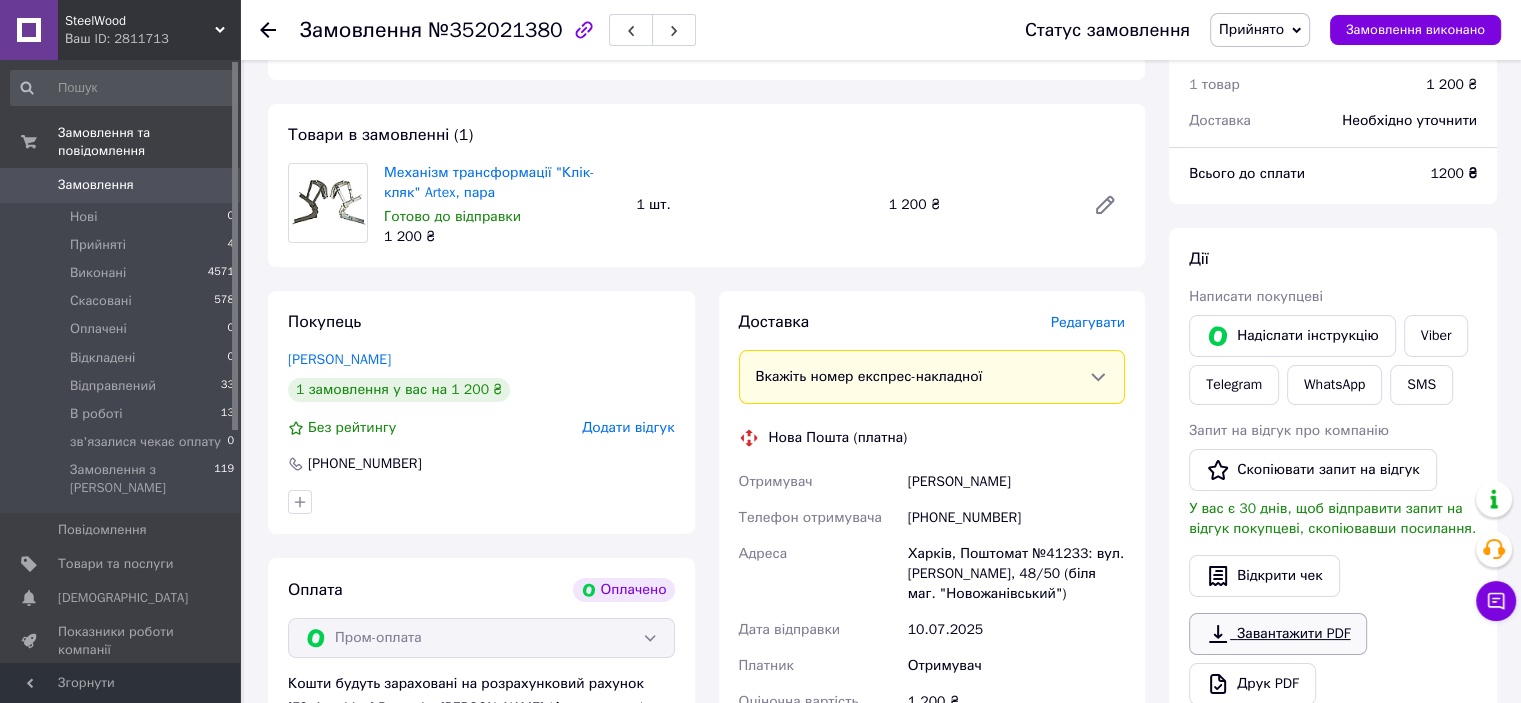 scroll, scrollTop: 111, scrollLeft: 0, axis: vertical 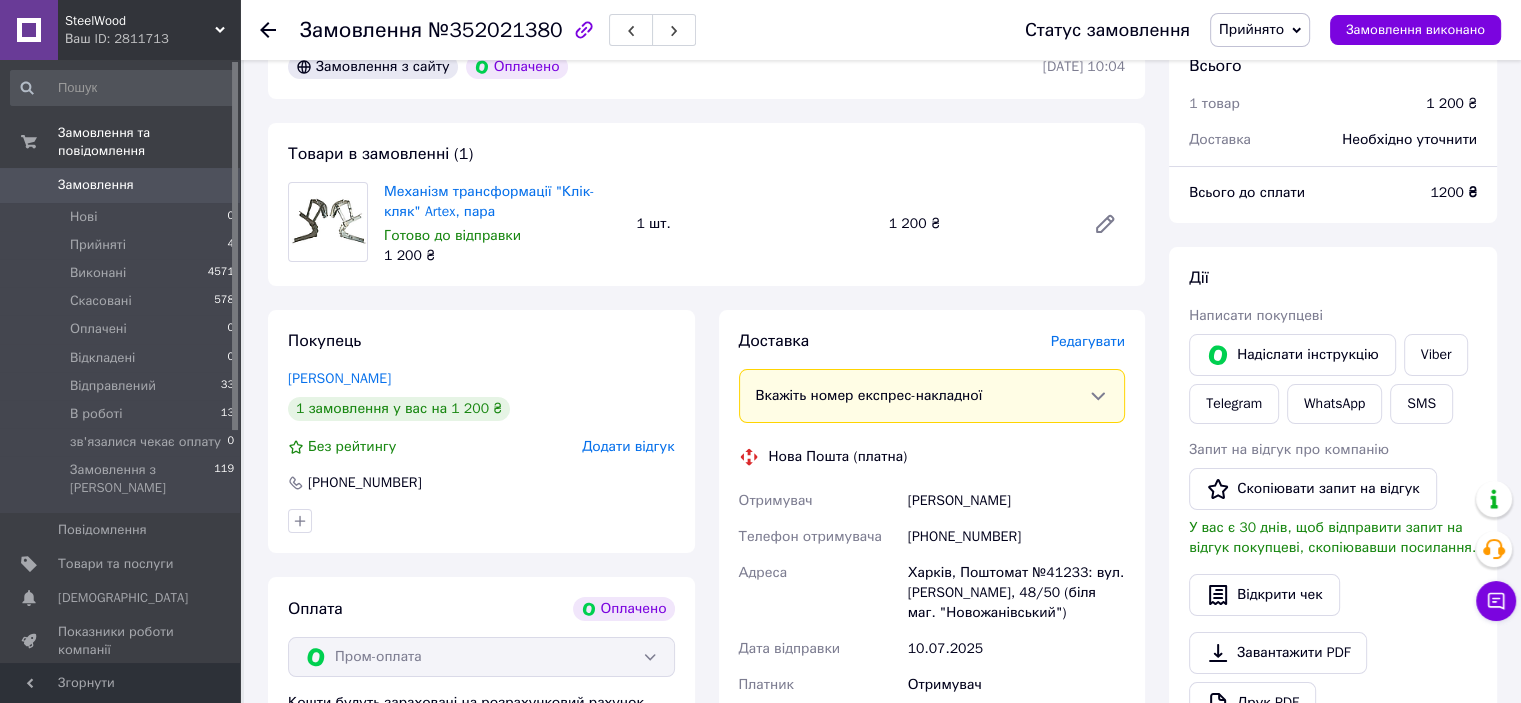 click 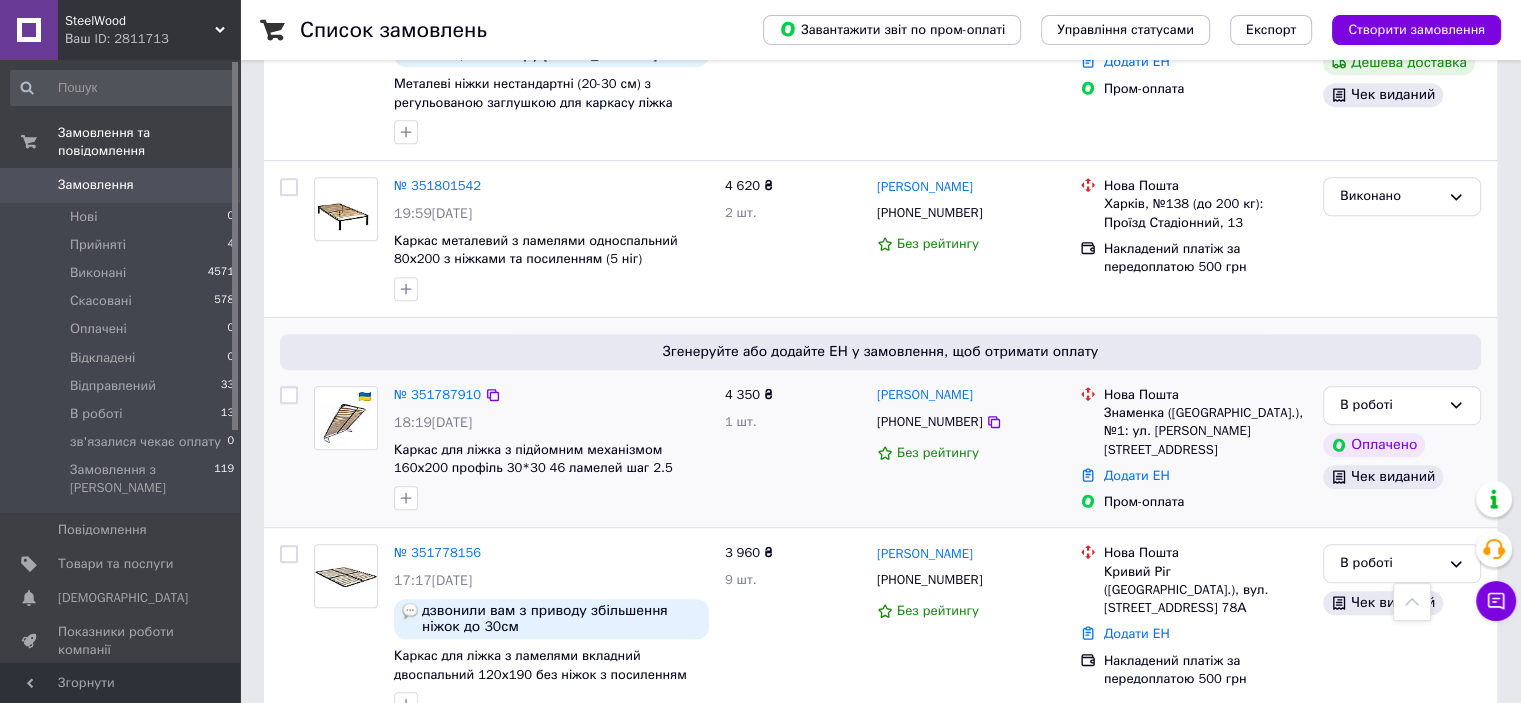 scroll, scrollTop: 900, scrollLeft: 0, axis: vertical 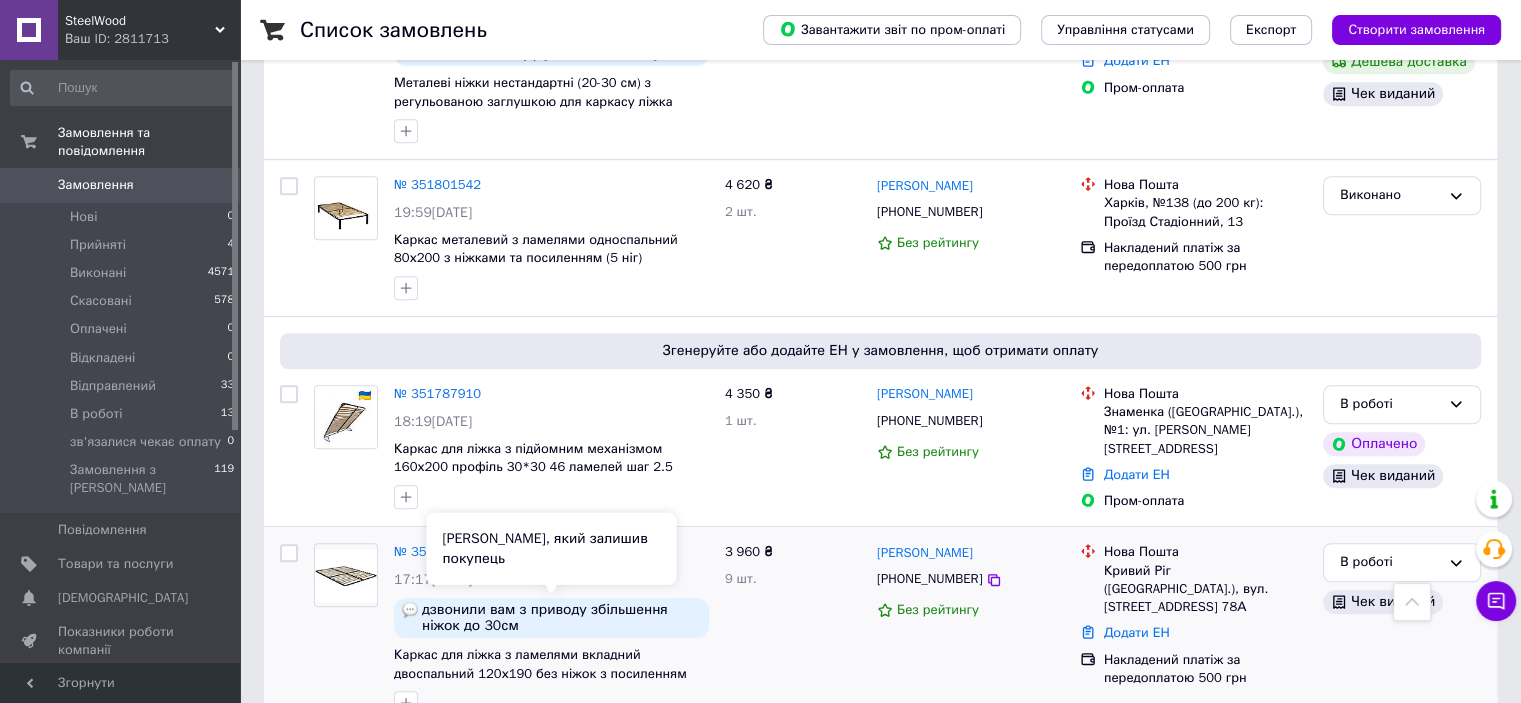 click on "дзвонили вам з приводу збільшення ніжок до 30см" at bounding box center [561, 618] 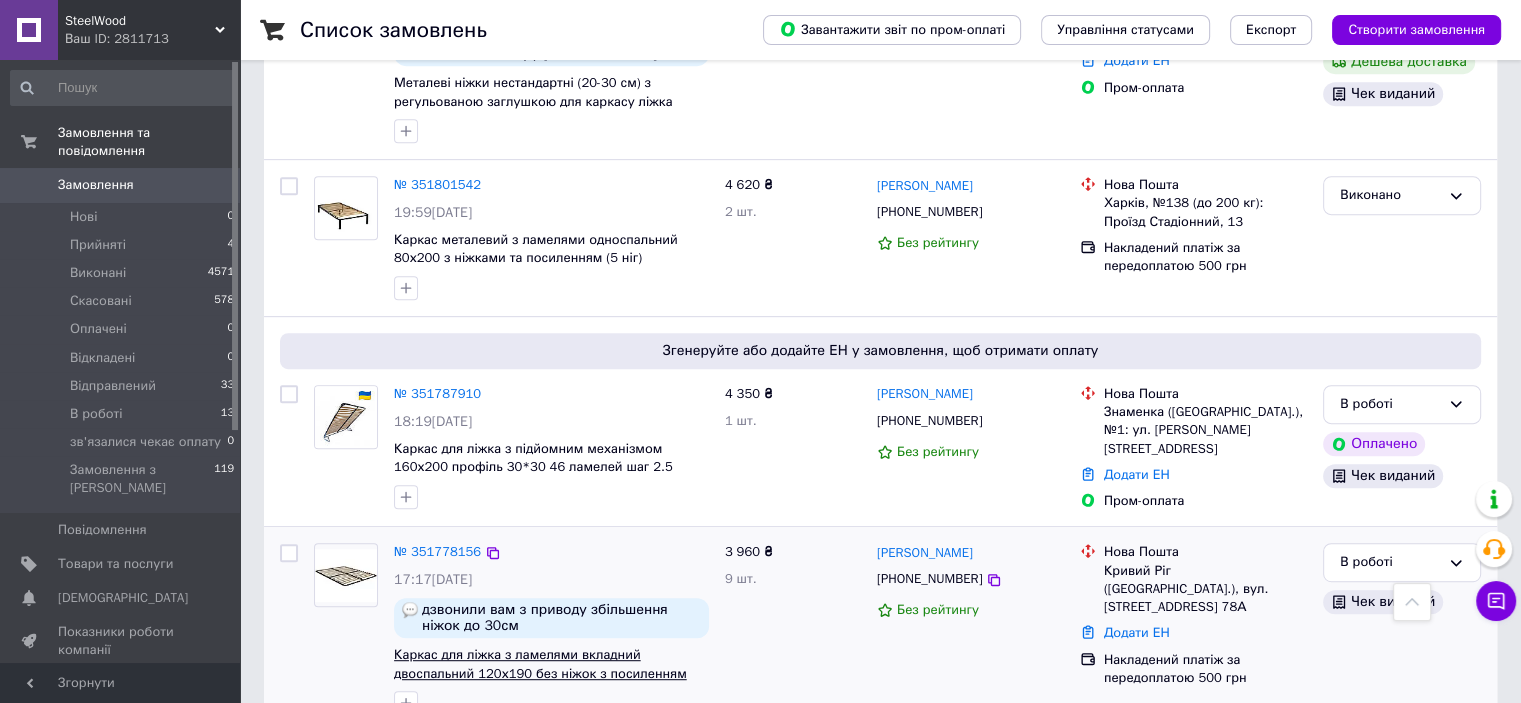 click on "Каркас для ліжка з ламелями вкладний двоспальний 120х190 без ніжок з посиленням 25х25х1.2 мм, 2.5 см" at bounding box center [540, 673] 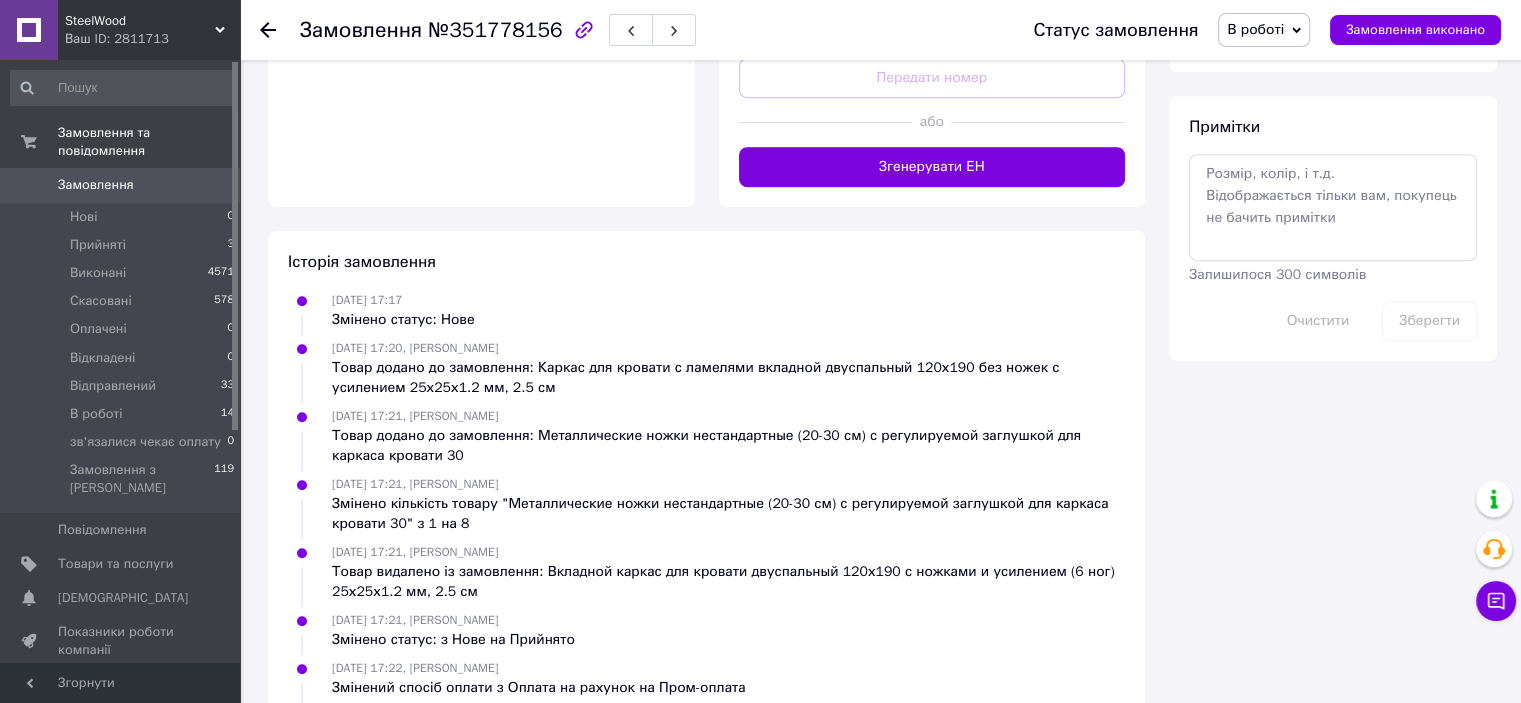 scroll, scrollTop: 616, scrollLeft: 0, axis: vertical 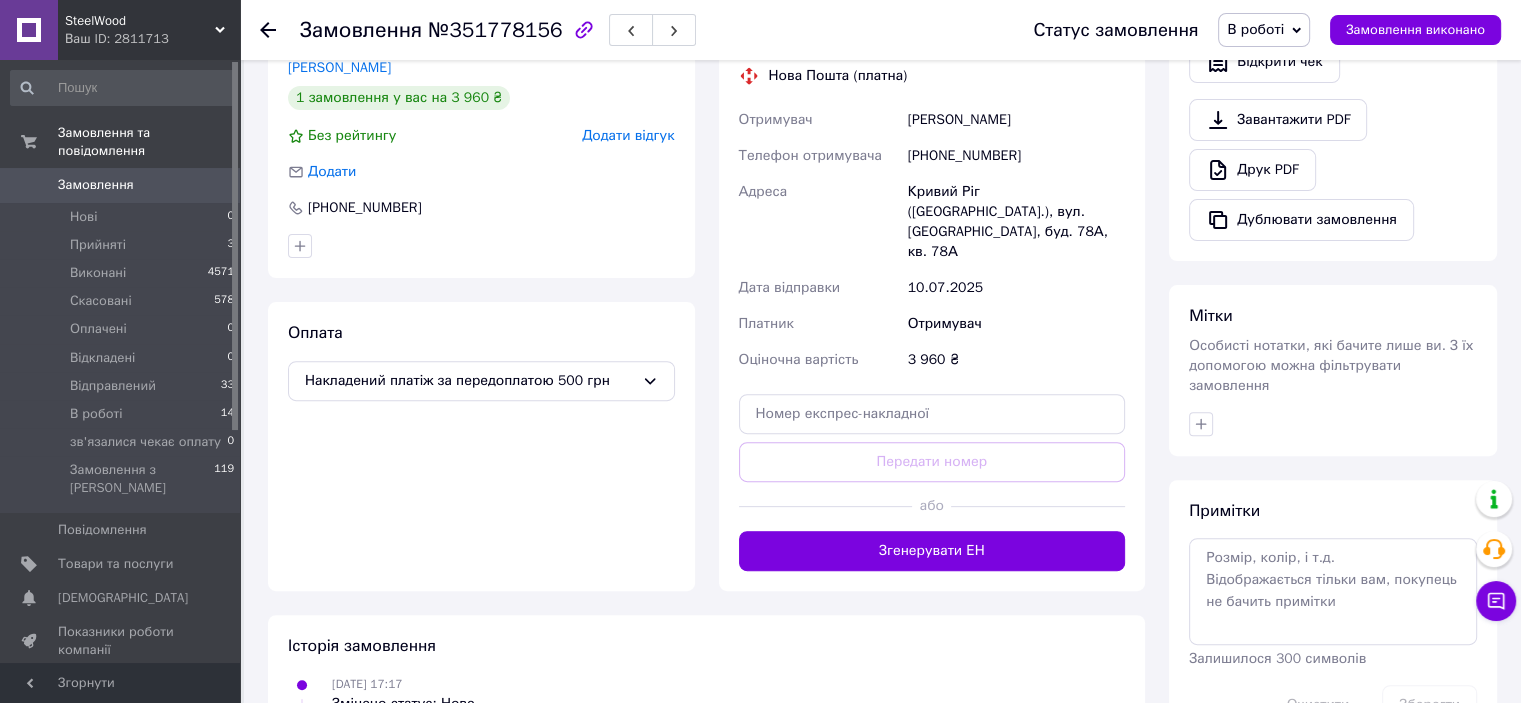 click 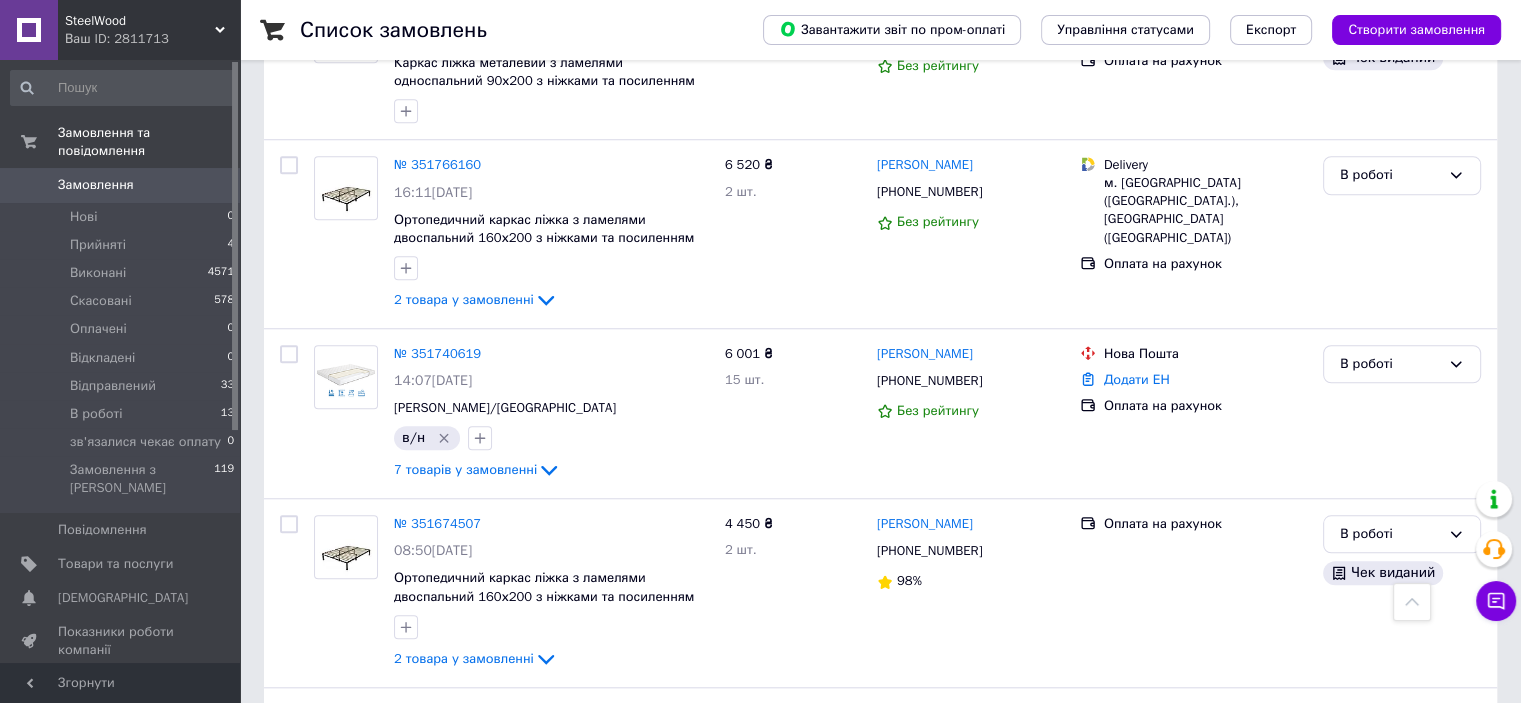 scroll, scrollTop: 1700, scrollLeft: 0, axis: vertical 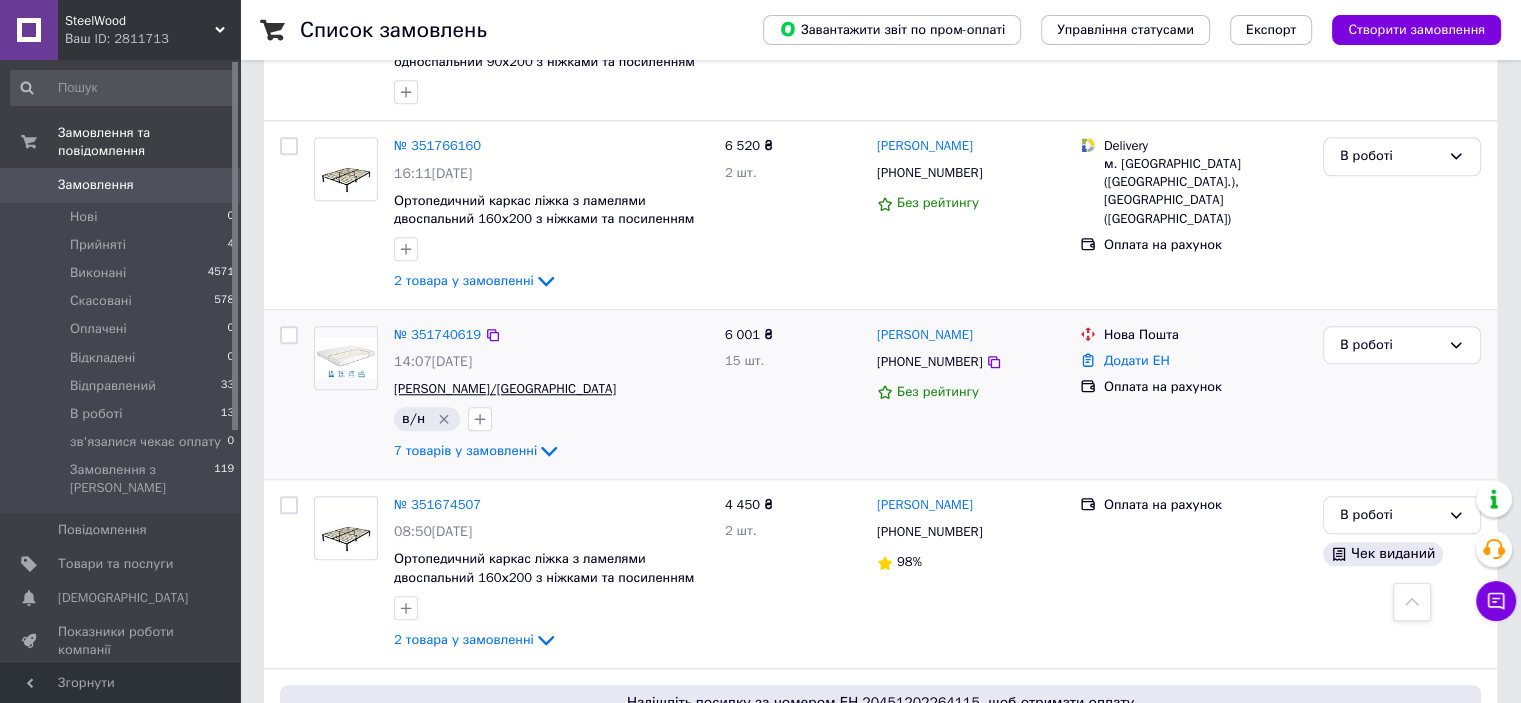 click on "[PERSON_NAME]/[GEOGRAPHIC_DATA]" at bounding box center [505, 388] 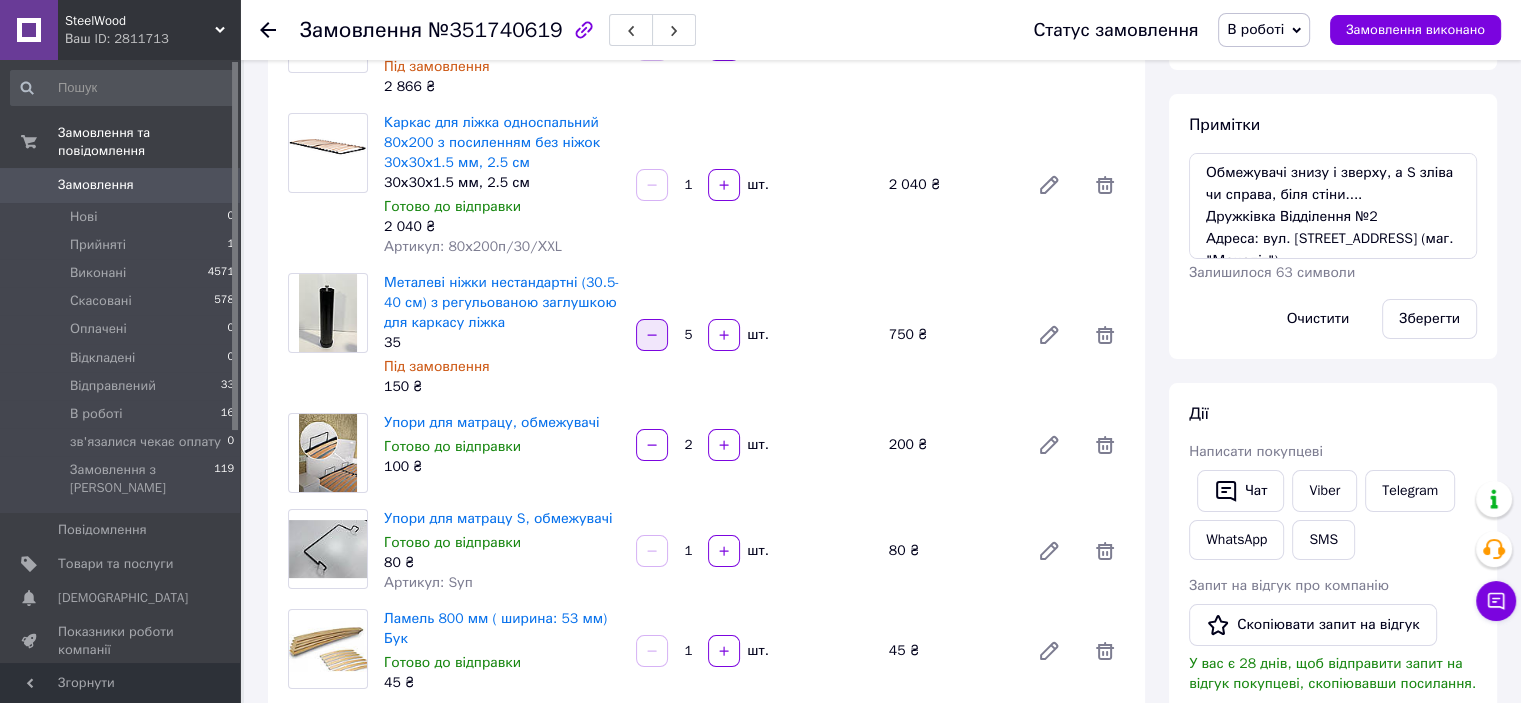 scroll, scrollTop: 0, scrollLeft: 0, axis: both 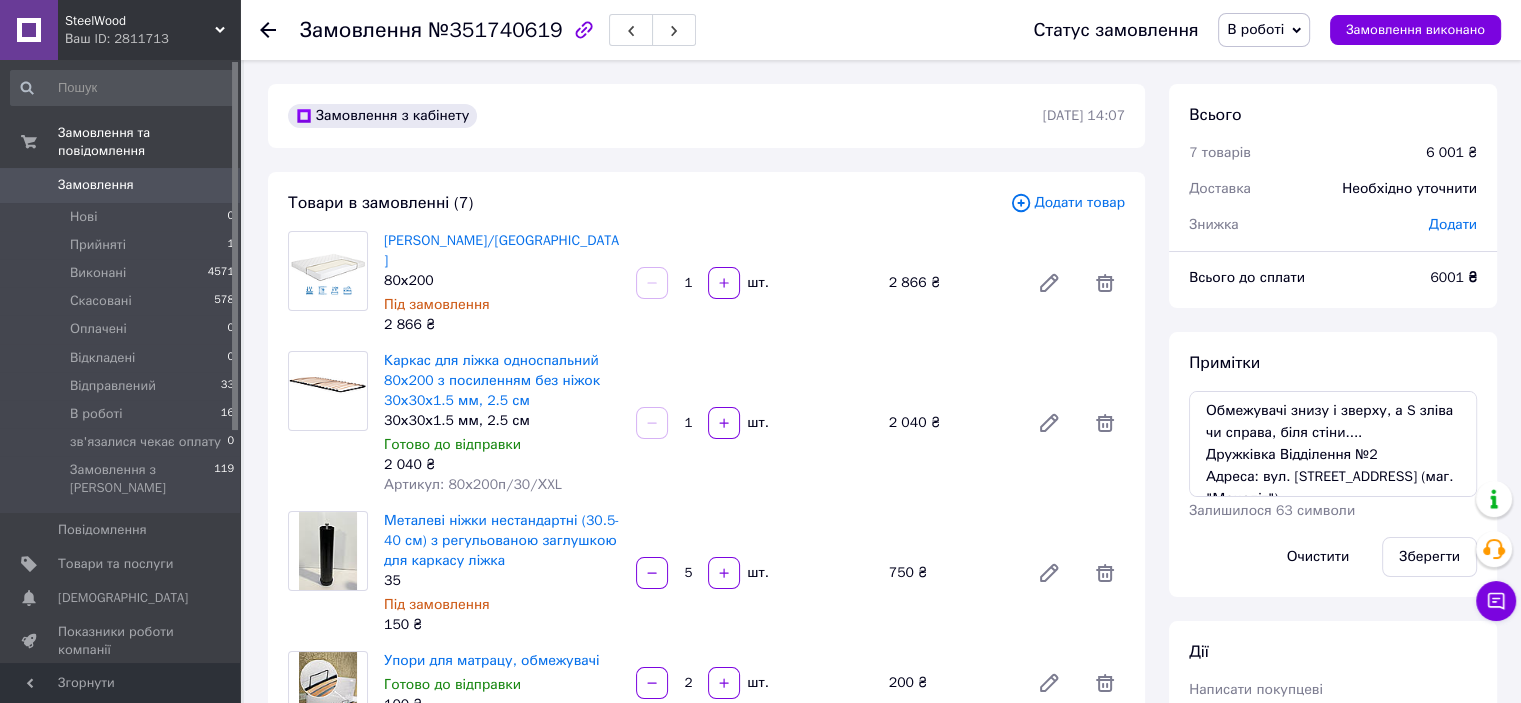 click 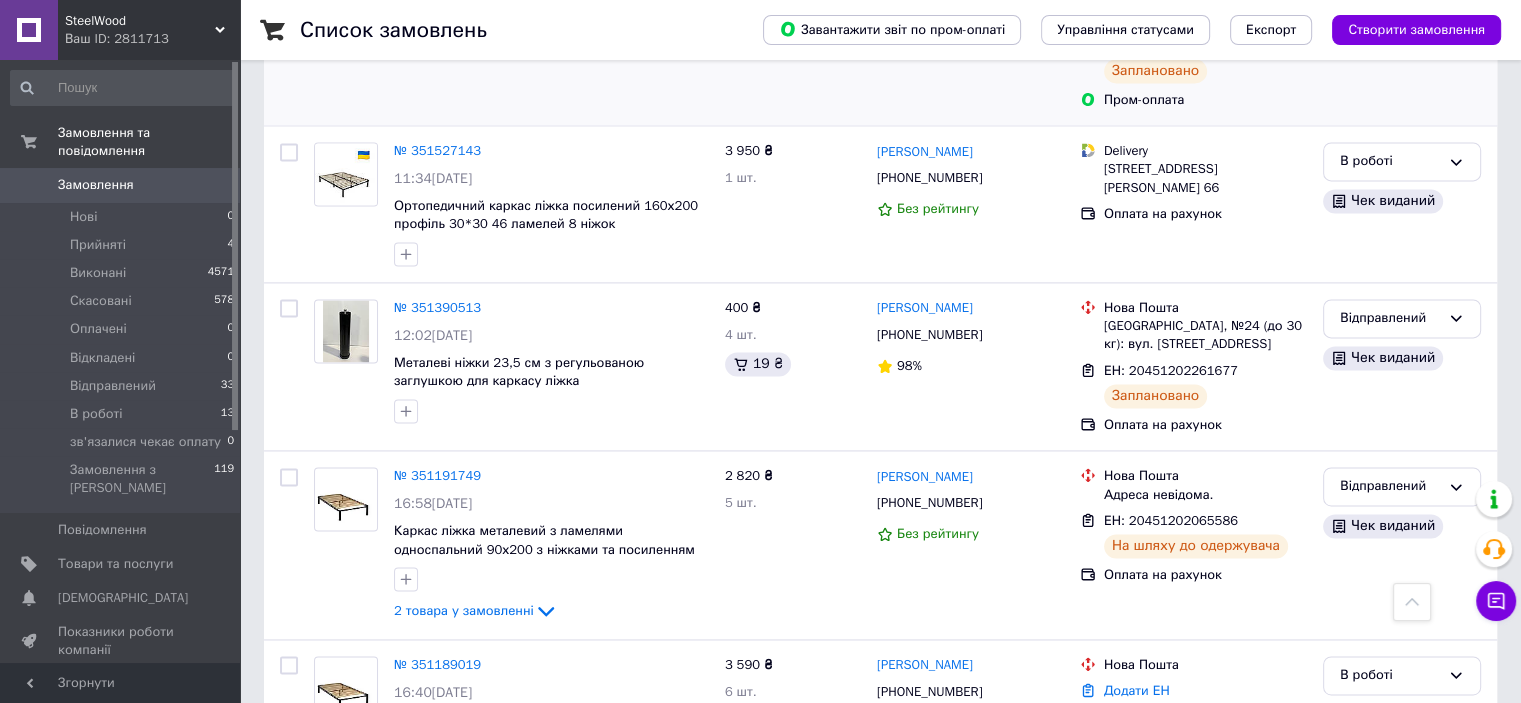scroll, scrollTop: 2800, scrollLeft: 0, axis: vertical 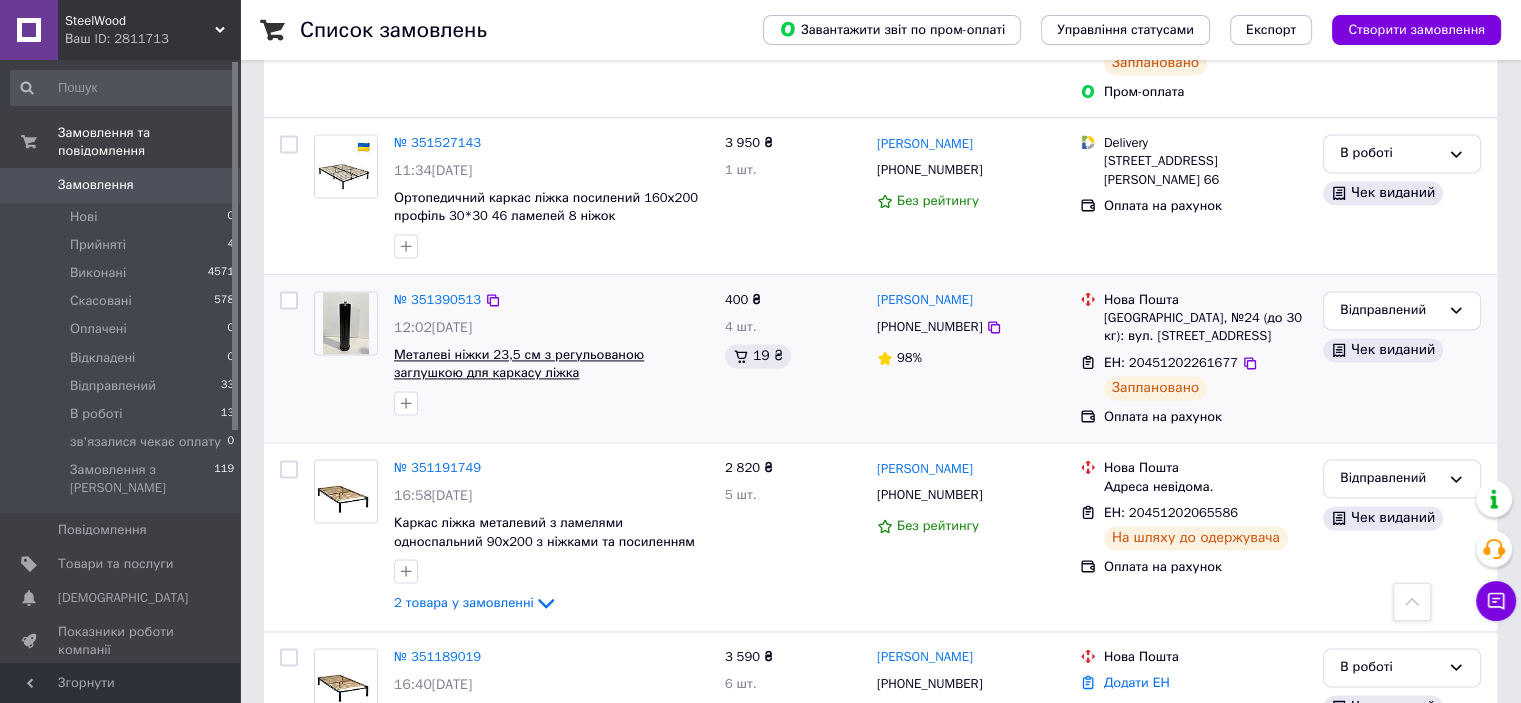 click on "Металеві ніжки 23,5 см з регульованою заглушкою для каркасу ліжка" at bounding box center (519, 364) 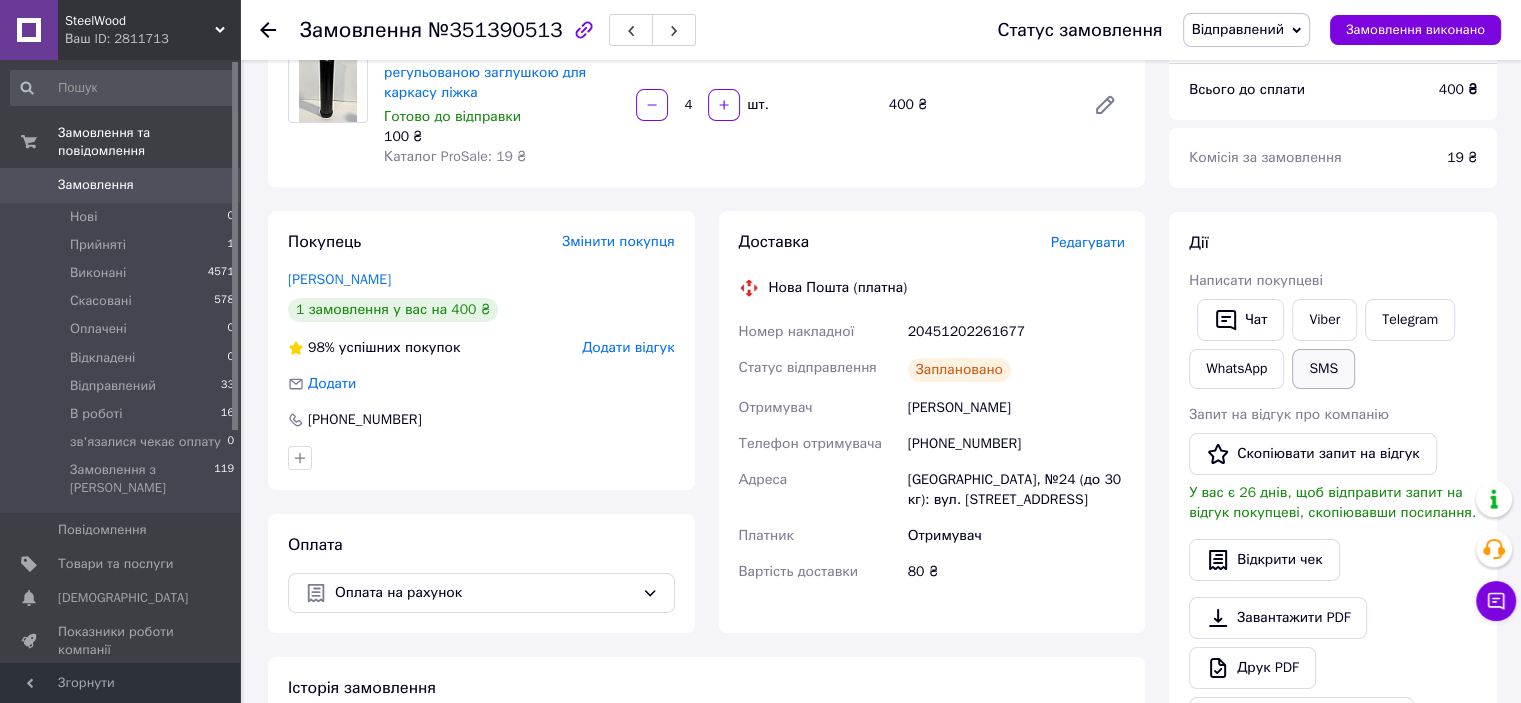 scroll, scrollTop: 128, scrollLeft: 0, axis: vertical 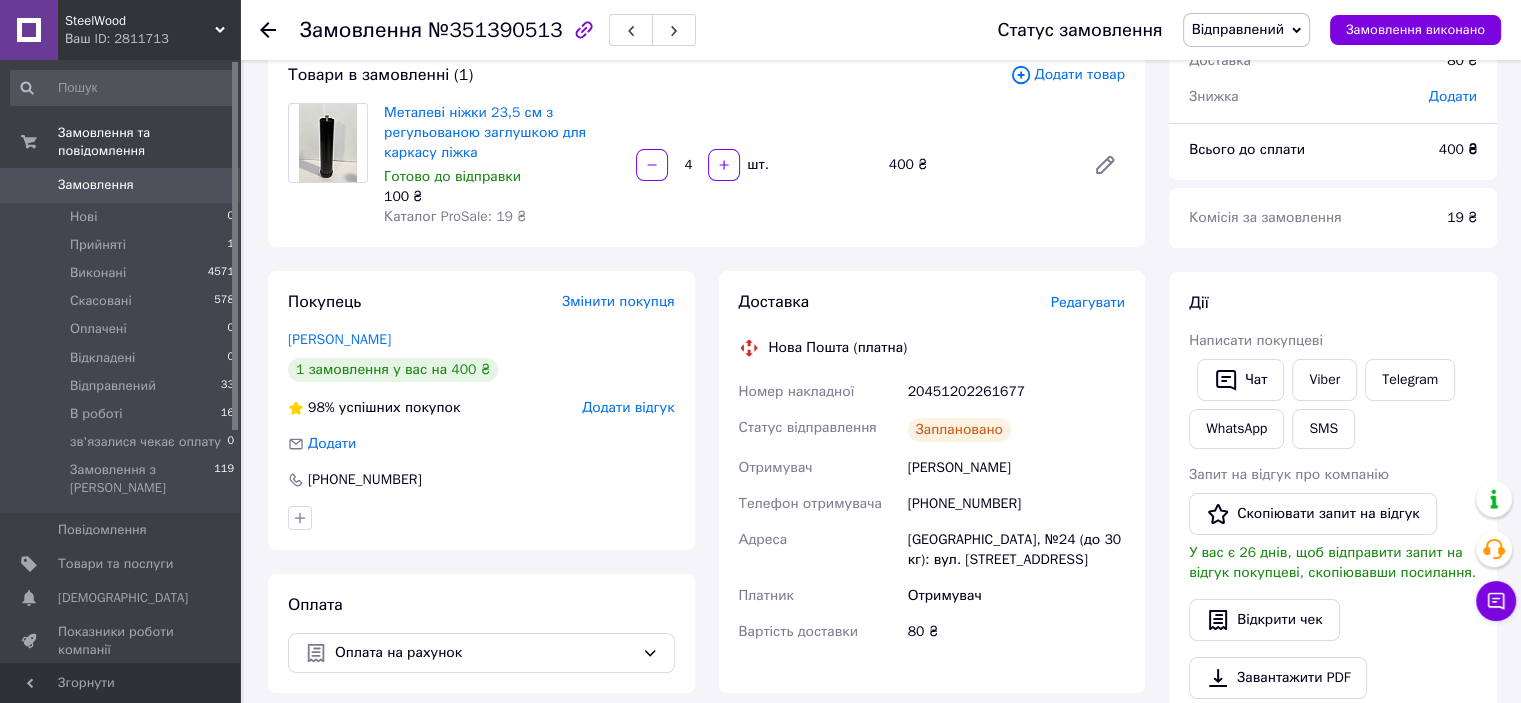 click 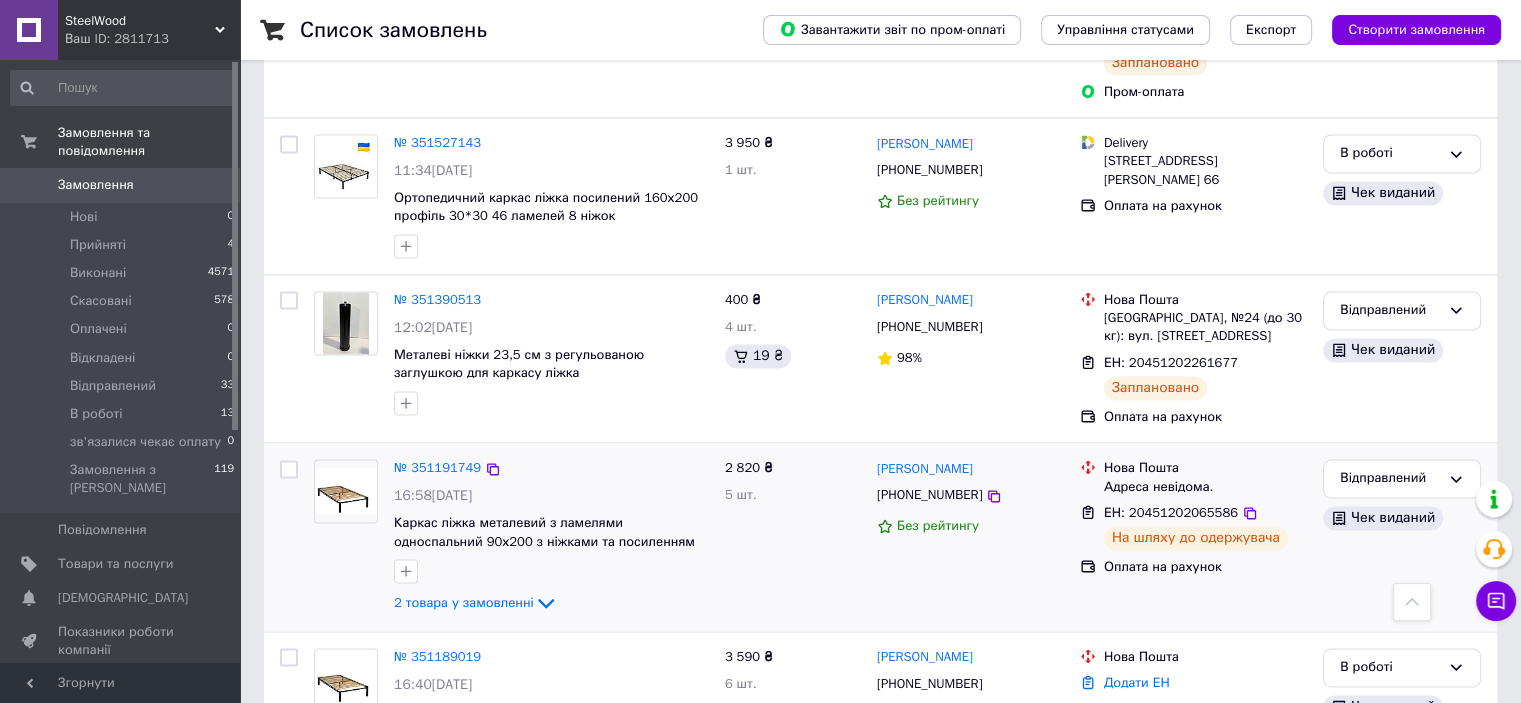 scroll, scrollTop: 2800, scrollLeft: 0, axis: vertical 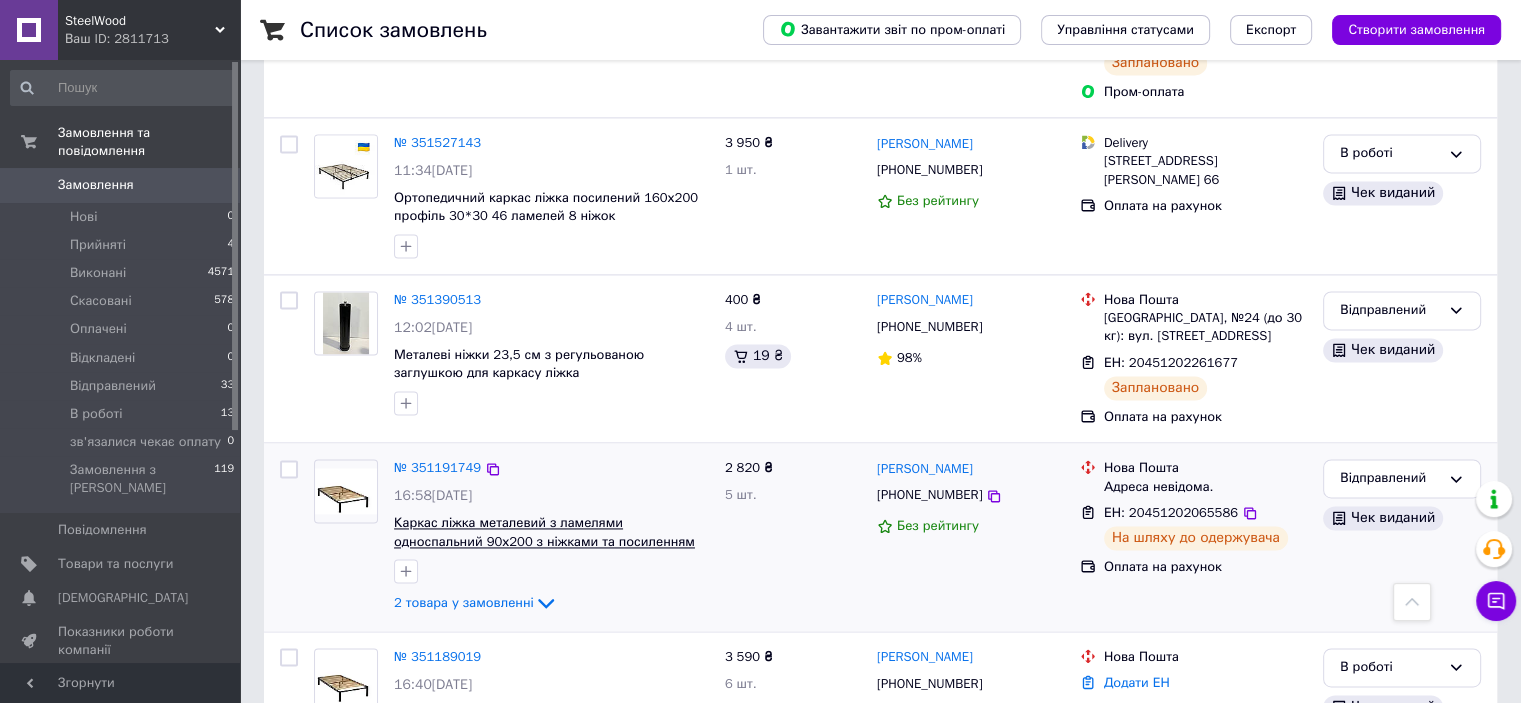 click on "Каркас ліжка металевий з ламелями односпальний 90х200 з ніжками та посиленням (5 ніг) 30х30х1.5 мм, 2.5 см" at bounding box center (544, 541) 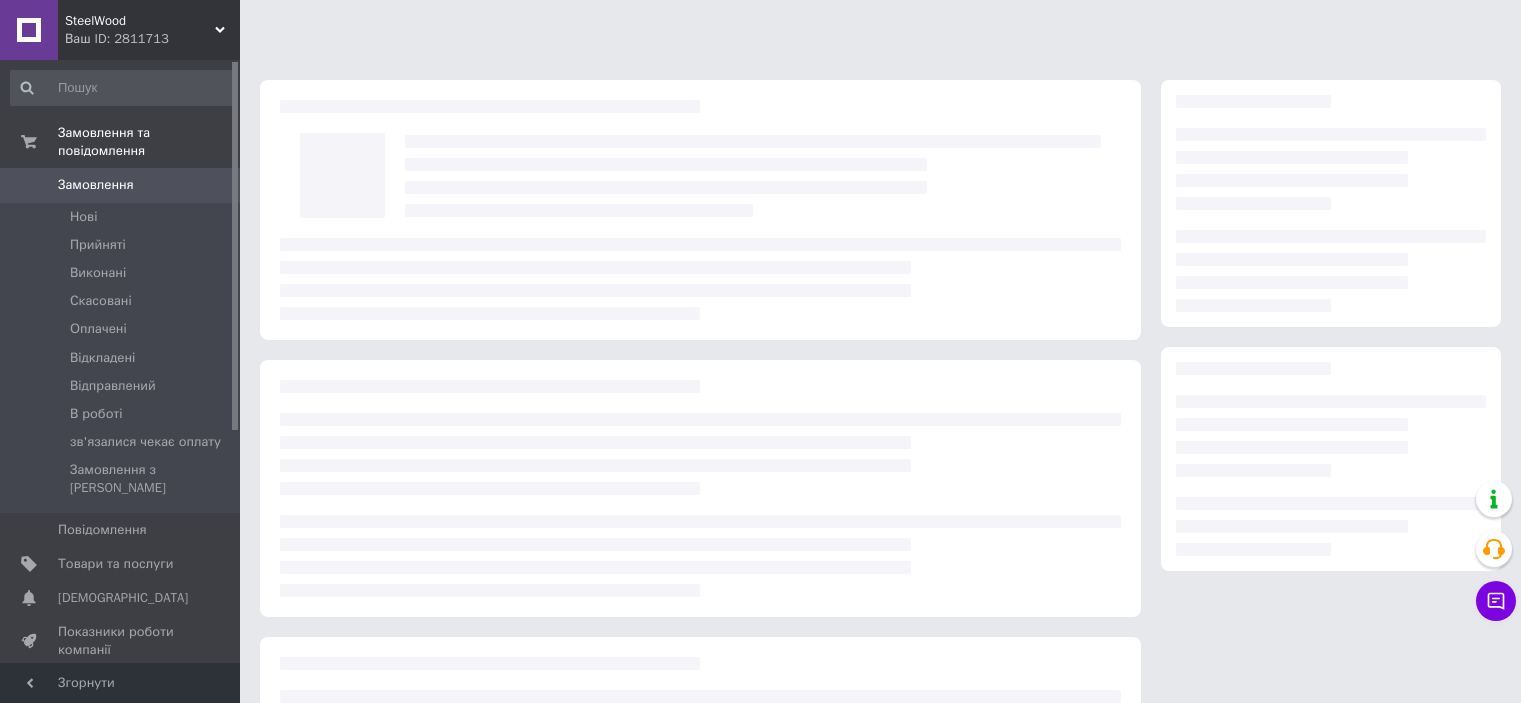 scroll, scrollTop: 0, scrollLeft: 0, axis: both 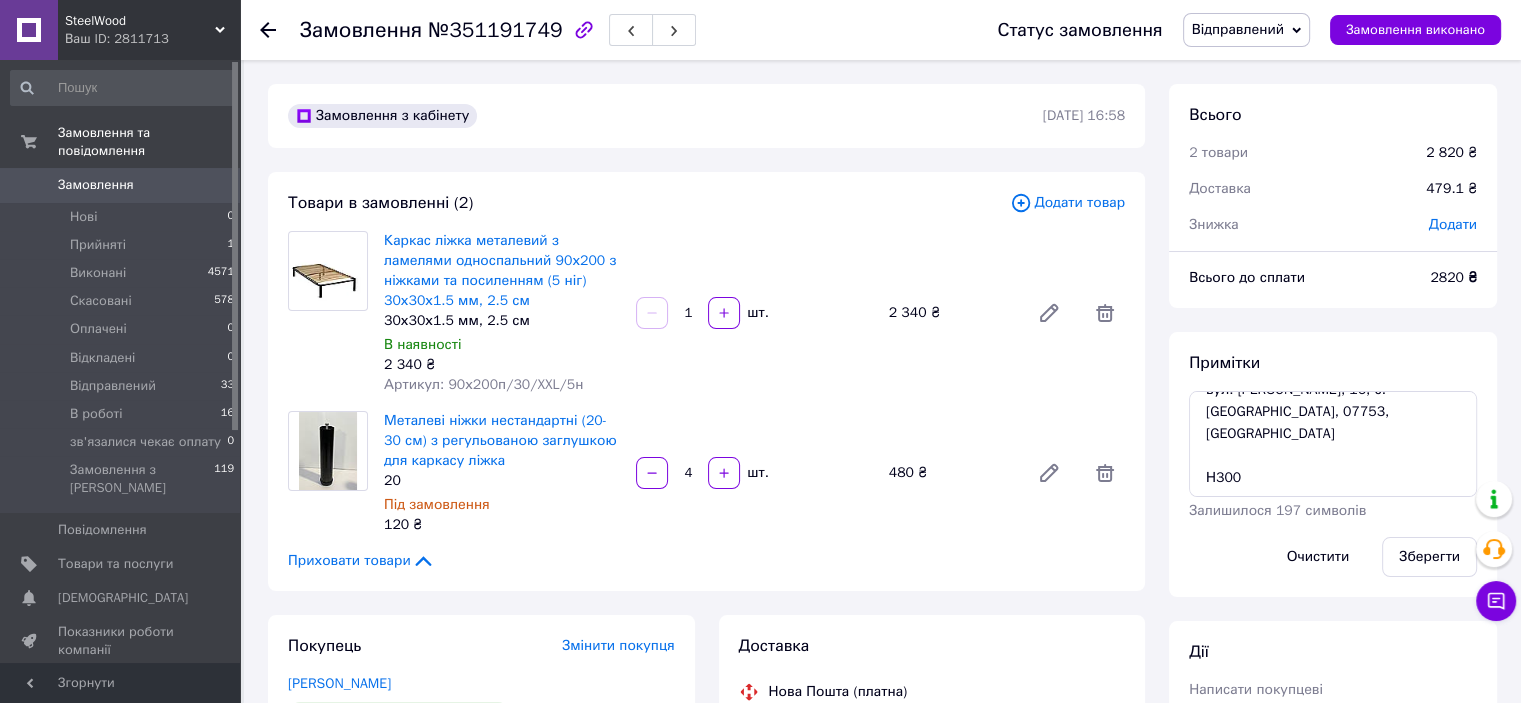 click 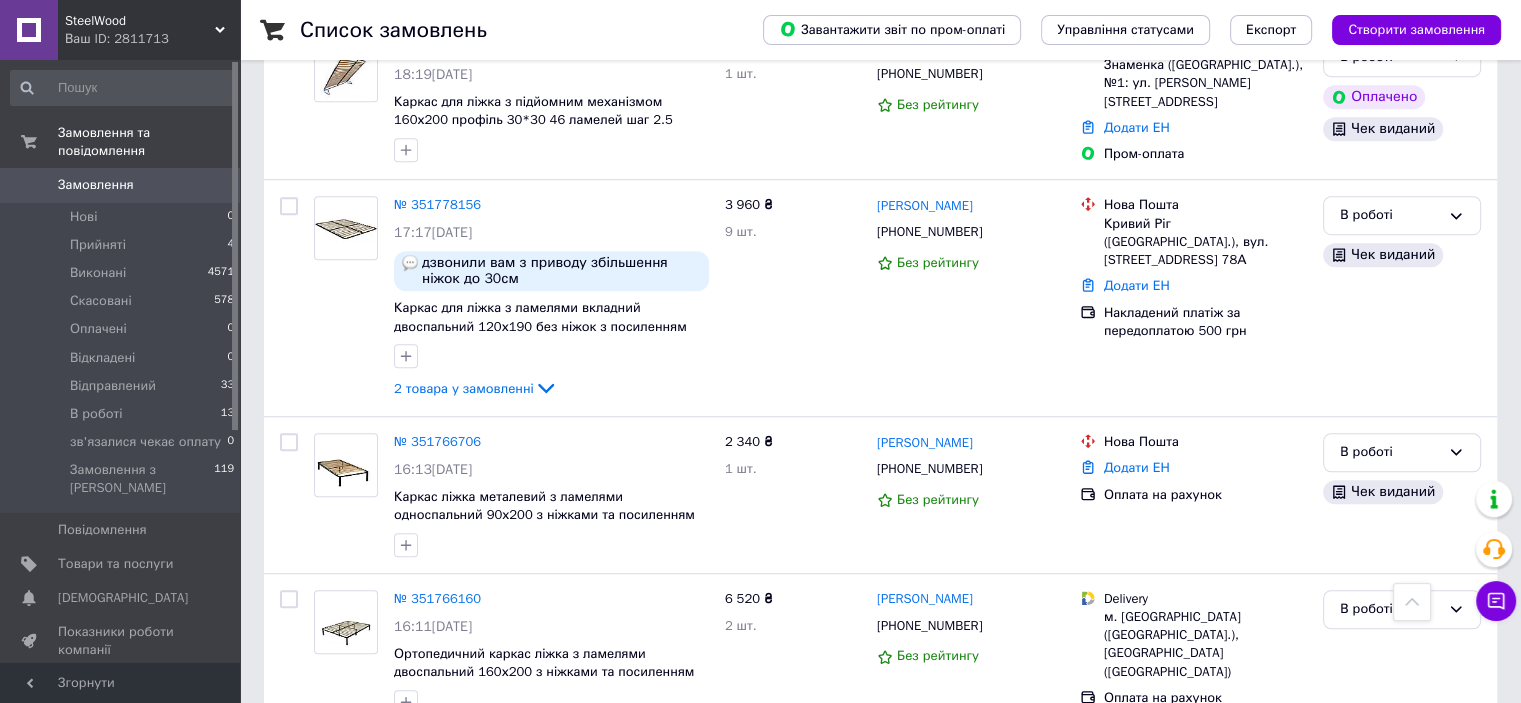 scroll, scrollTop: 1147, scrollLeft: 0, axis: vertical 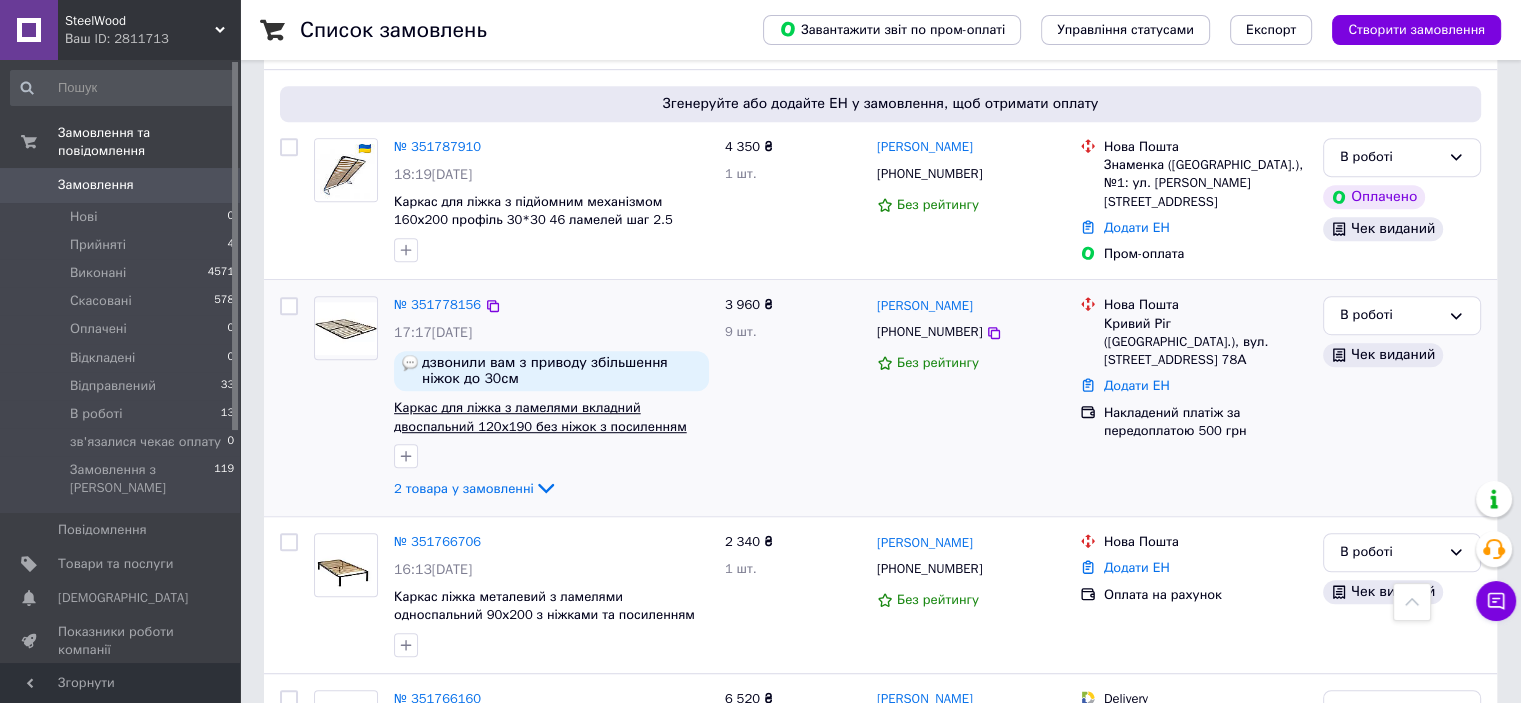 click on "Каркас для ліжка з ламелями вкладний двоспальний 120х190 без ніжок з посиленням 25х25х1.2 мм, 2.5 см" at bounding box center [540, 426] 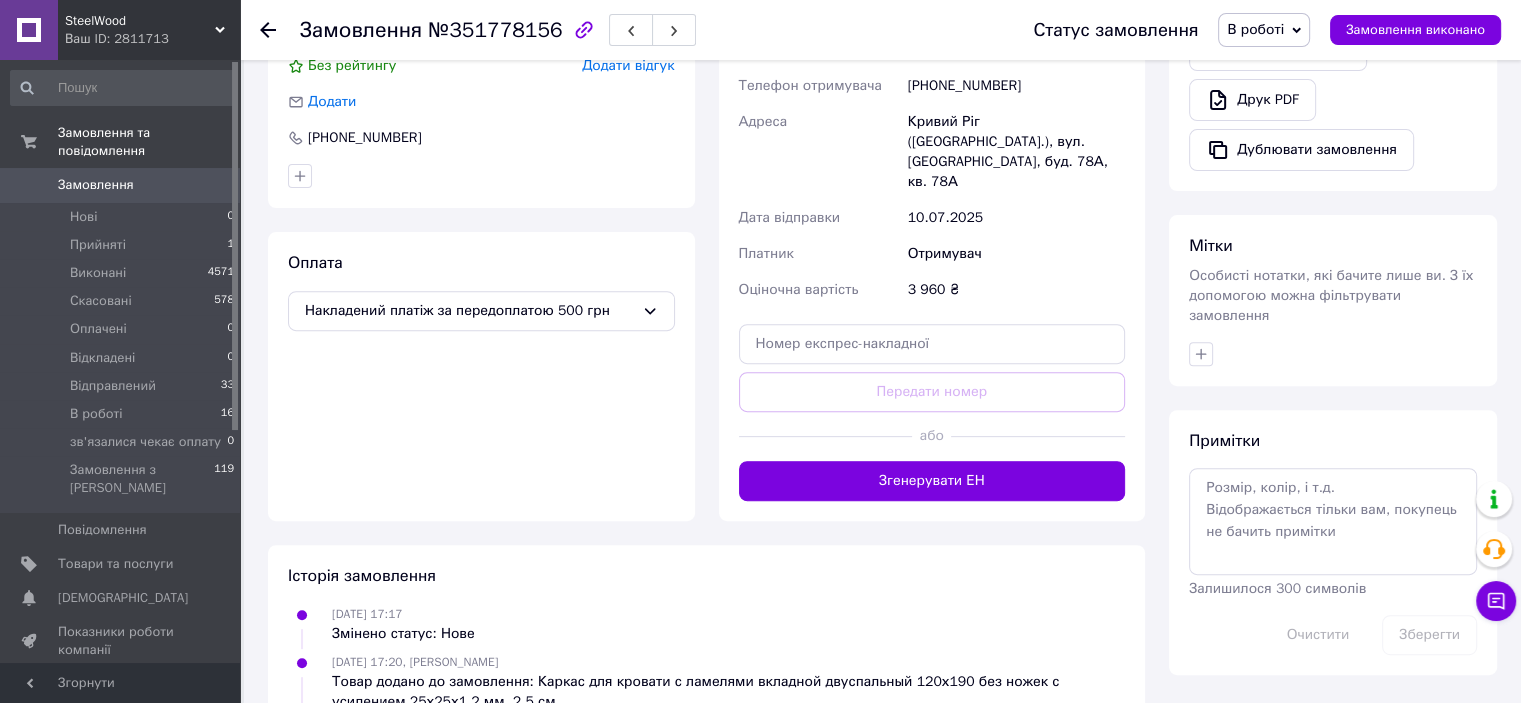 scroll, scrollTop: 800, scrollLeft: 0, axis: vertical 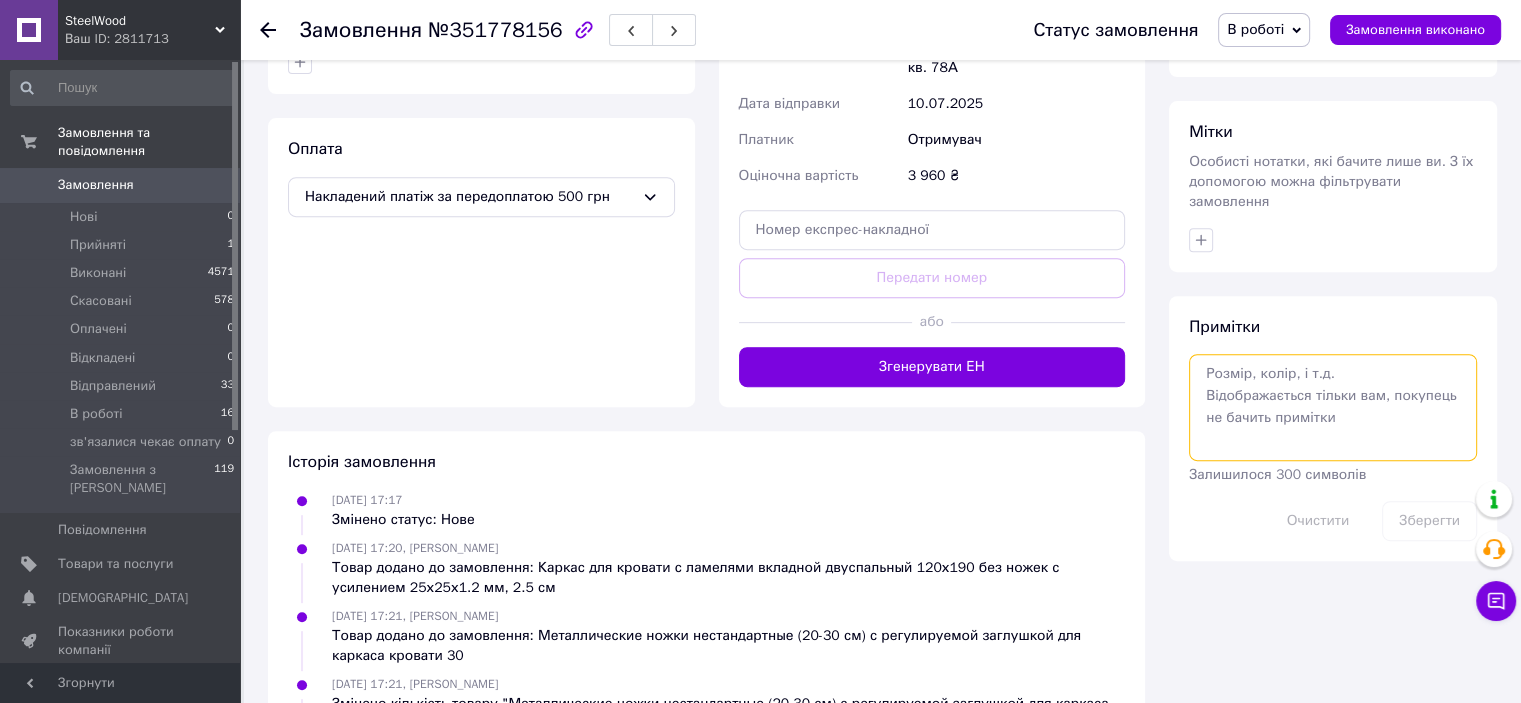 paste on "https://cabinet.tax.gov.ua/cashregs/check?id=4749377287&fn=4001181512&date=20250709&time=091904&sm=500" 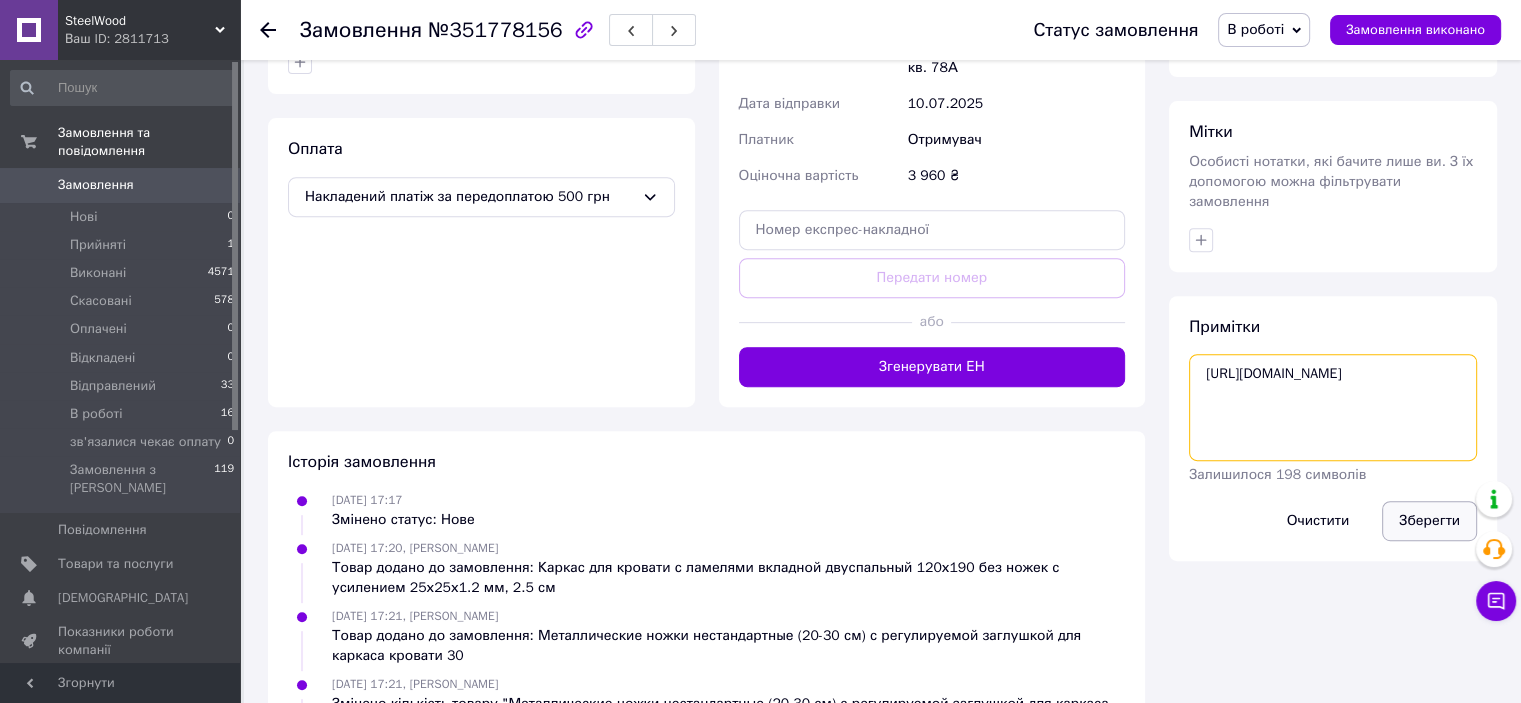 type on "https://cabinet.tax.gov.ua/cashregs/check?id=4749377287&fn=4001181512&date=20250709&time=091904&sm=500" 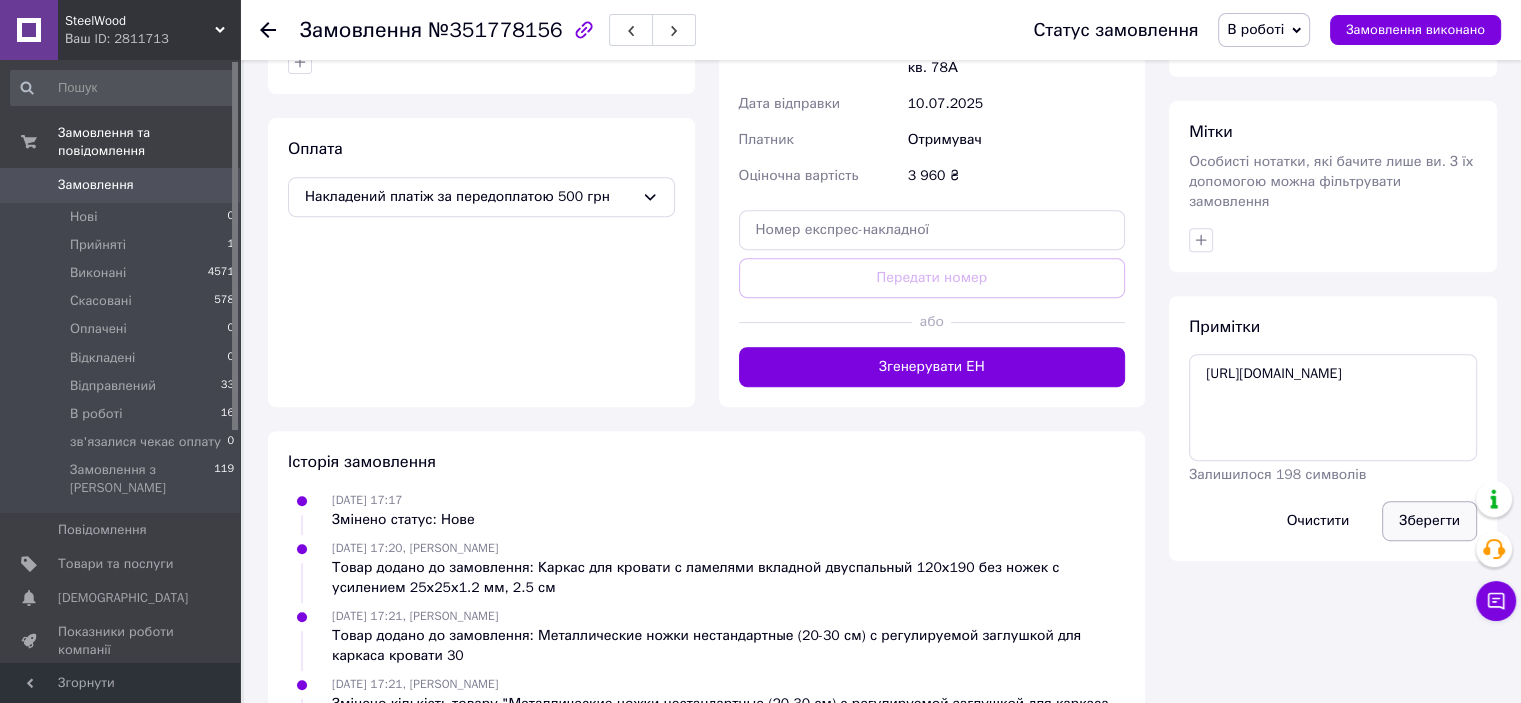 click on "Зберегти" at bounding box center (1429, 521) 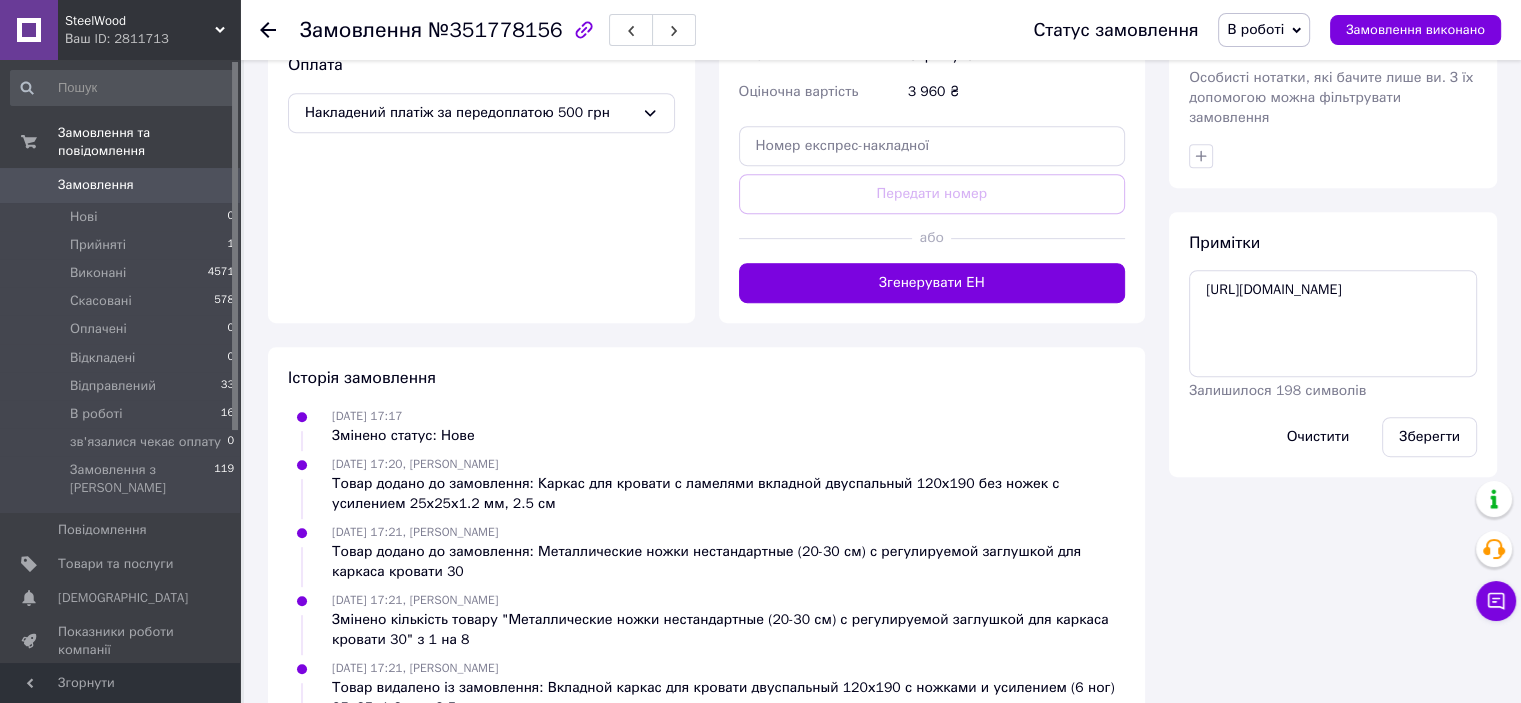 scroll, scrollTop: 784, scrollLeft: 0, axis: vertical 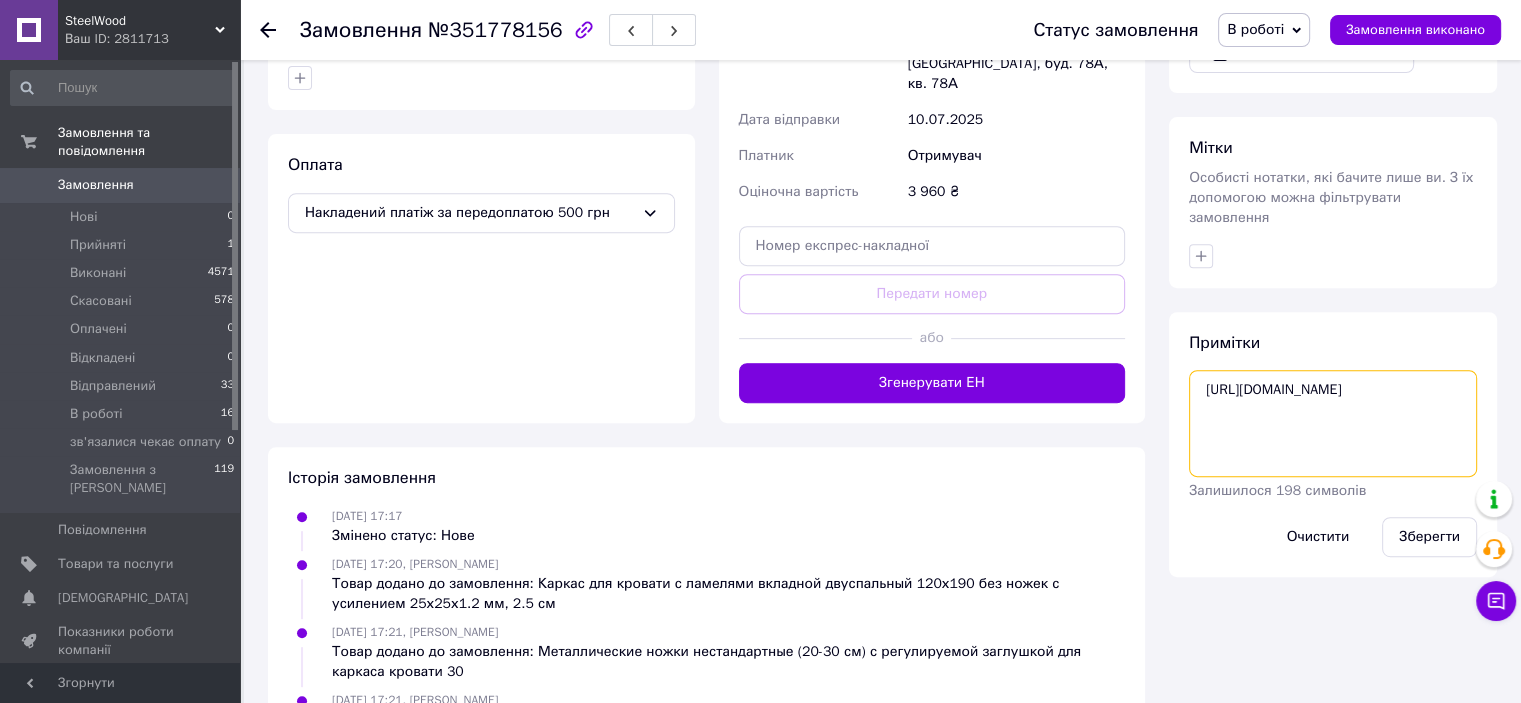 drag, startPoint x: 1439, startPoint y: 436, endPoint x: 1167, endPoint y: 323, distance: 294.53864 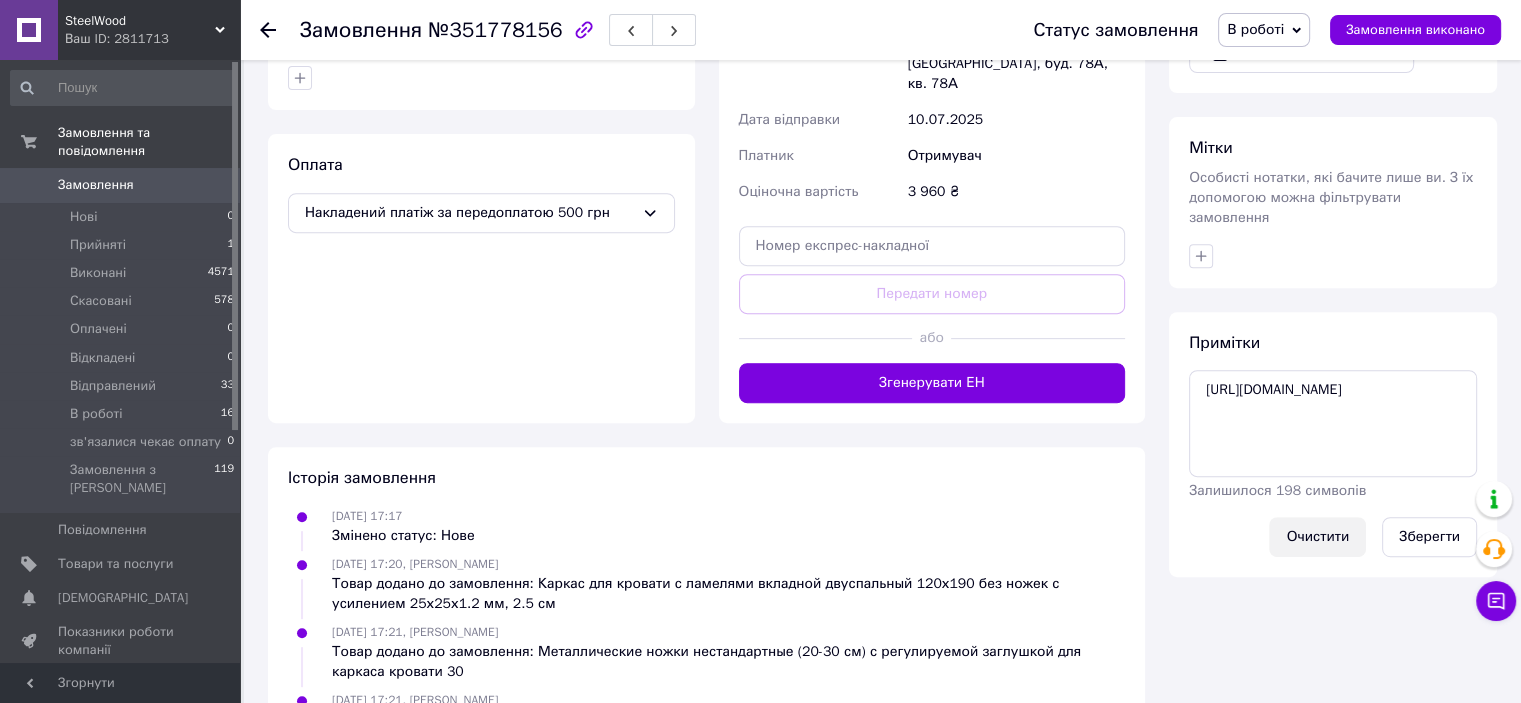 click on "Очистити" at bounding box center [1317, 537] 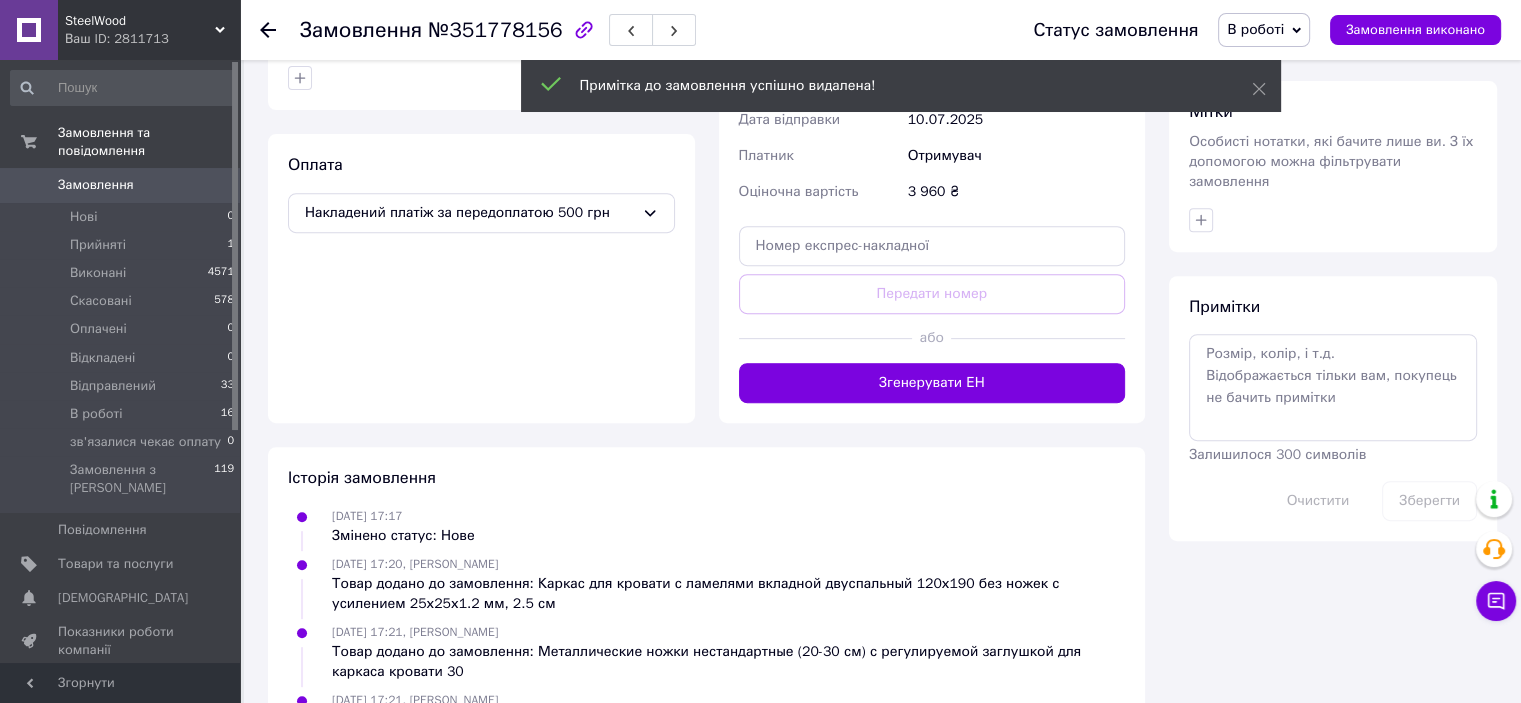 scroll, scrollTop: 24, scrollLeft: 0, axis: vertical 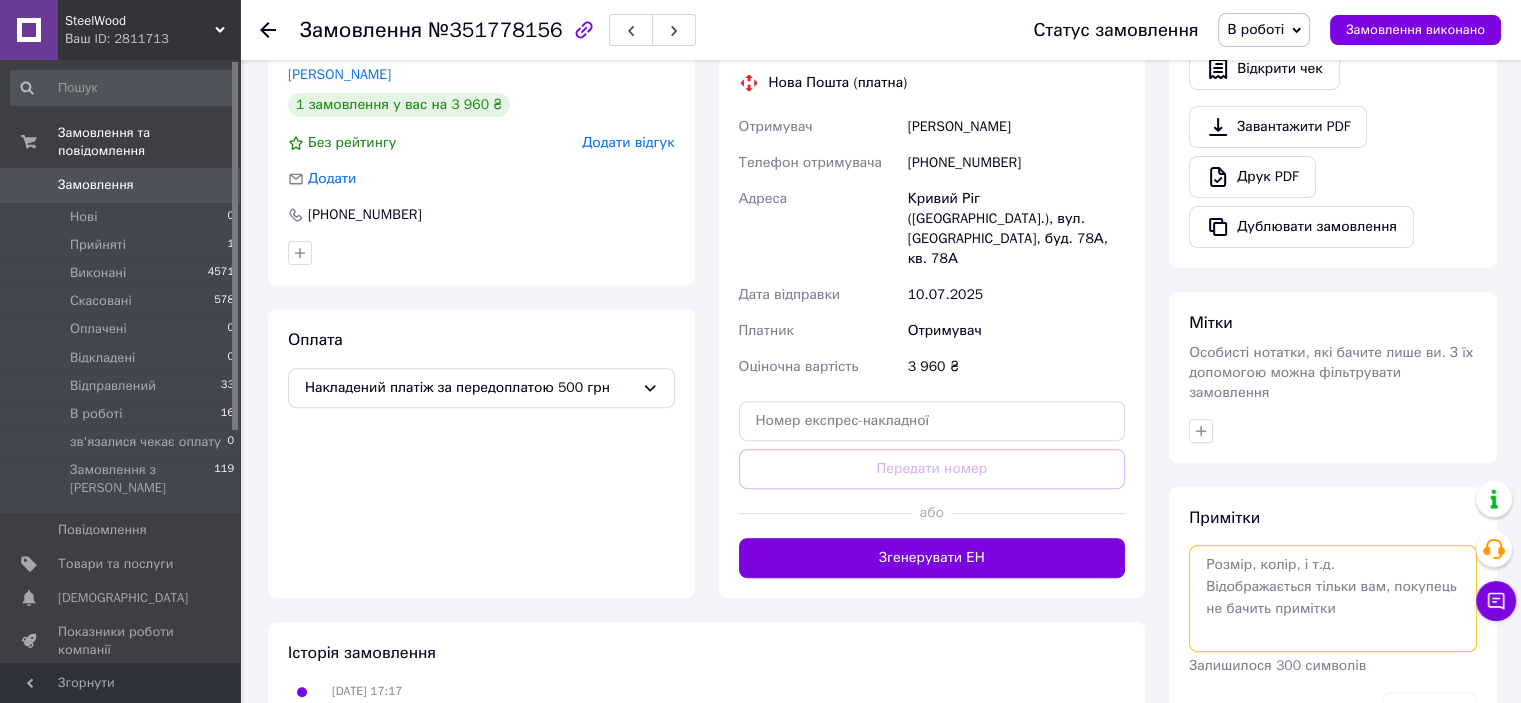 paste on "https://cabinet.tax.gov.ua/cashregs/check?id=4749377287&fn=4001181512&date=20250709&time=091904&sm=500" 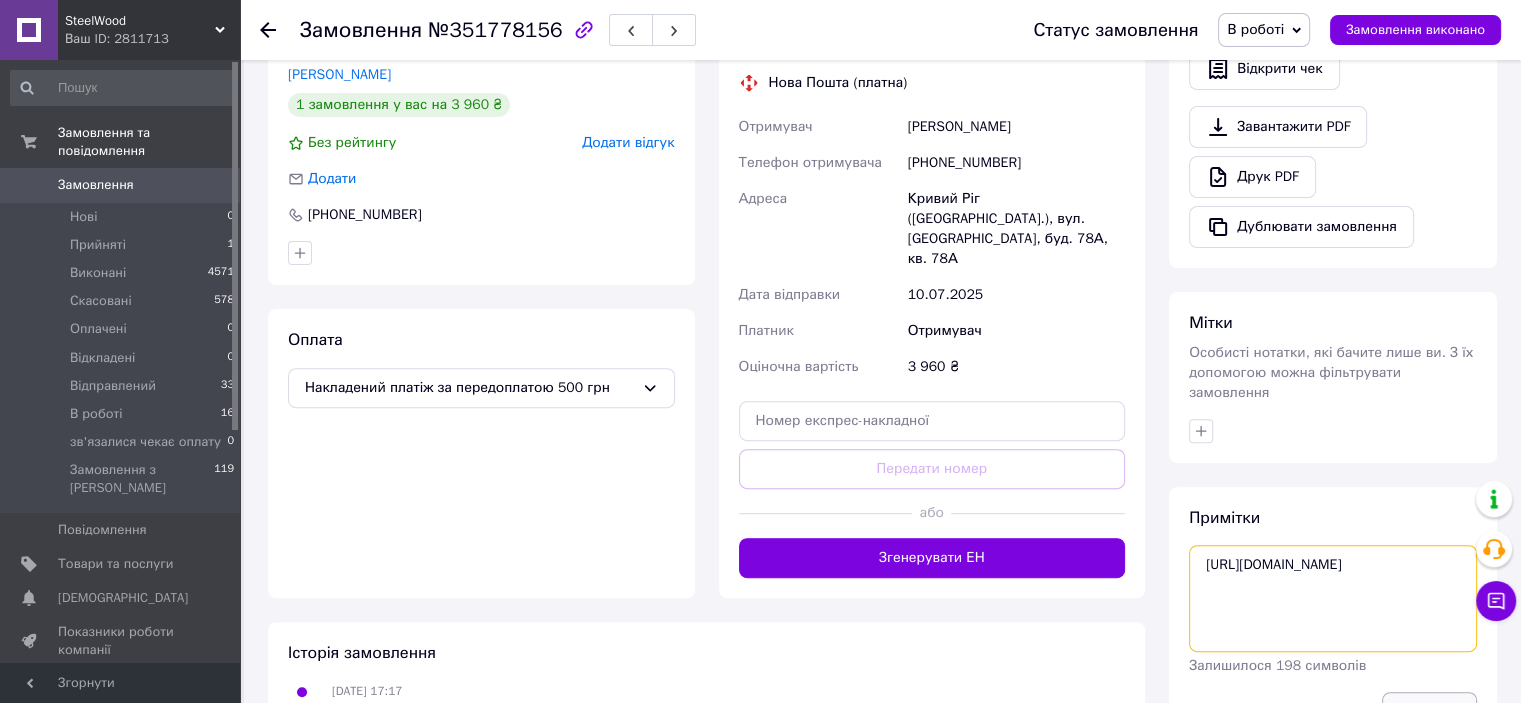 type on "https://cabinet.tax.gov.ua/cashregs/check?id=4749377287&fn=4001181512&date=20250709&time=091904&sm=500" 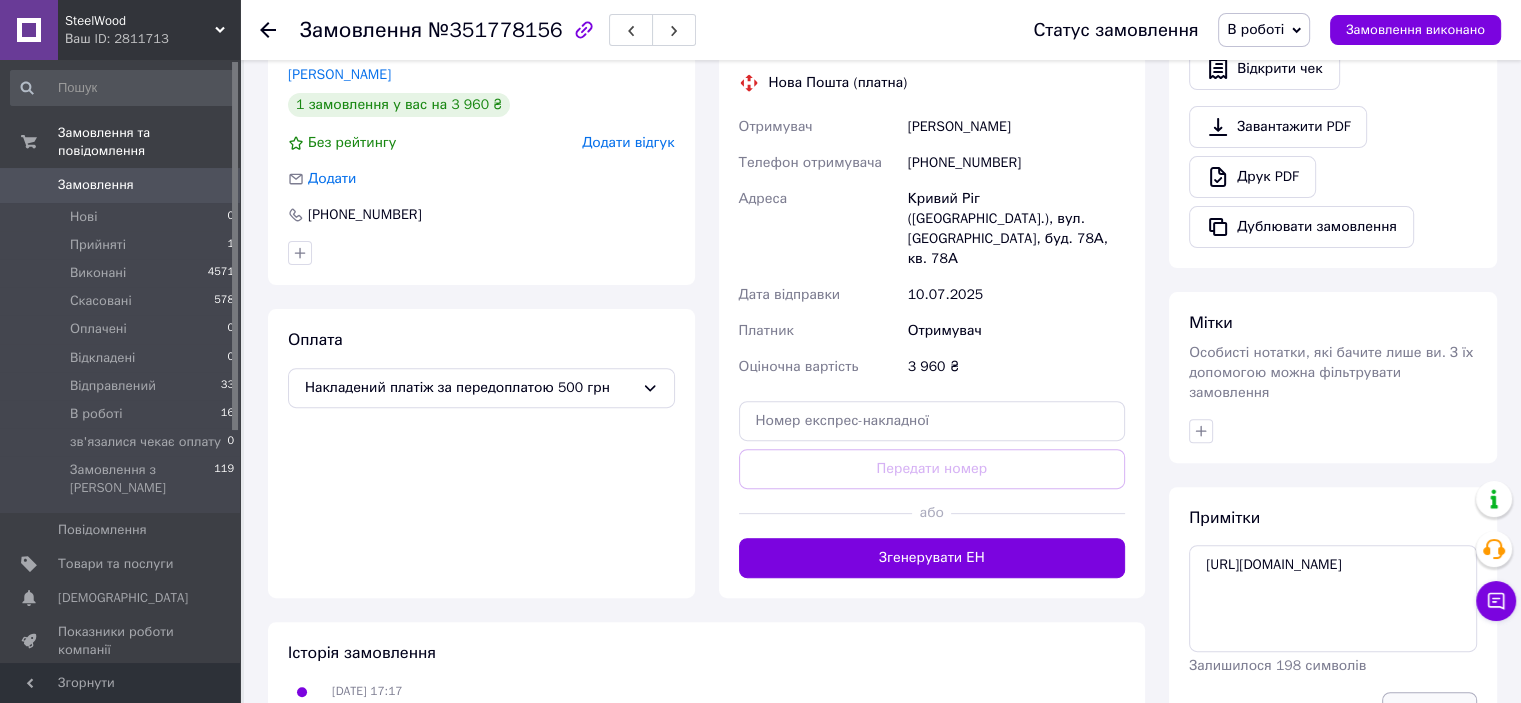click on "Зберегти" at bounding box center (1429, 712) 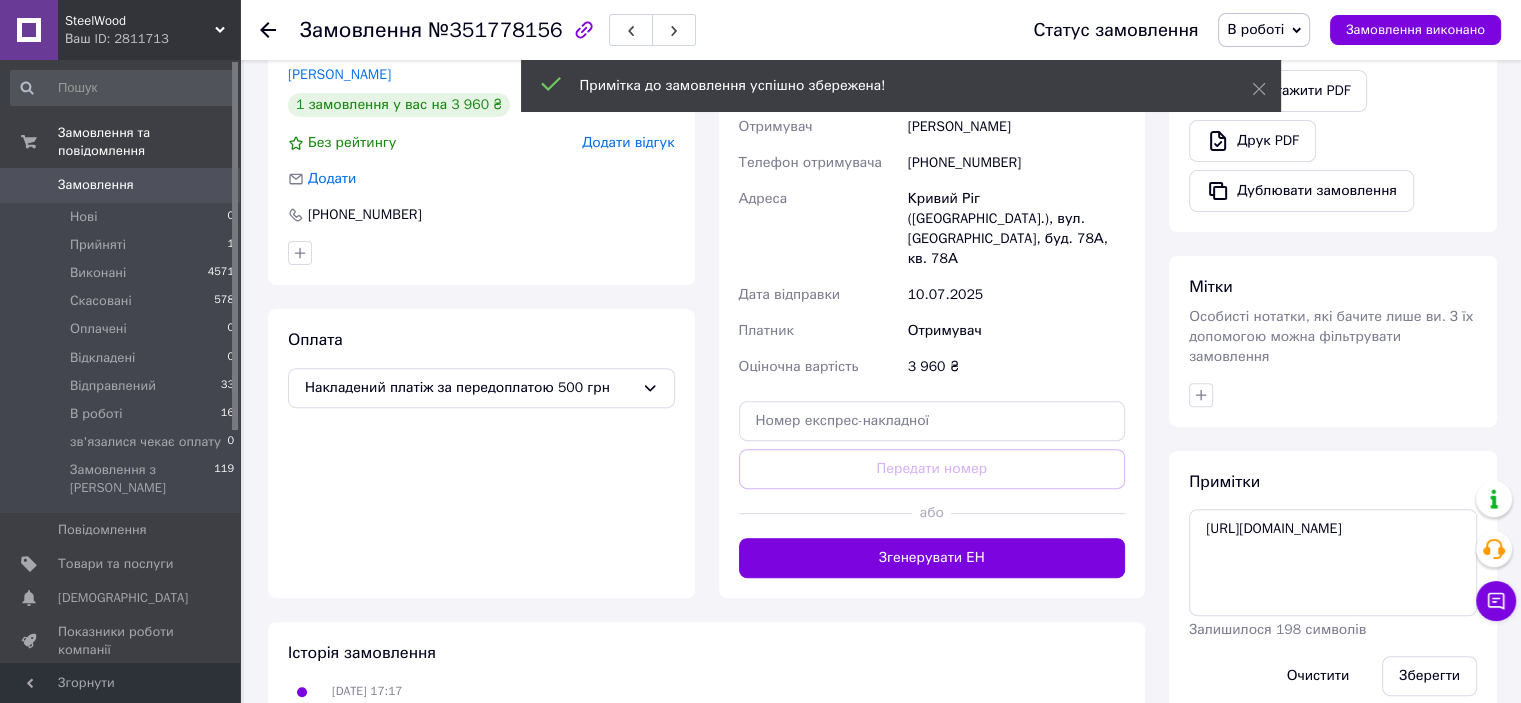 scroll, scrollTop: 92, scrollLeft: 0, axis: vertical 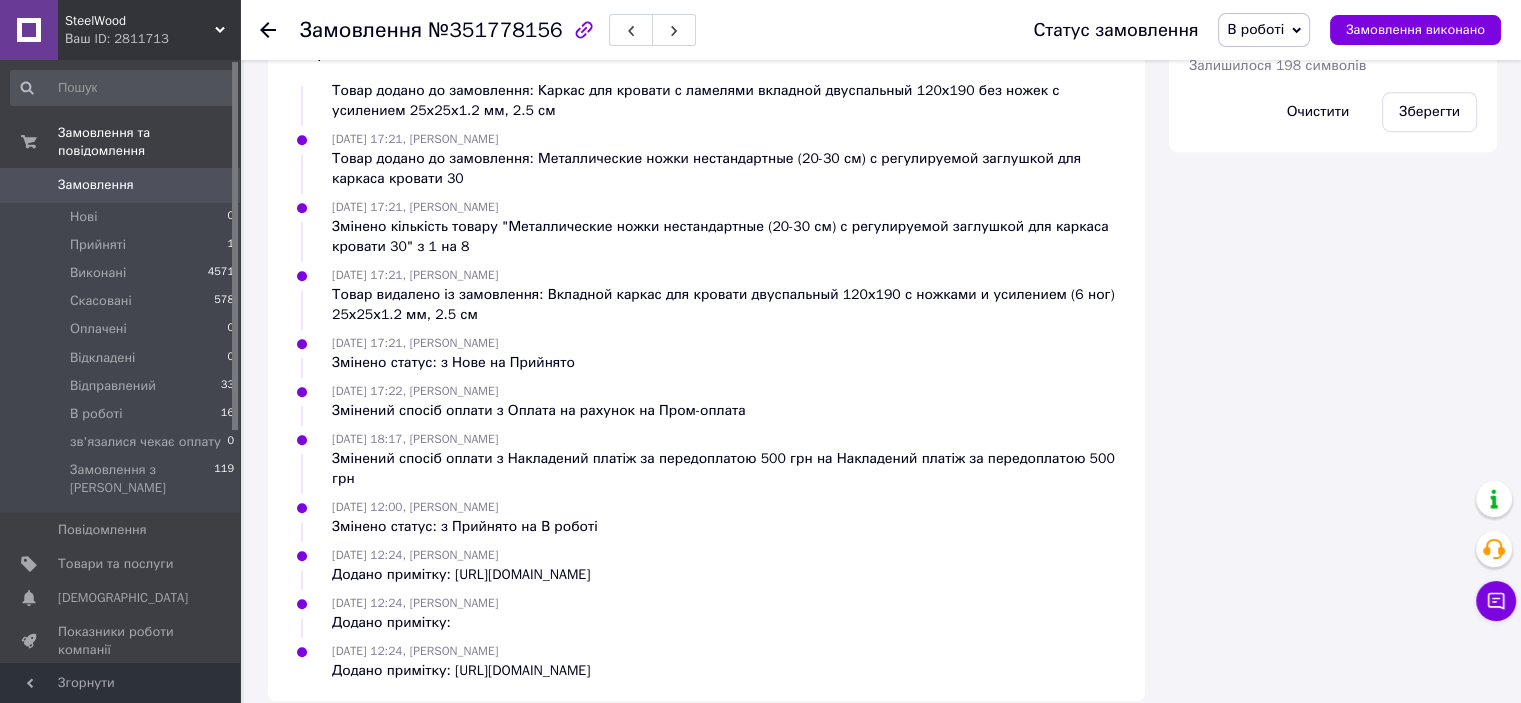 drag, startPoint x: 519, startPoint y: 635, endPoint x: 1039, endPoint y: 575, distance: 523.4501 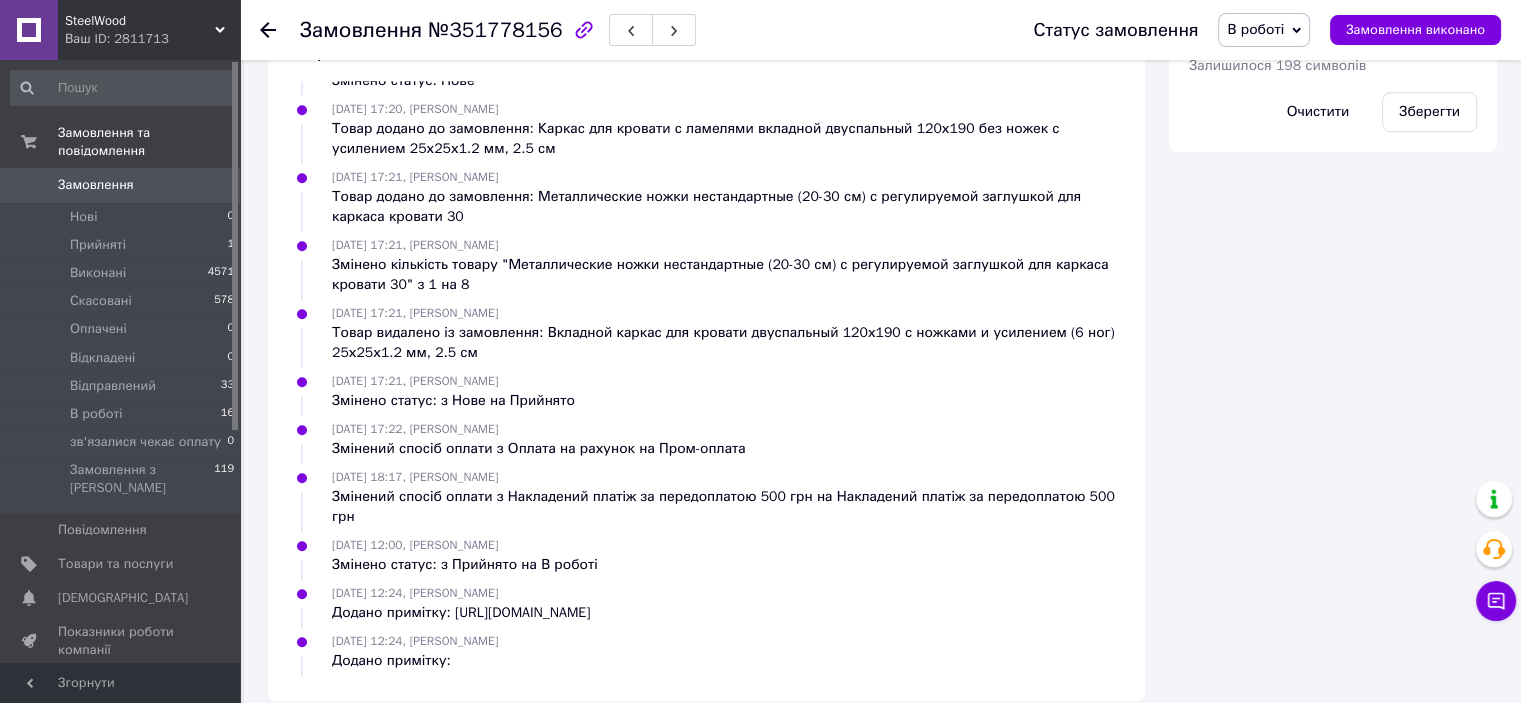 scroll, scrollTop: 0, scrollLeft: 0, axis: both 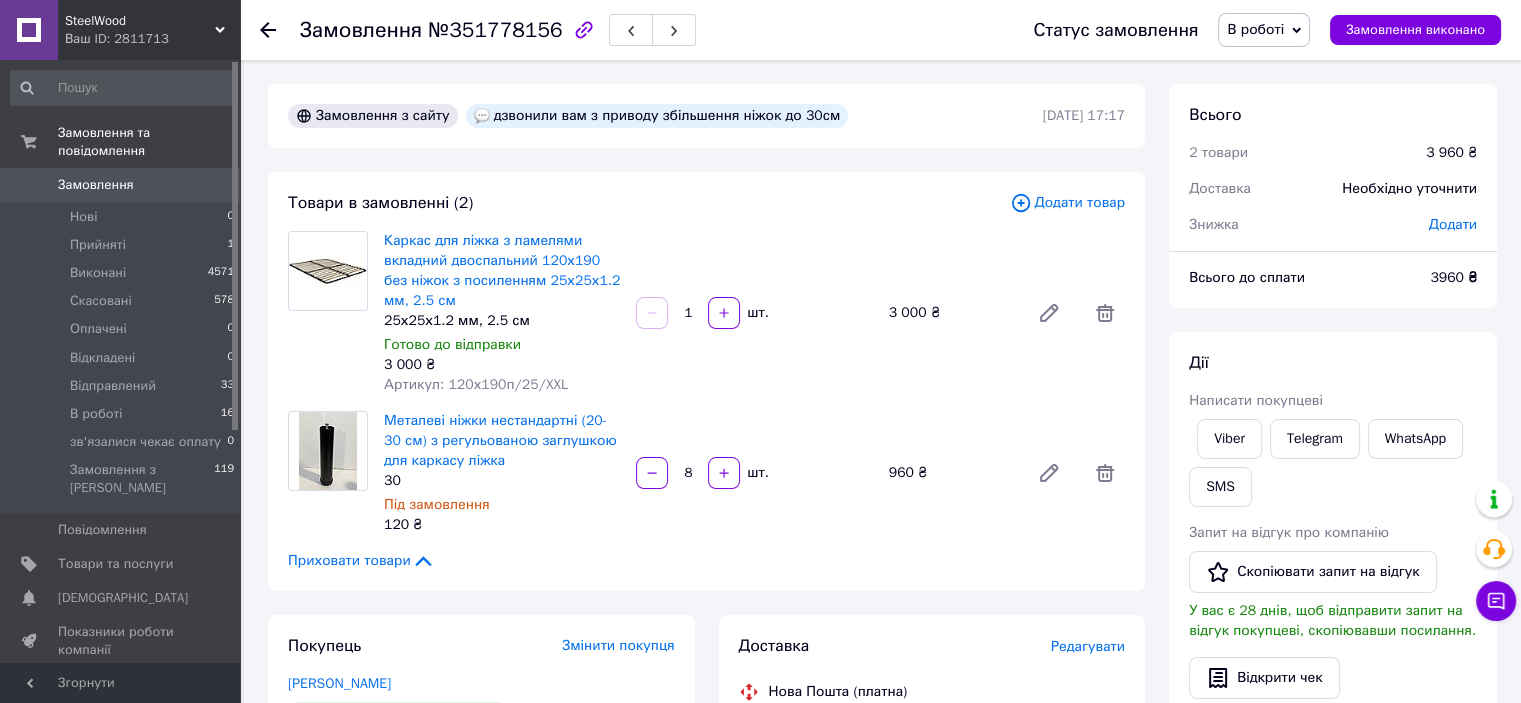 click 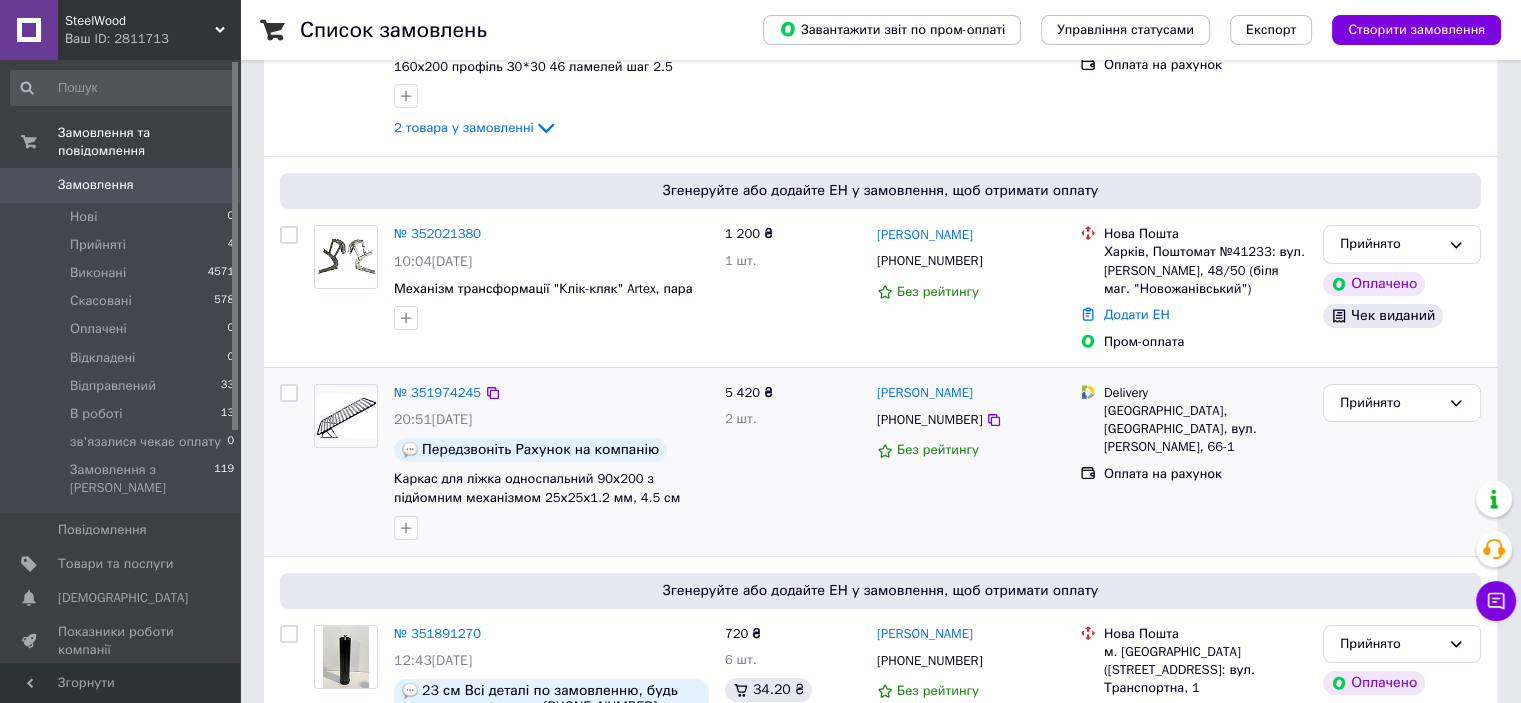 scroll, scrollTop: 0, scrollLeft: 0, axis: both 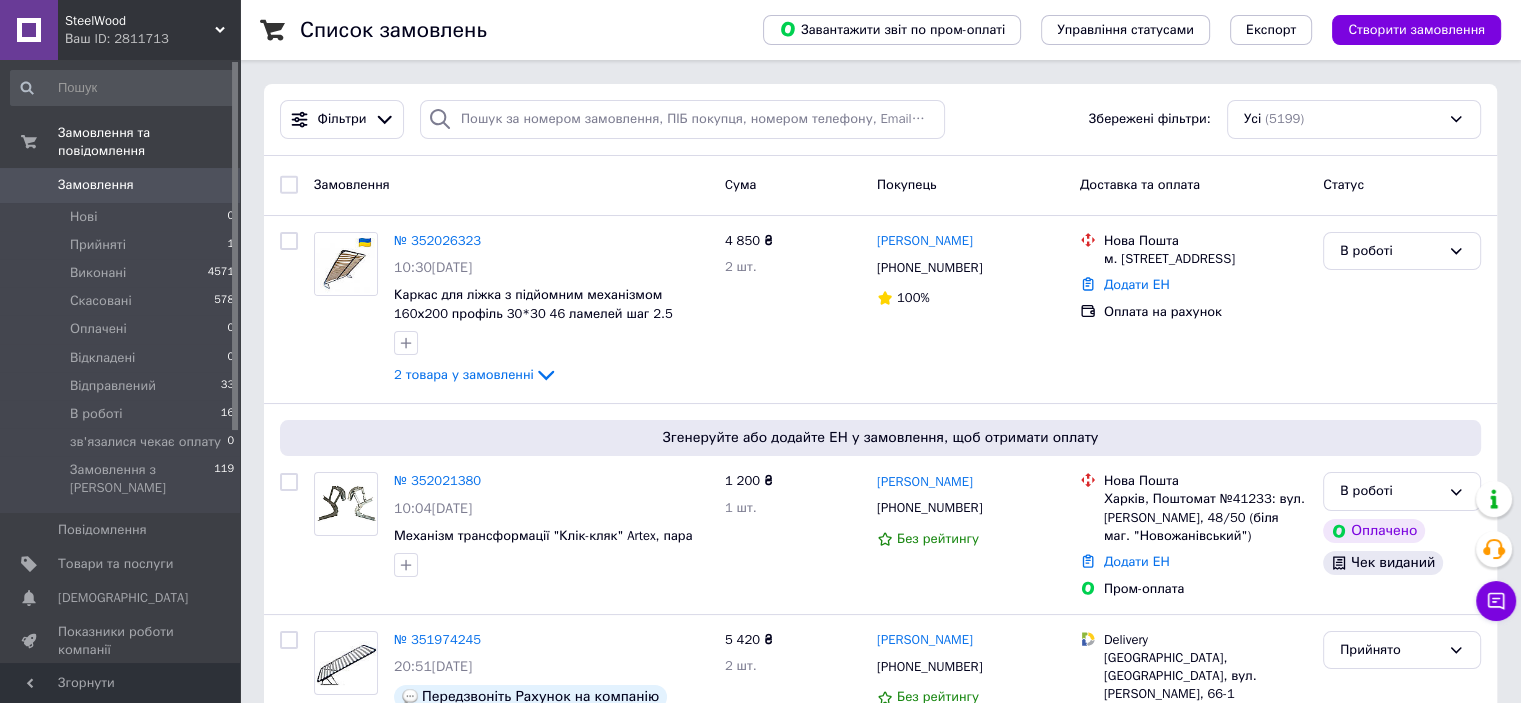 click on "Замовлення" at bounding box center [96, 185] 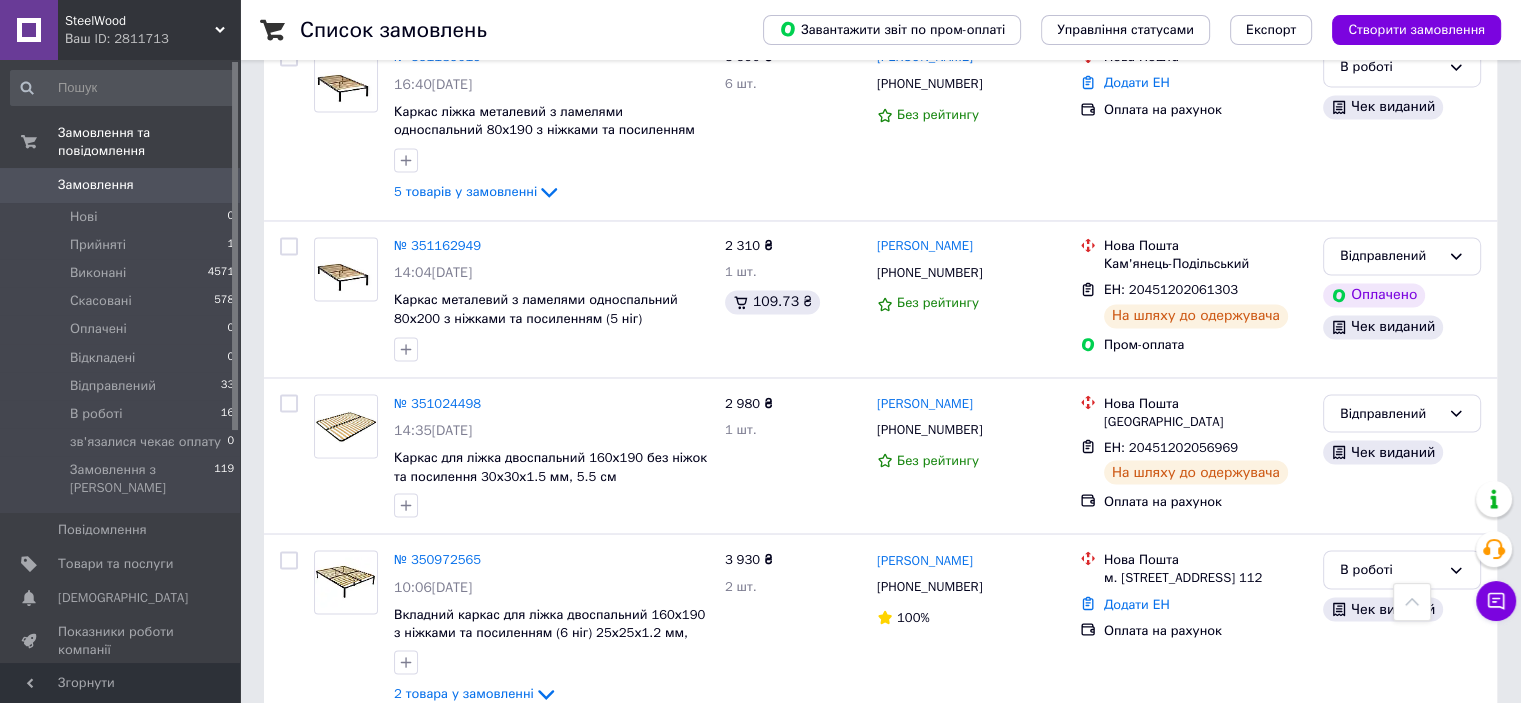 scroll, scrollTop: 3447, scrollLeft: 0, axis: vertical 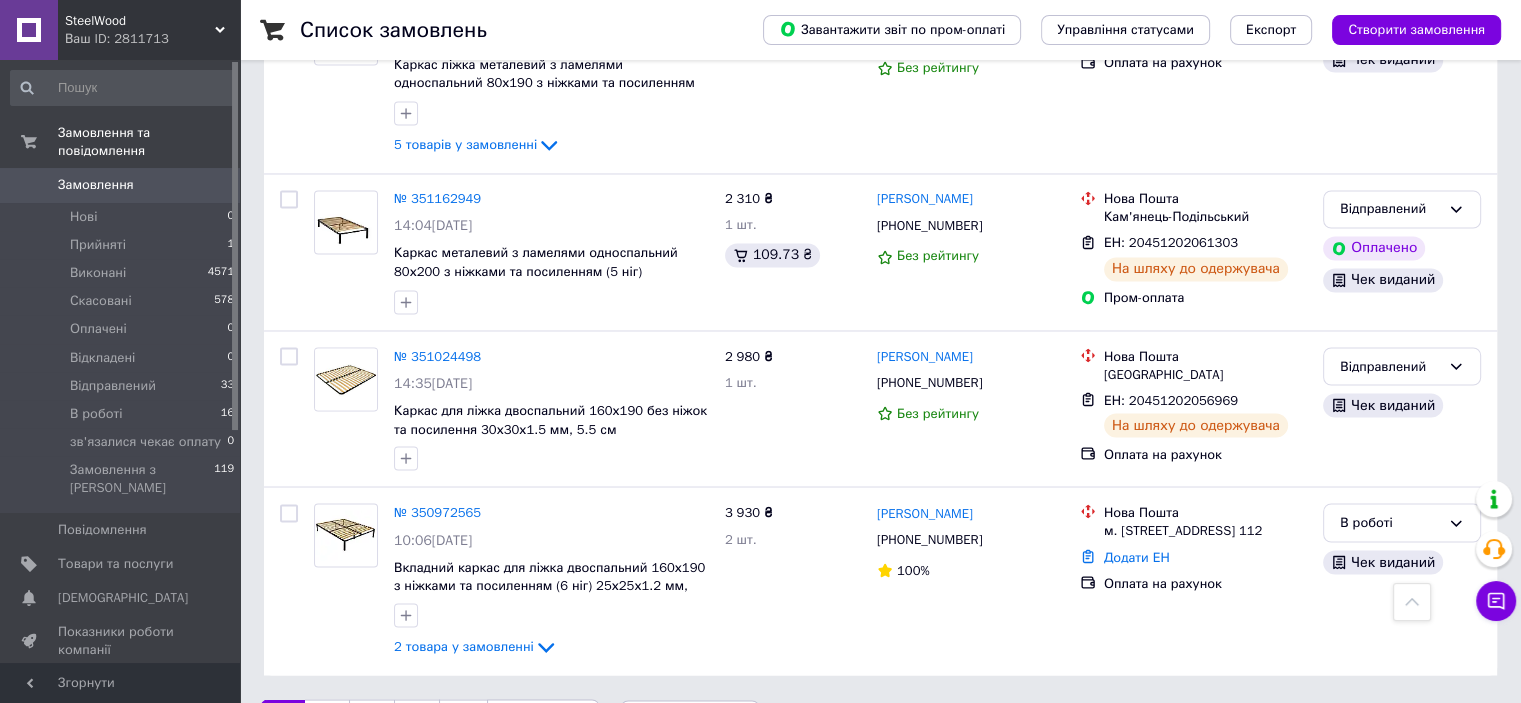 click on "2" at bounding box center [327, 720] 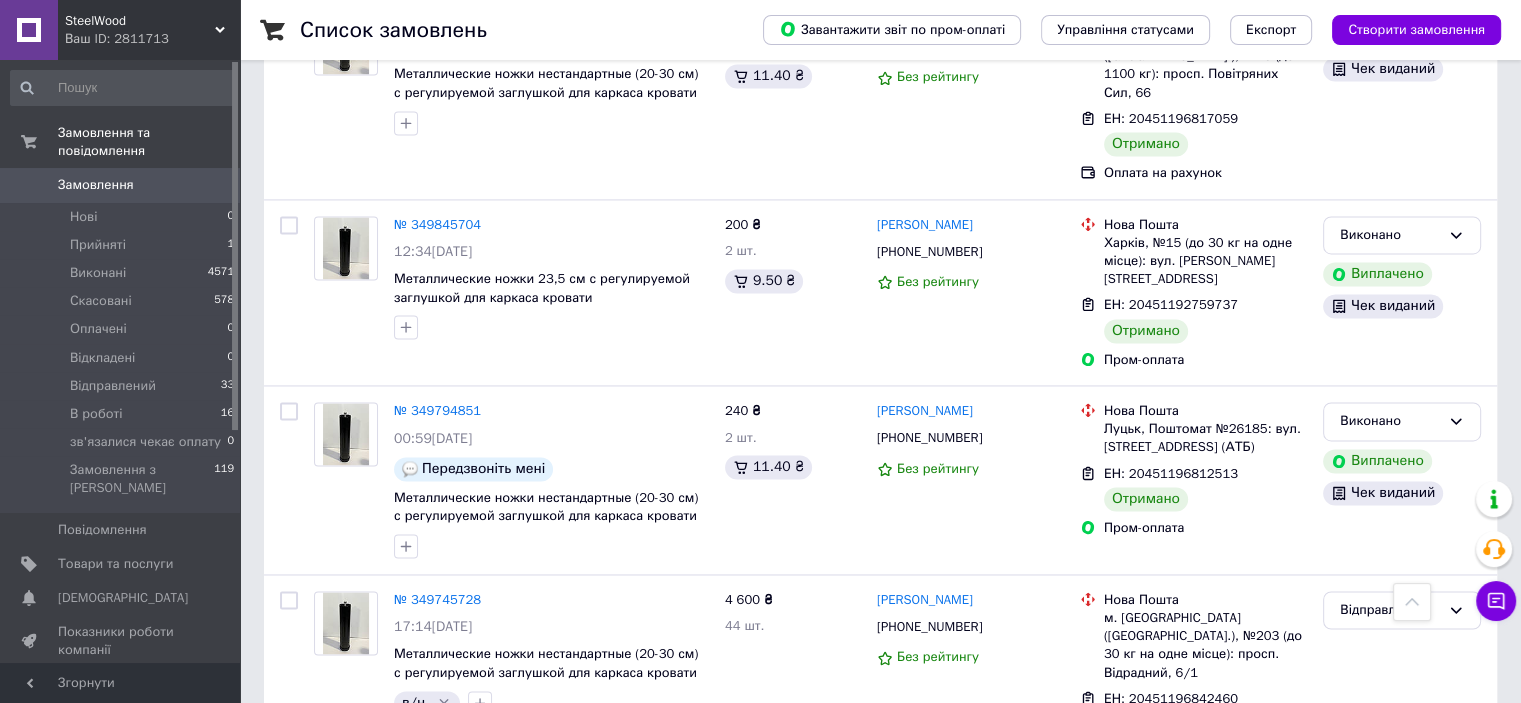 scroll, scrollTop: 3028, scrollLeft: 0, axis: vertical 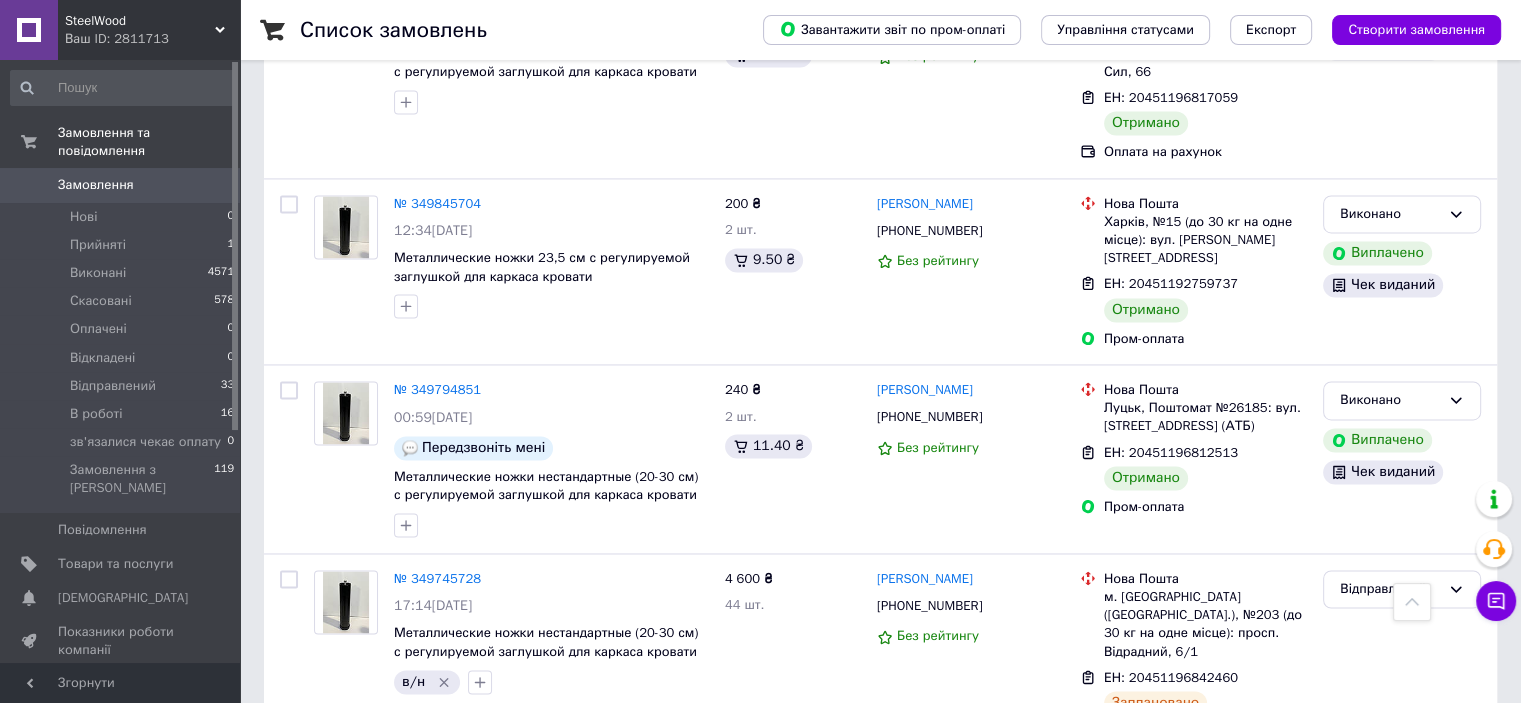 click on "3" at bounding box center [494, 803] 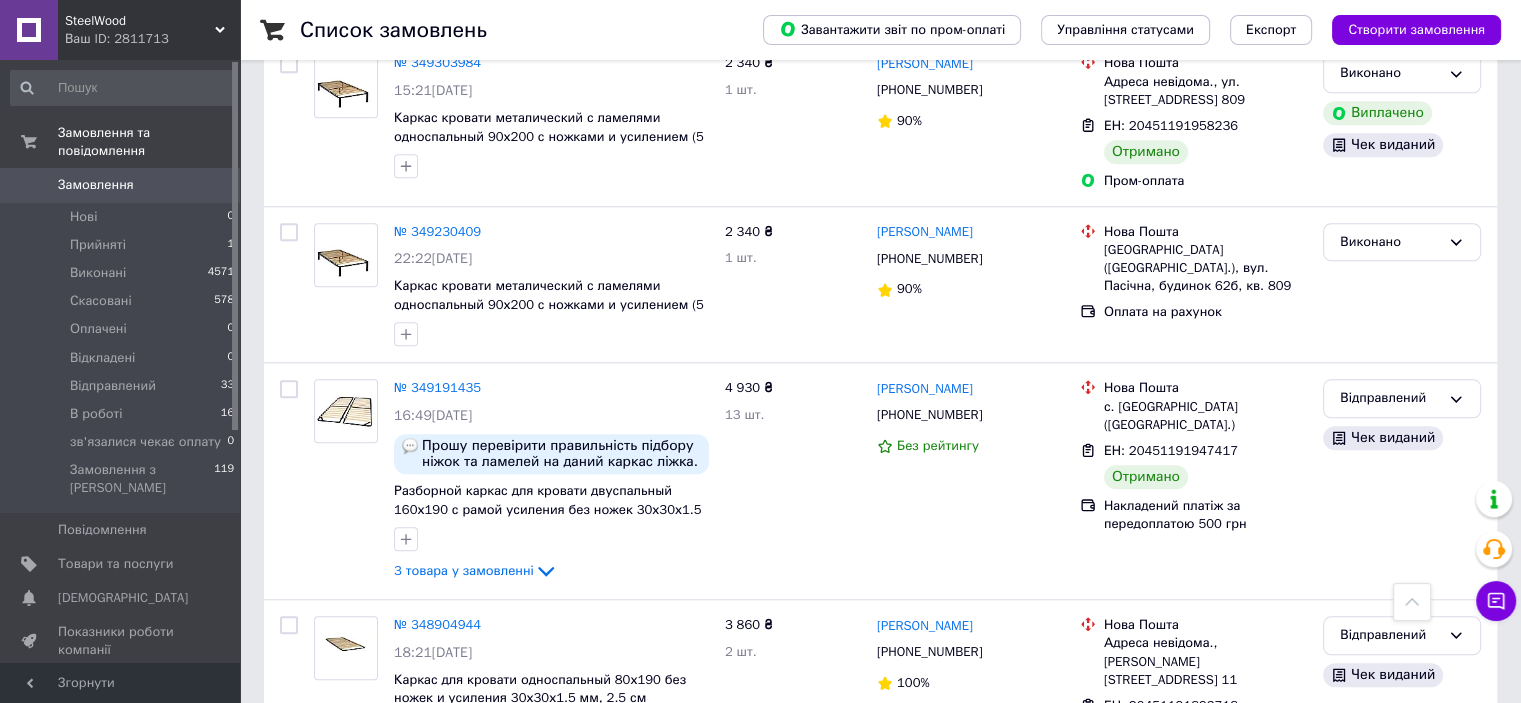 scroll, scrollTop: 1900, scrollLeft: 0, axis: vertical 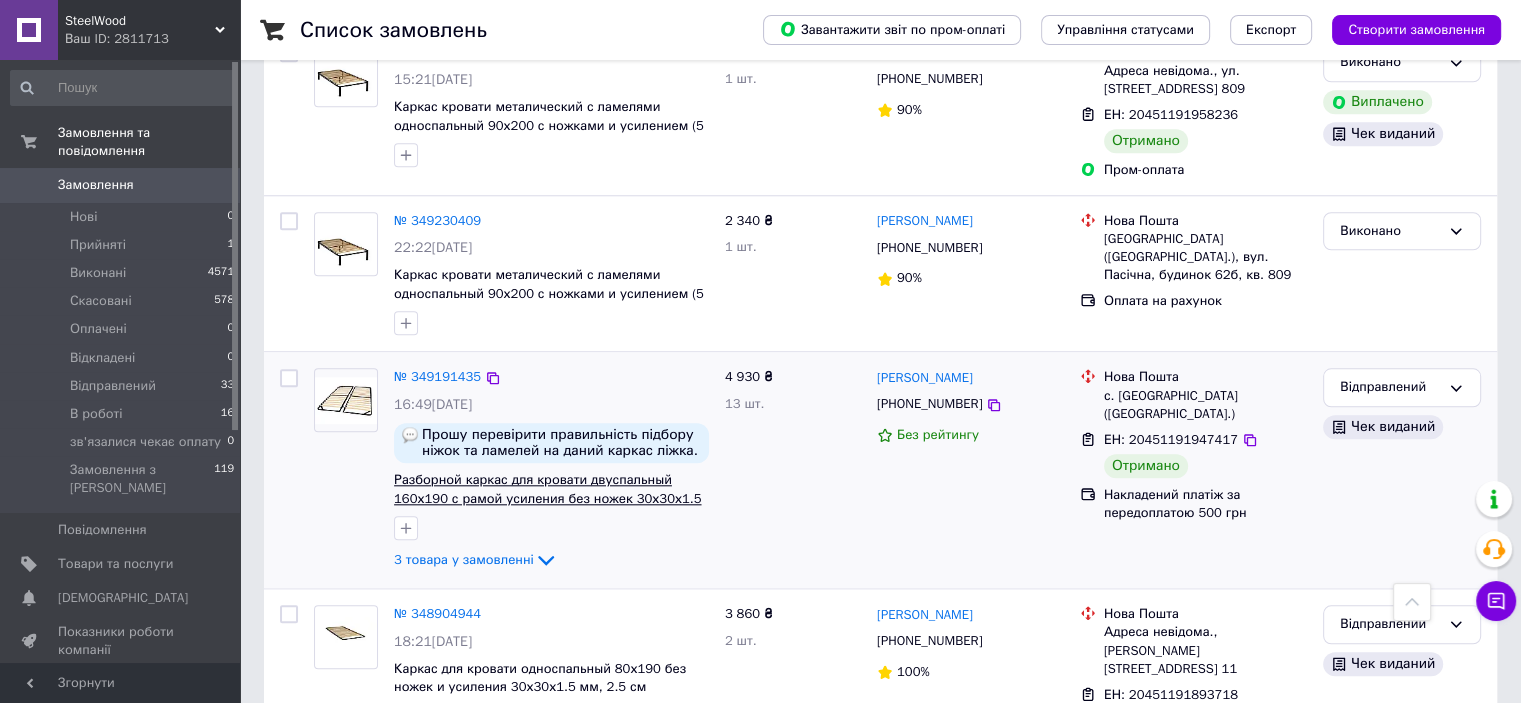 click on "Разборной каркас для кровати двуспальный 160х190 с рамой усиления без ножек 30х30х1.5 мм, 2.5 см" at bounding box center (547, 498) 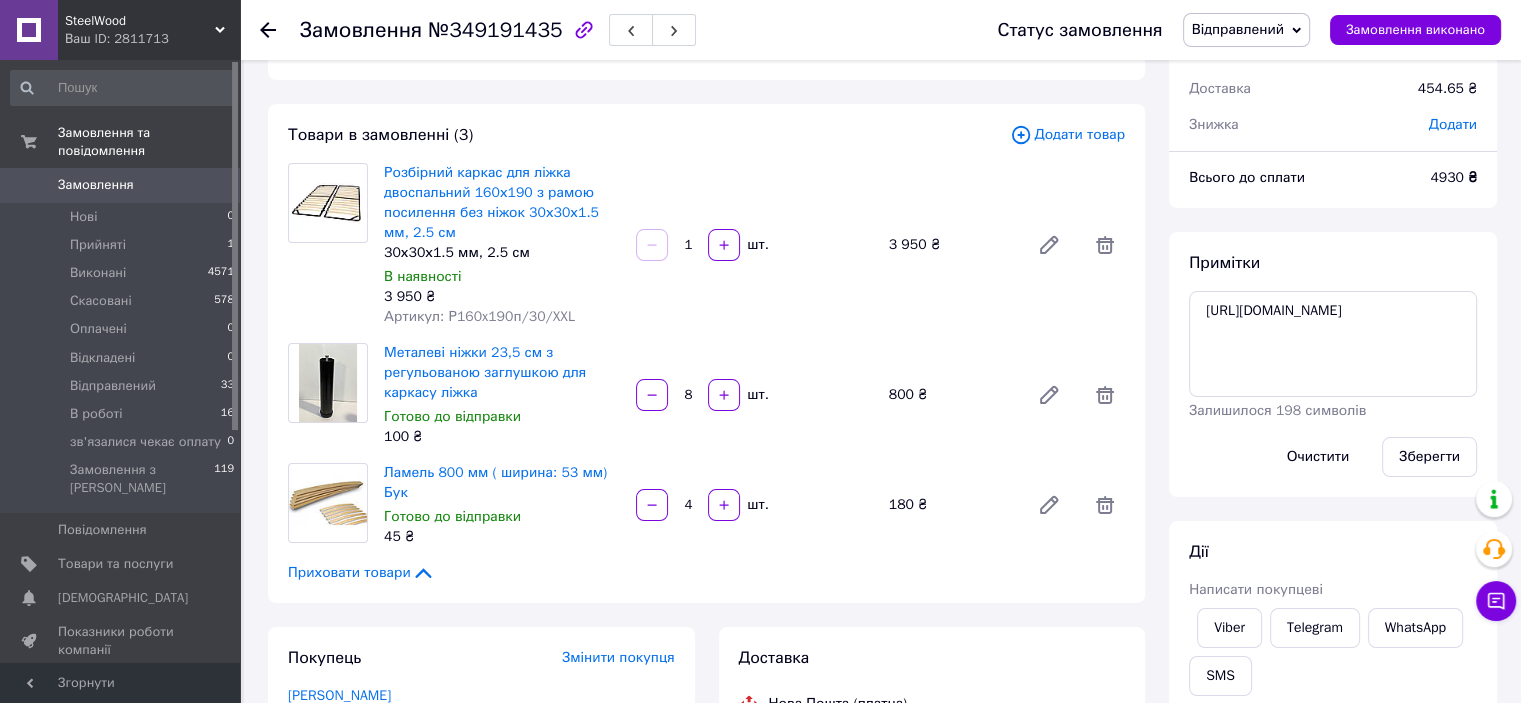 scroll, scrollTop: 100, scrollLeft: 0, axis: vertical 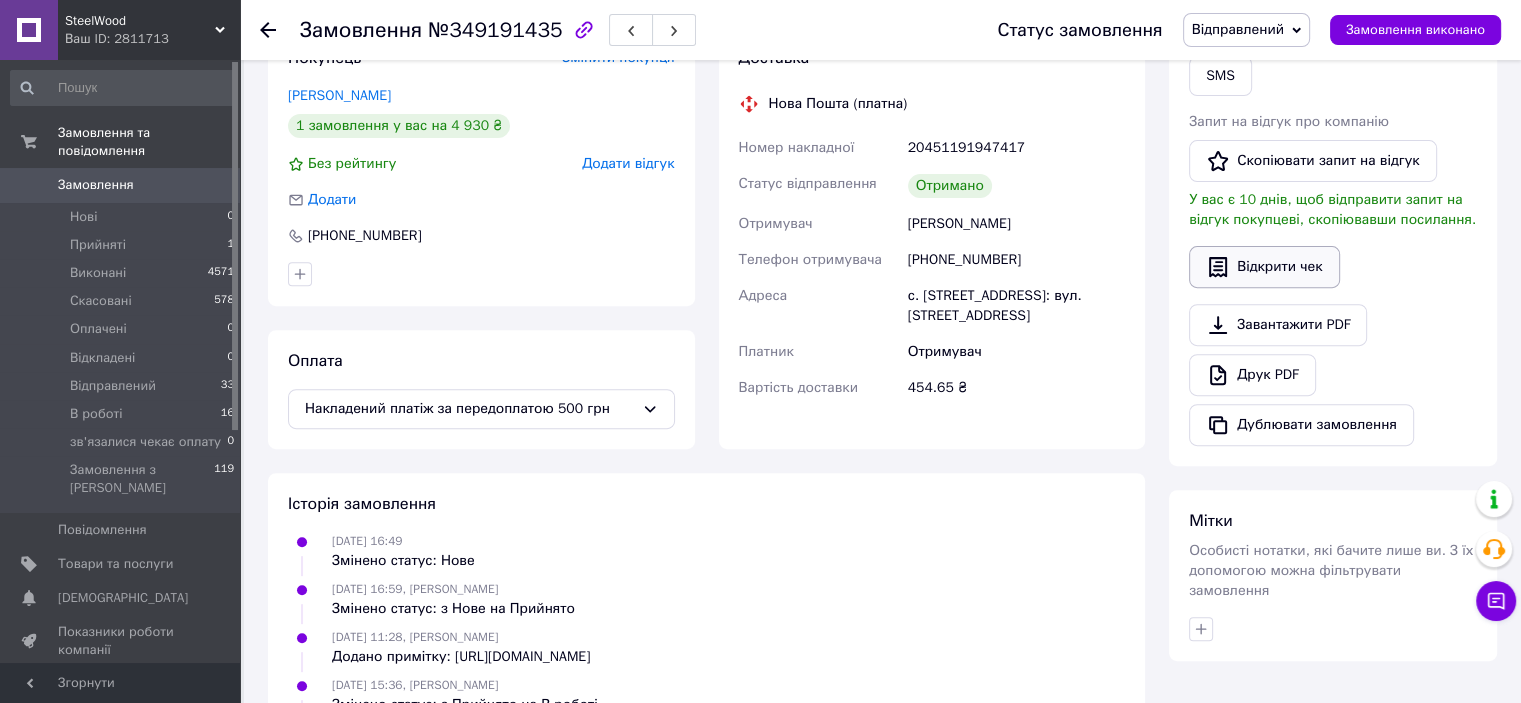 click on "Відкрити чек" at bounding box center (1264, 267) 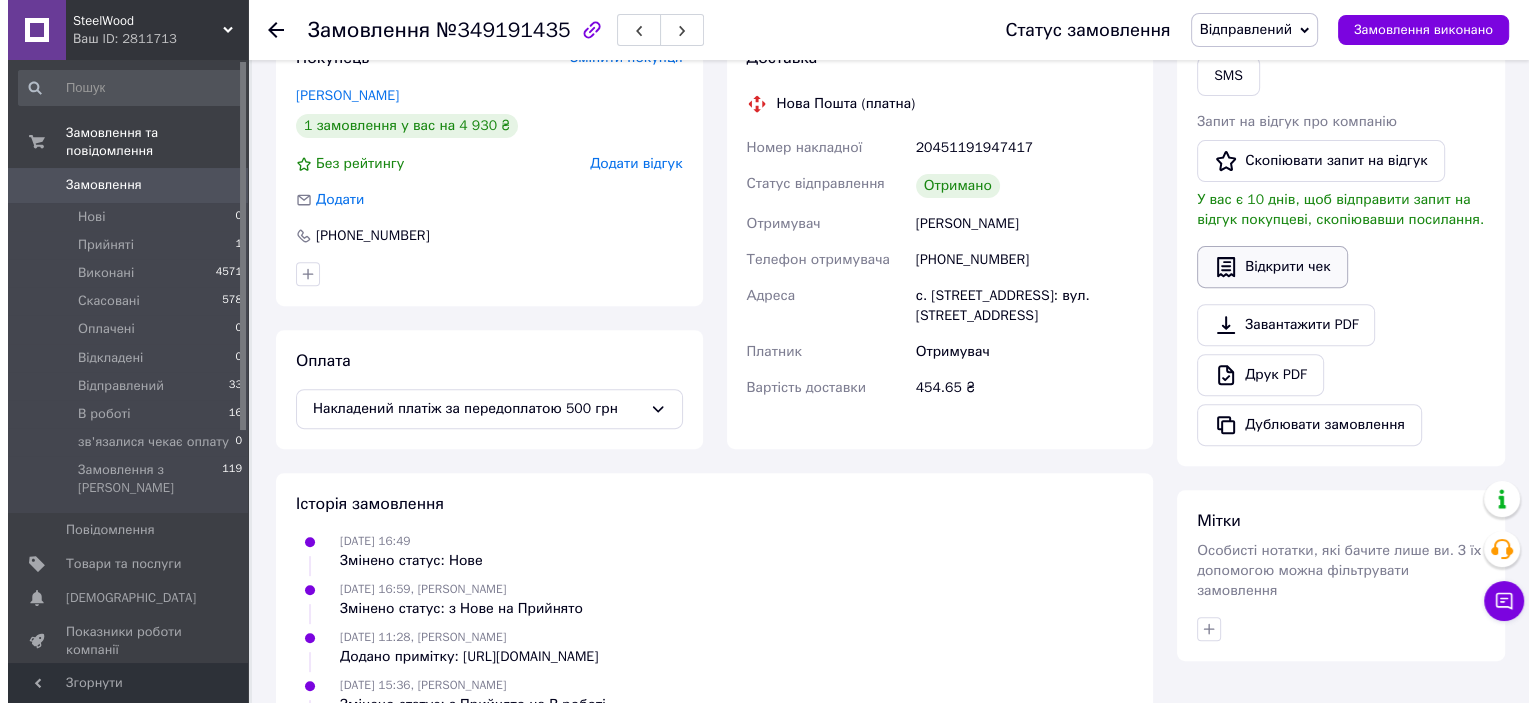 scroll, scrollTop: 667, scrollLeft: 0, axis: vertical 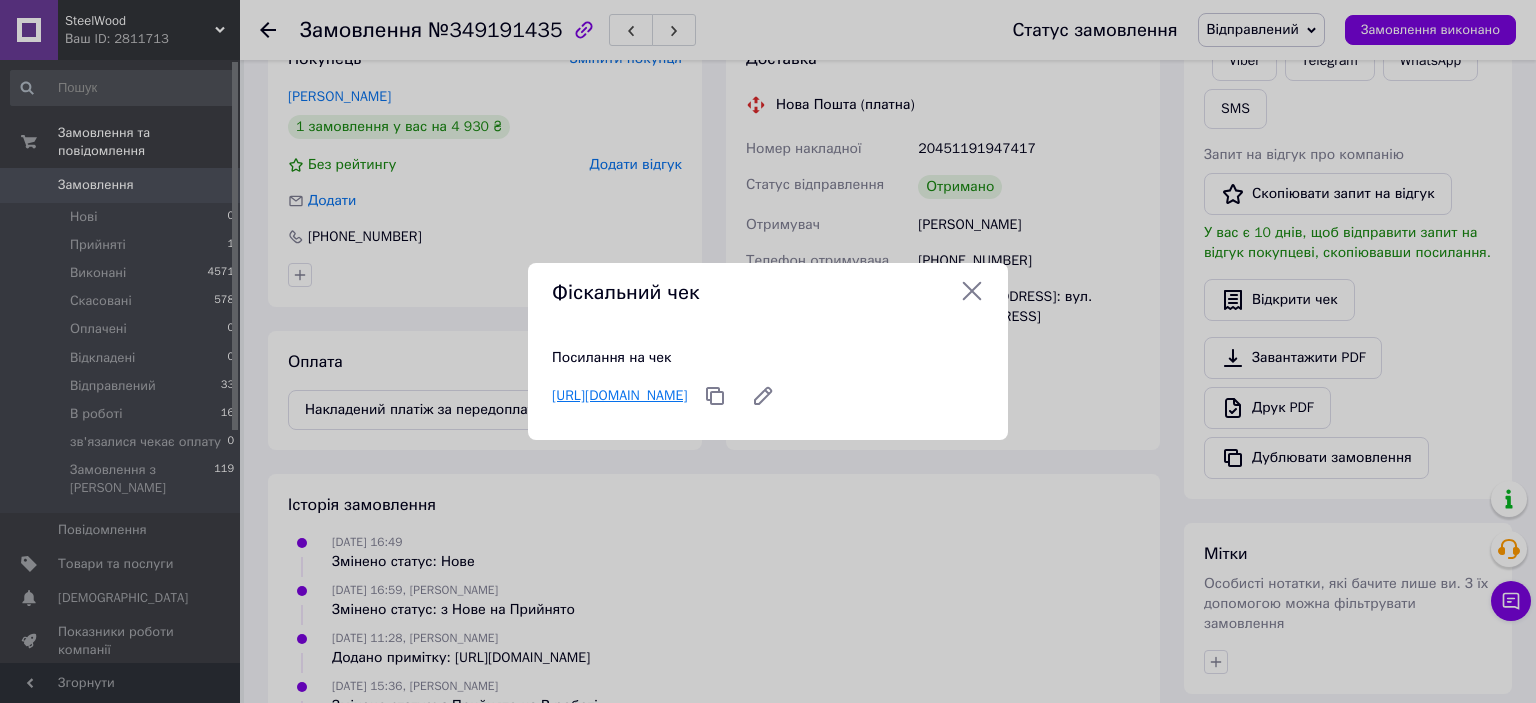 click on "https://cabinet.tax.gov.ua/cashregs/check?id=4647986868&fn=4000873220&date=20250623&time=175029&sm=4430" at bounding box center (619, 395) 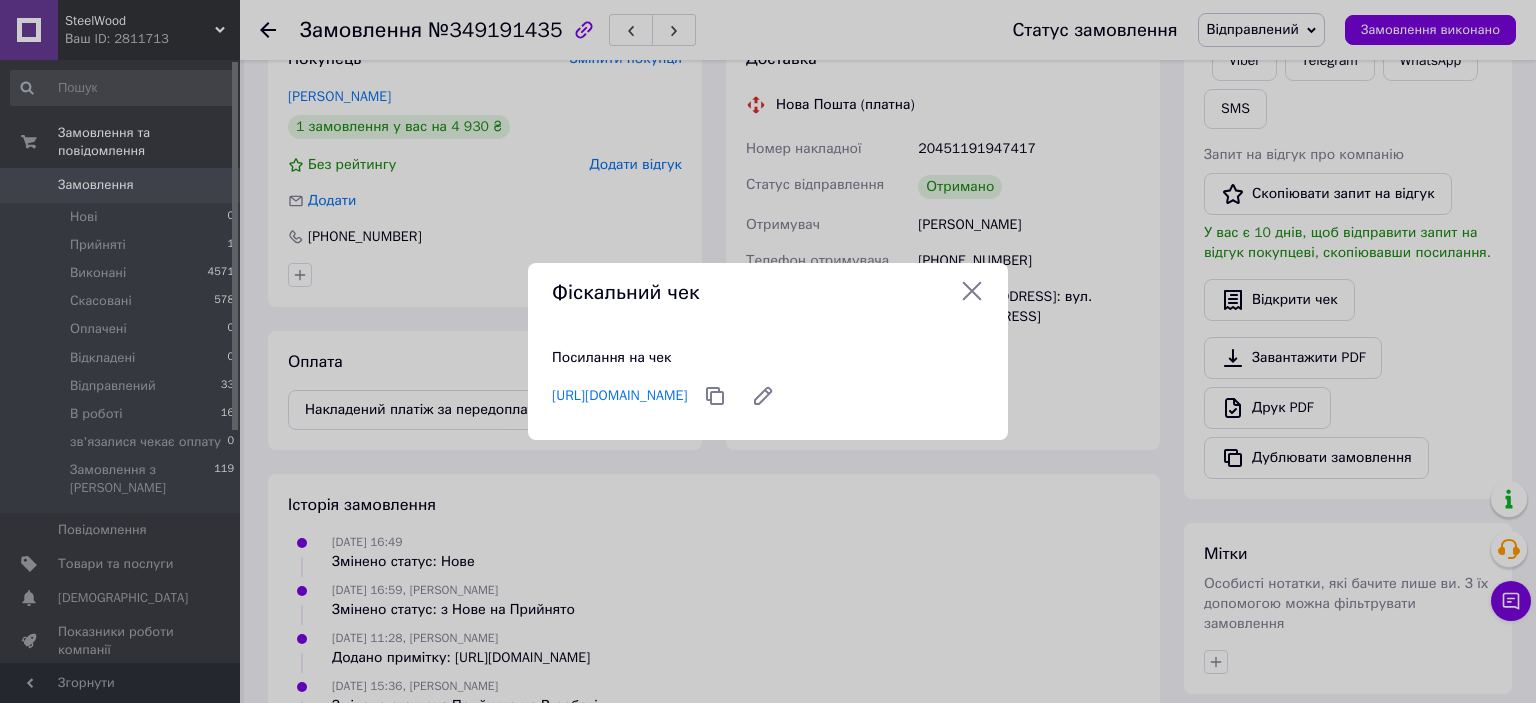 click 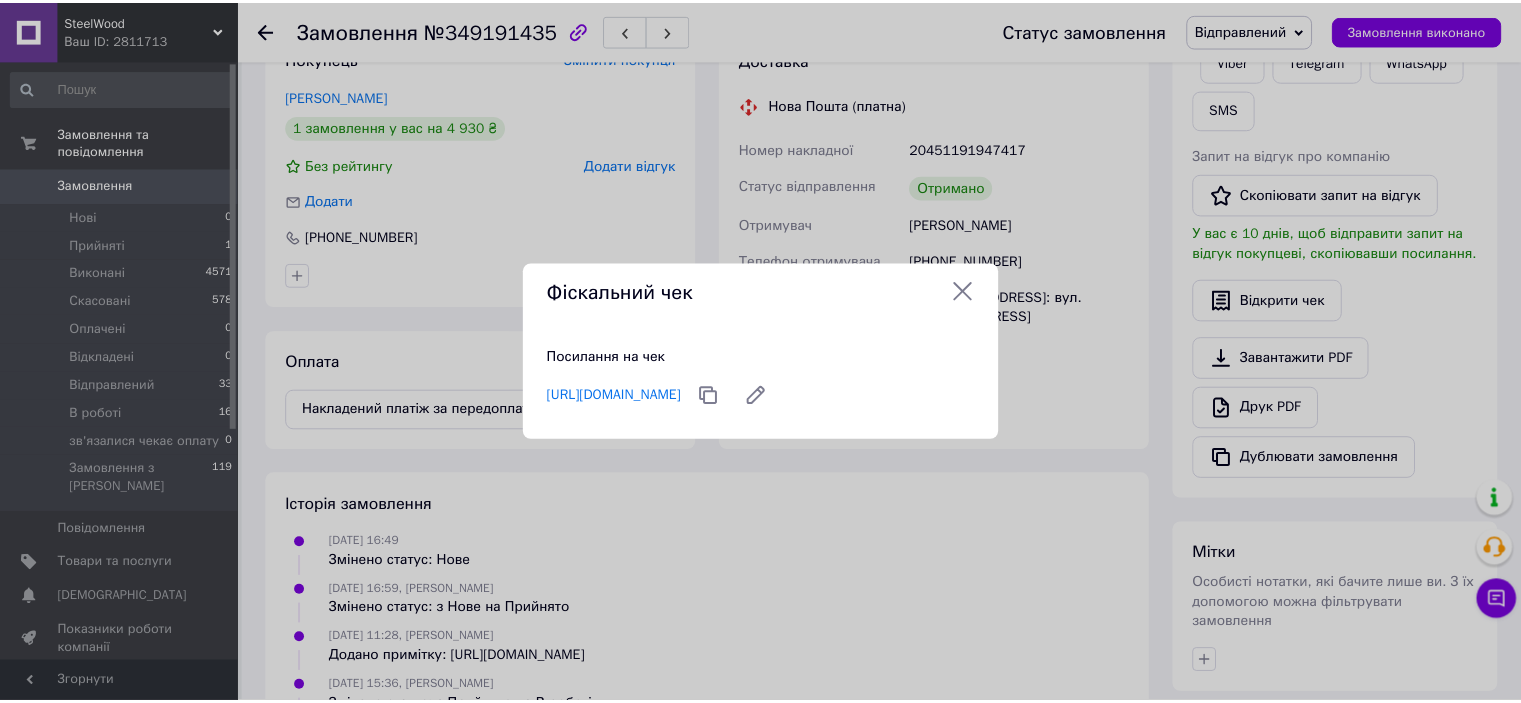 scroll, scrollTop: 699, scrollLeft: 0, axis: vertical 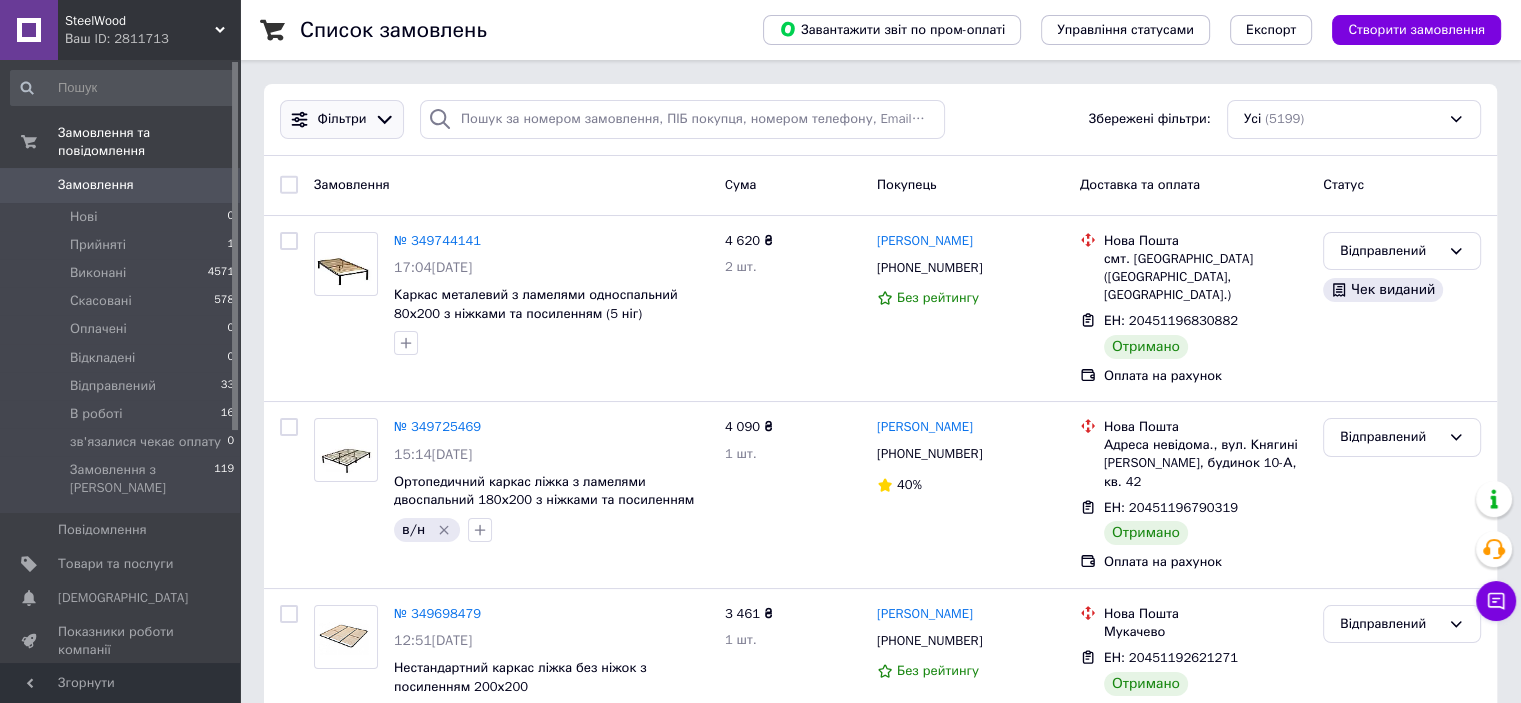 click on "Фільтри" at bounding box center (342, 119) 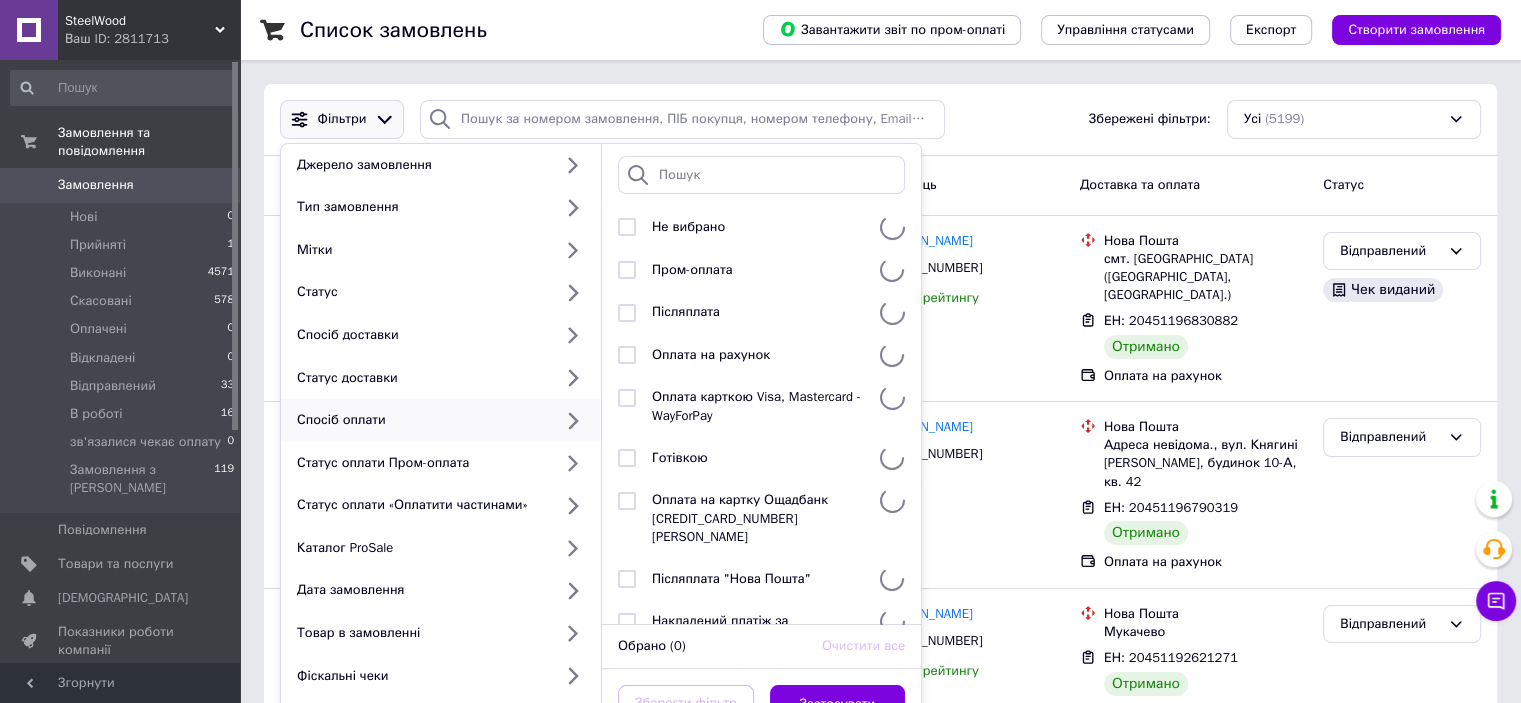 click on "Спосіб оплати" at bounding box center [420, 420] 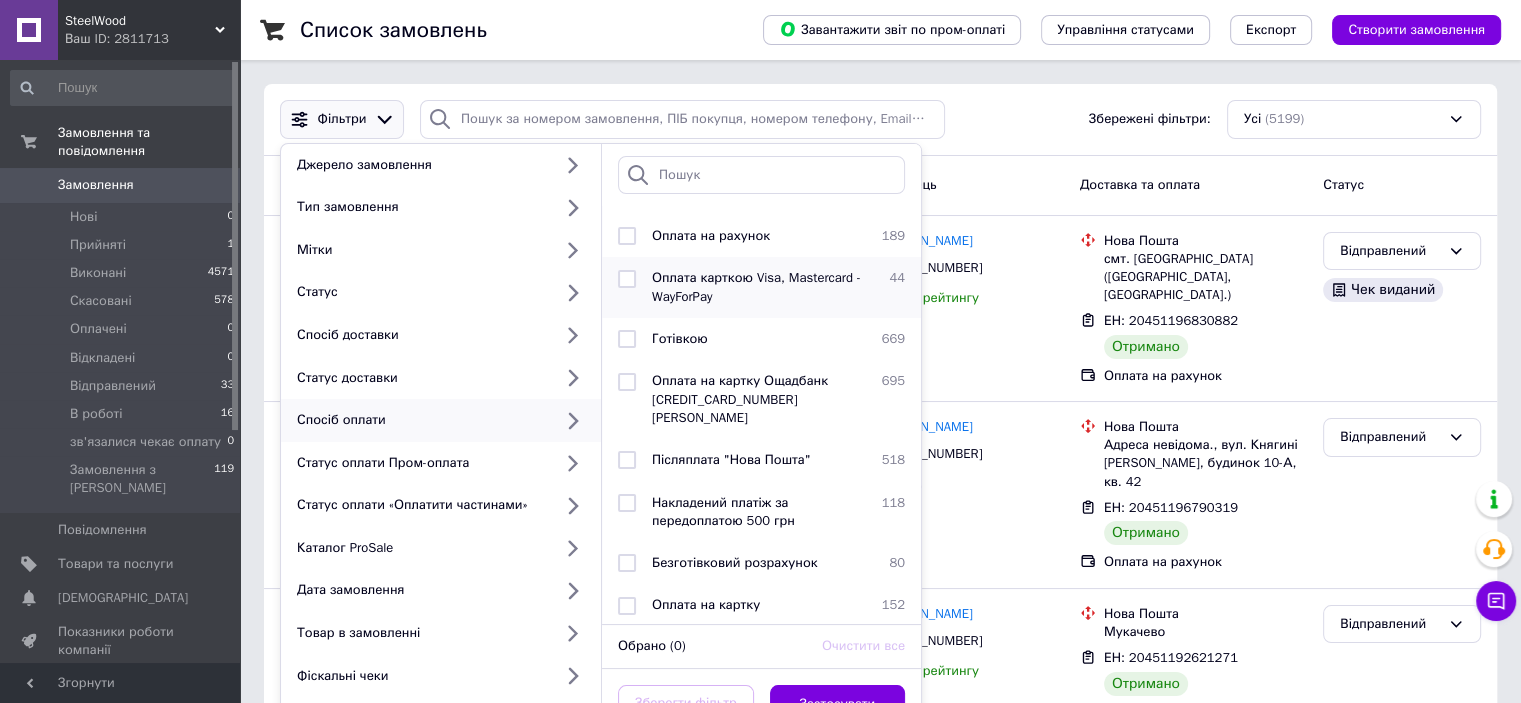 scroll, scrollTop: 120, scrollLeft: 0, axis: vertical 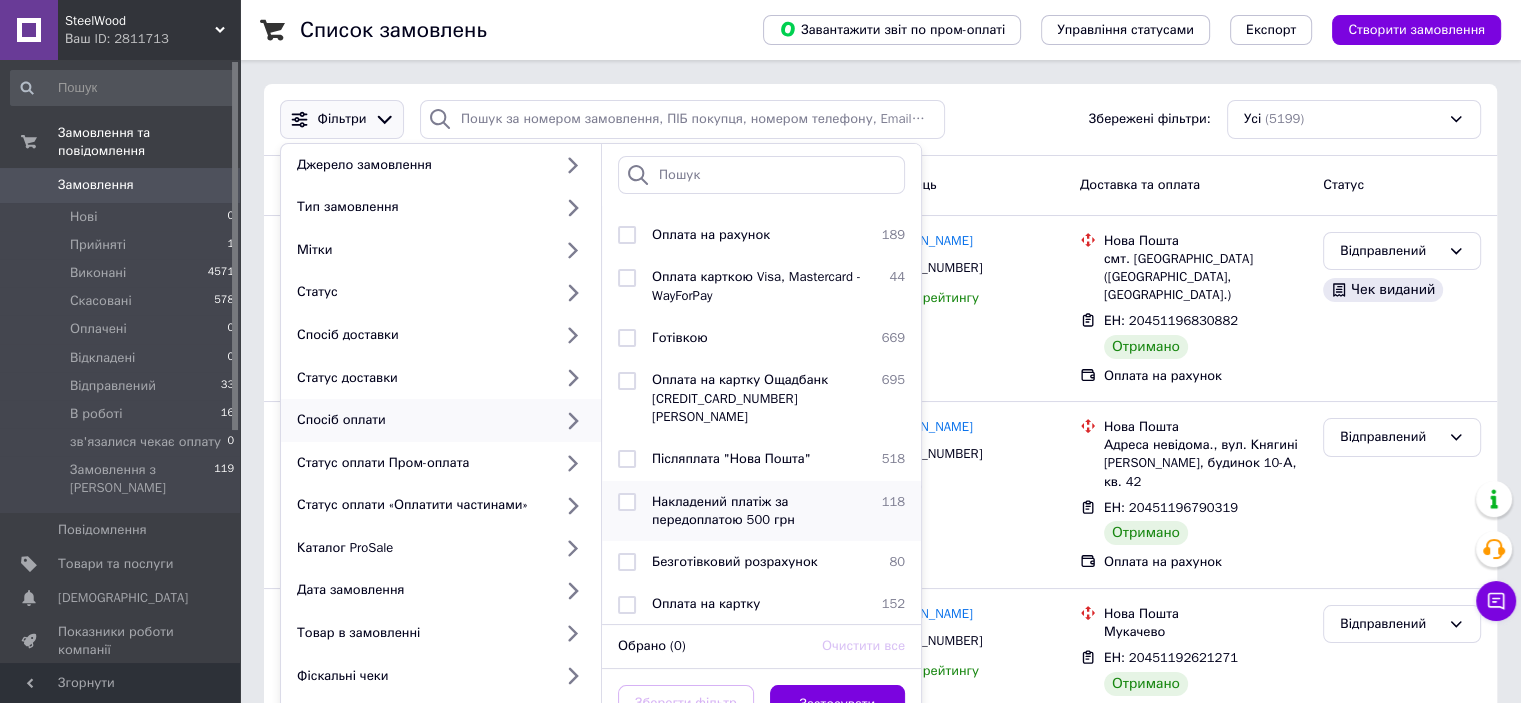 click on "Накладений платіж за передоплатою 500 грн" at bounding box center (723, 510) 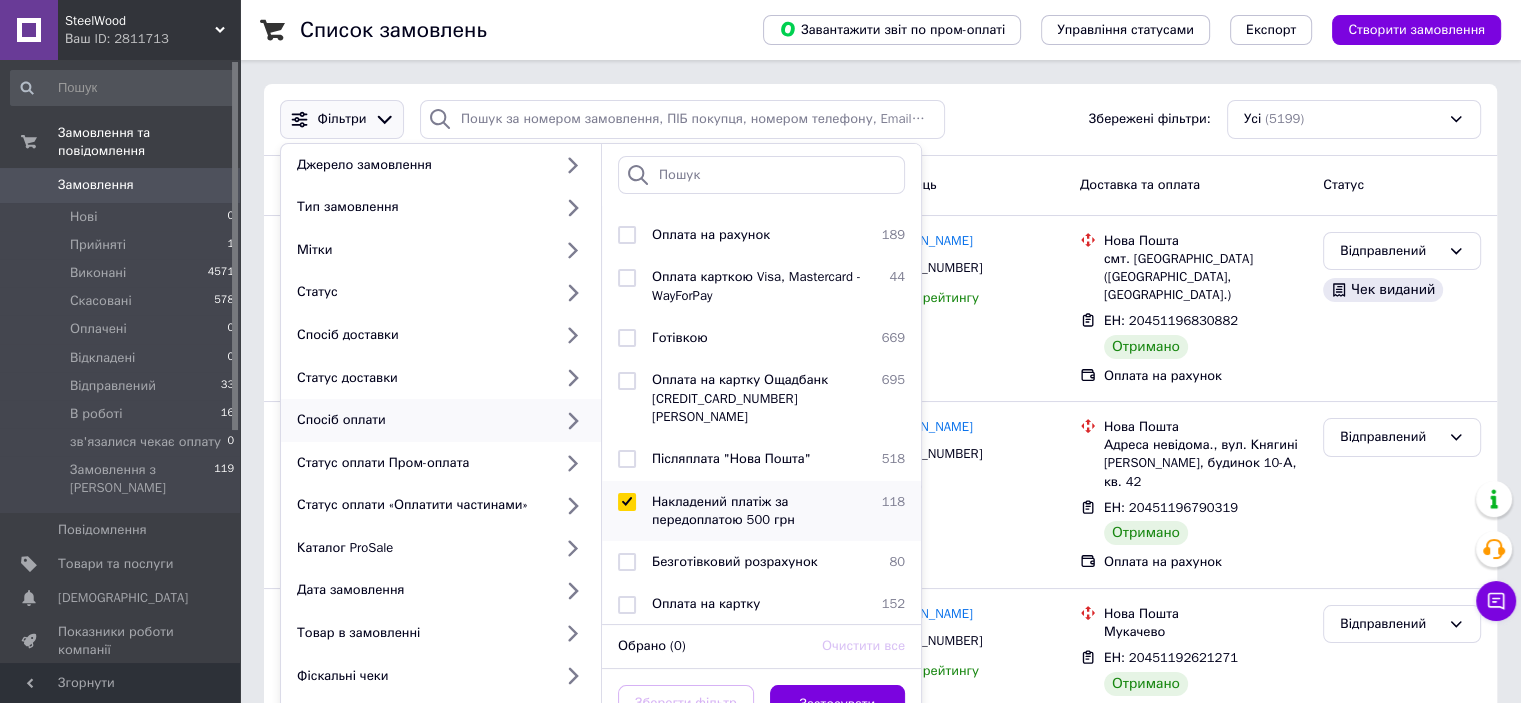 checkbox on "true" 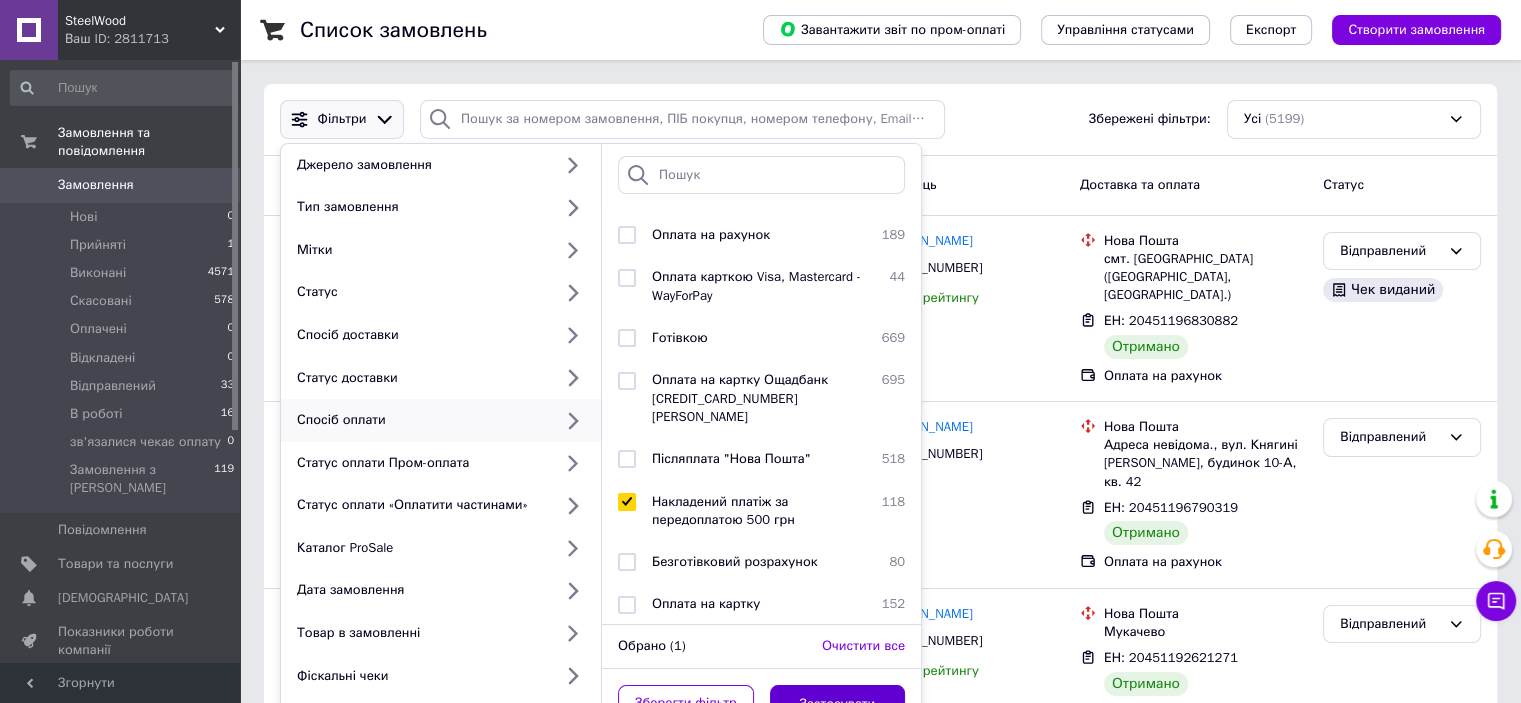 click on "Застосувати" at bounding box center (838, 704) 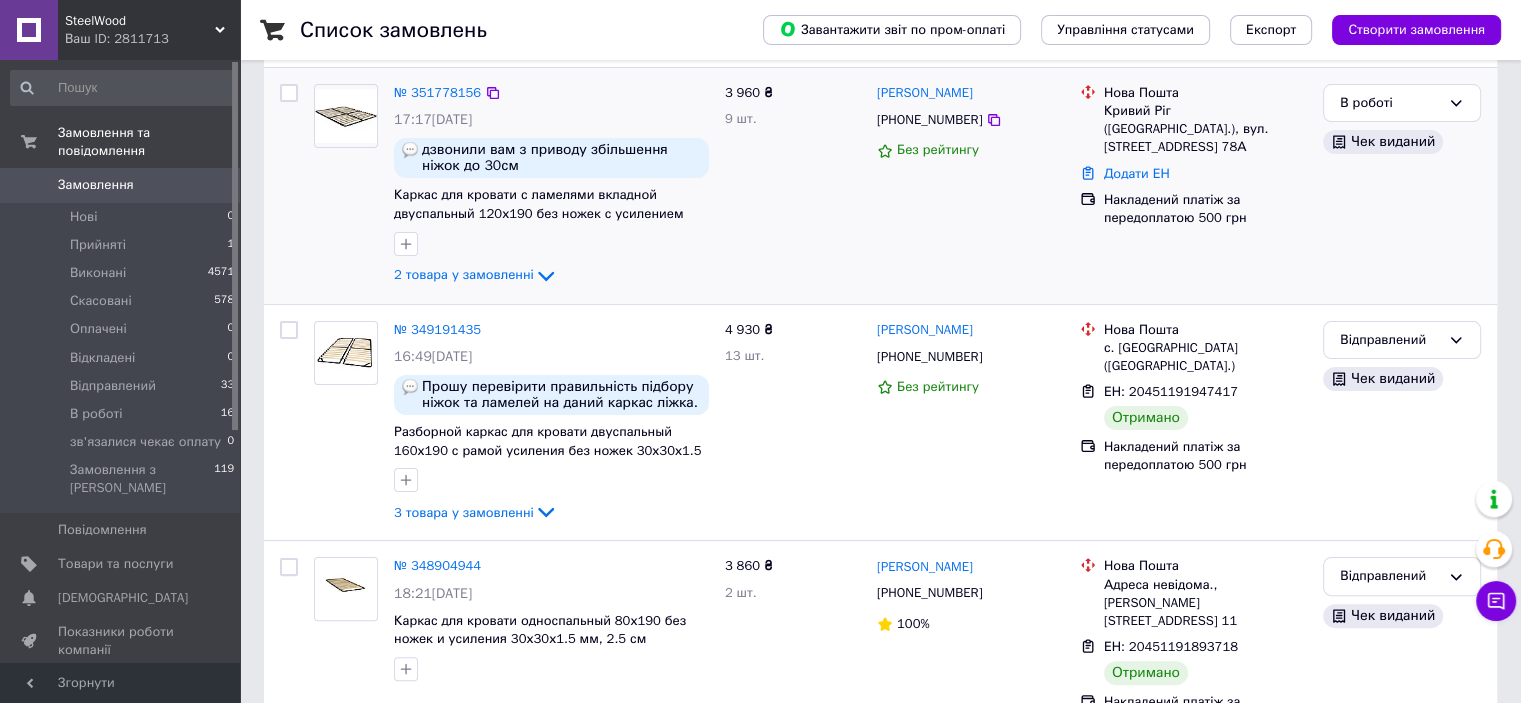 scroll, scrollTop: 400, scrollLeft: 0, axis: vertical 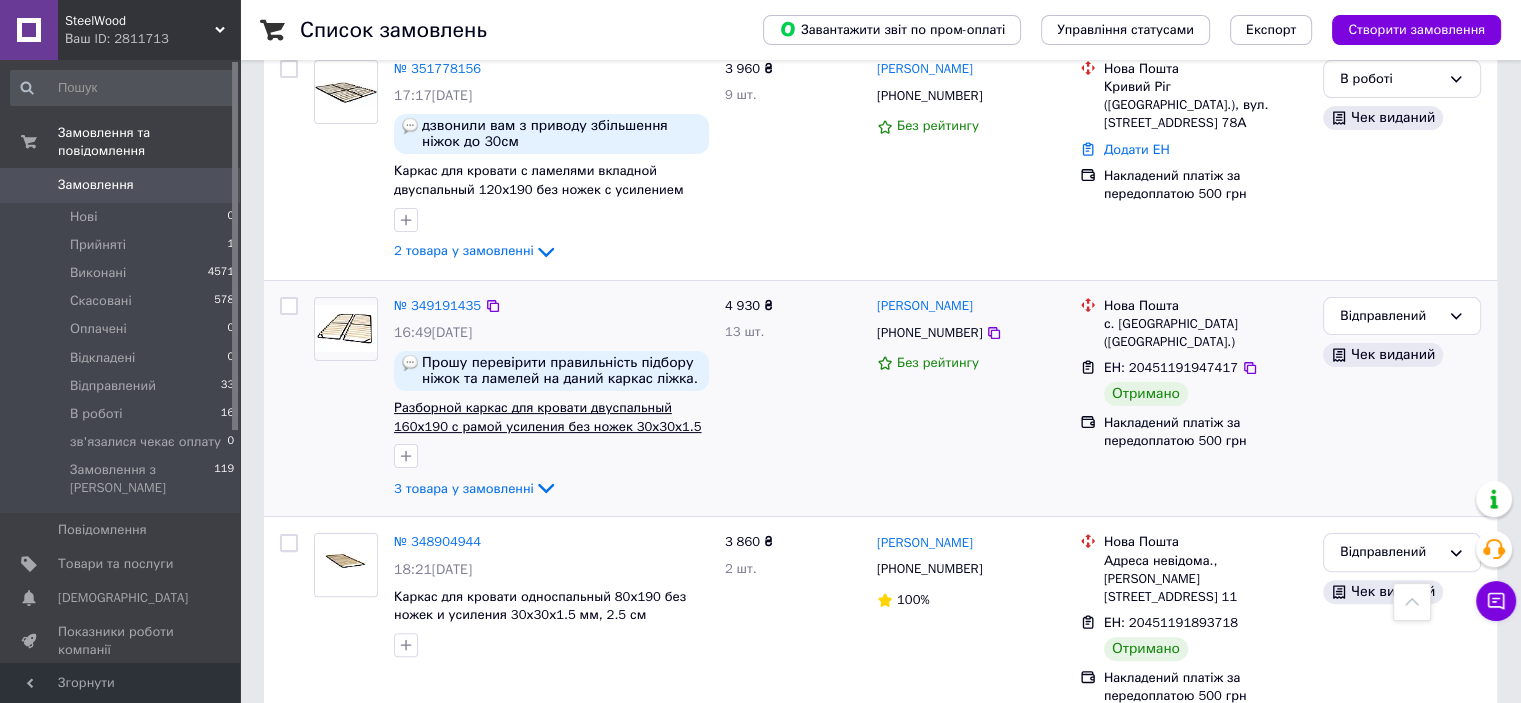click on "Разборной каркас для кровати двуспальный 160х190 с рамой усиления без ножек 30х30х1.5 мм, 2.5 см" at bounding box center (547, 426) 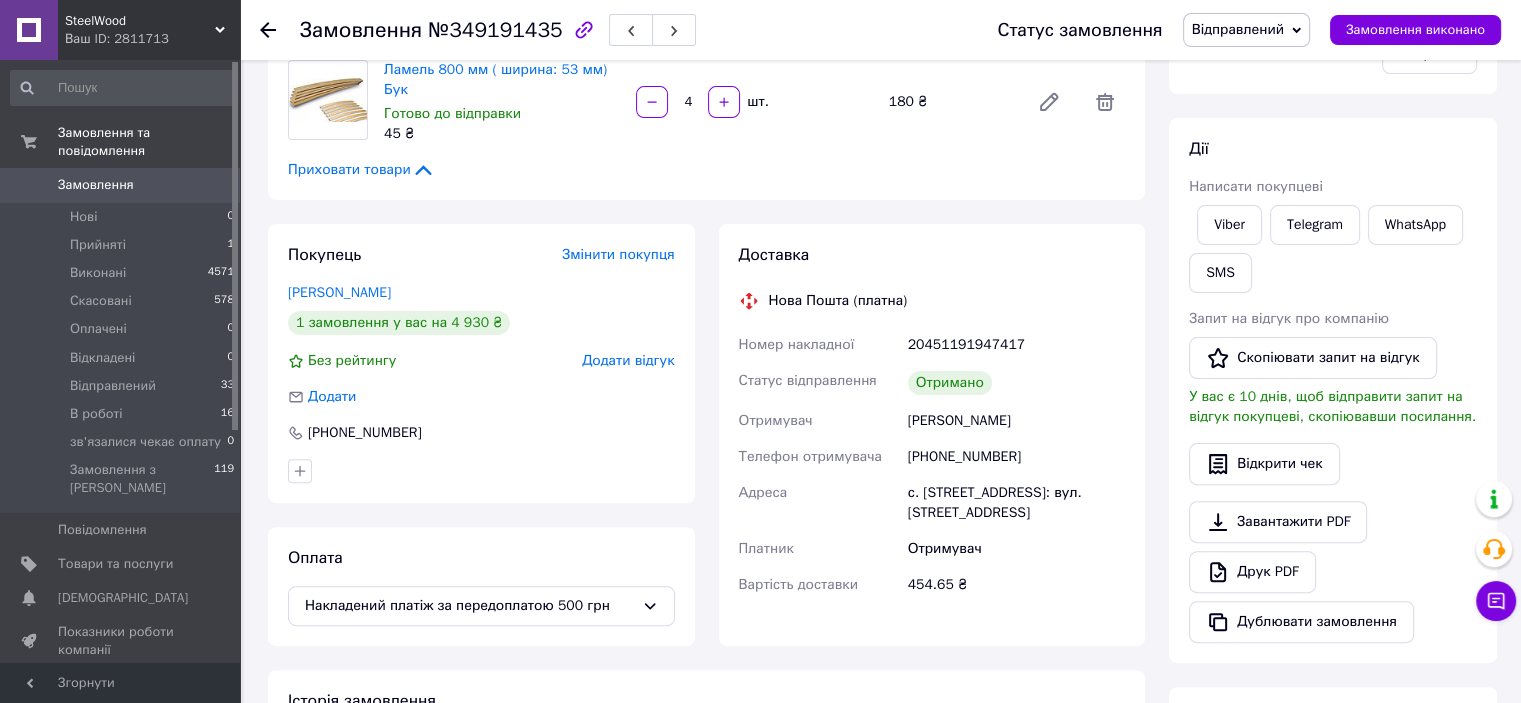 scroll, scrollTop: 500, scrollLeft: 0, axis: vertical 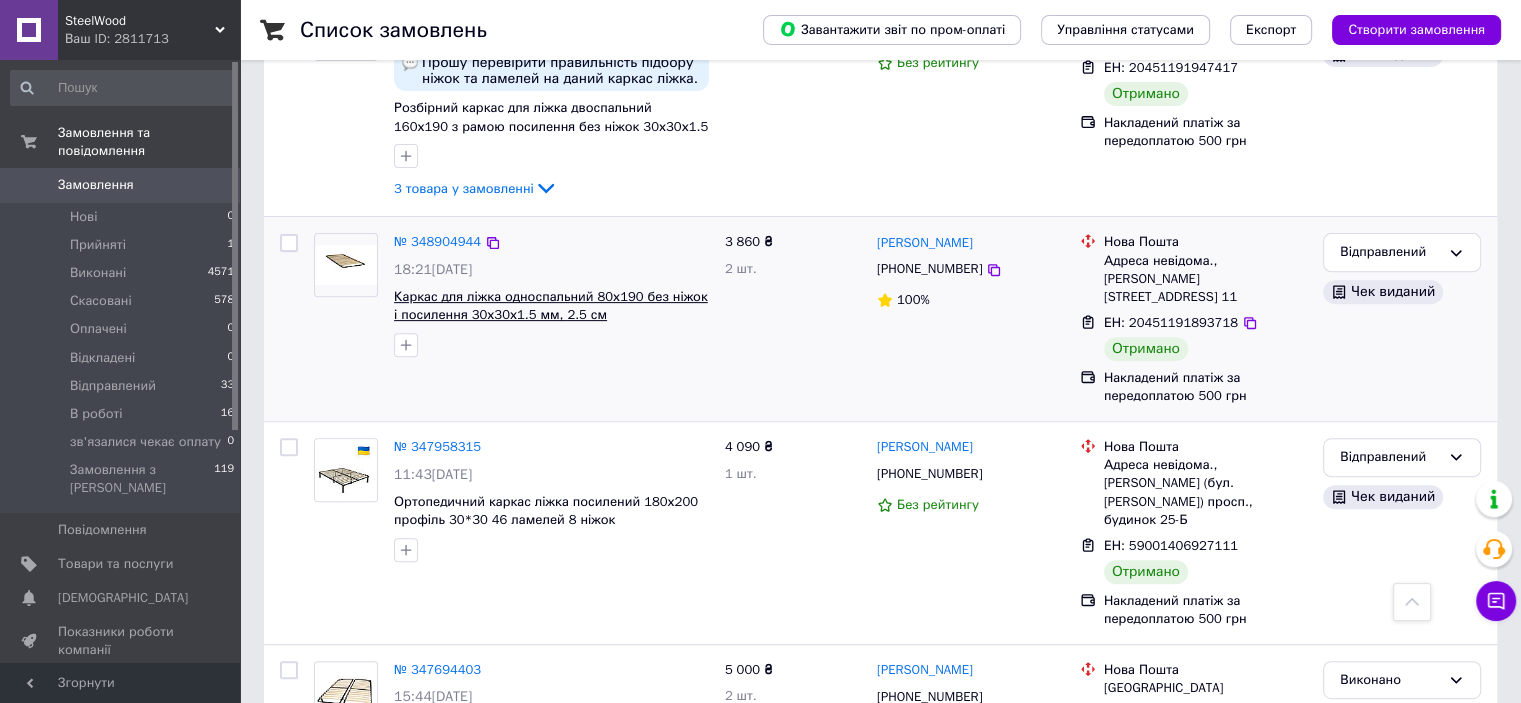 click on "Каркас для ліжка односпальний  80х190 без ніжок і посилення 30х30х1.5 мм, 2.5 см" at bounding box center (551, 306) 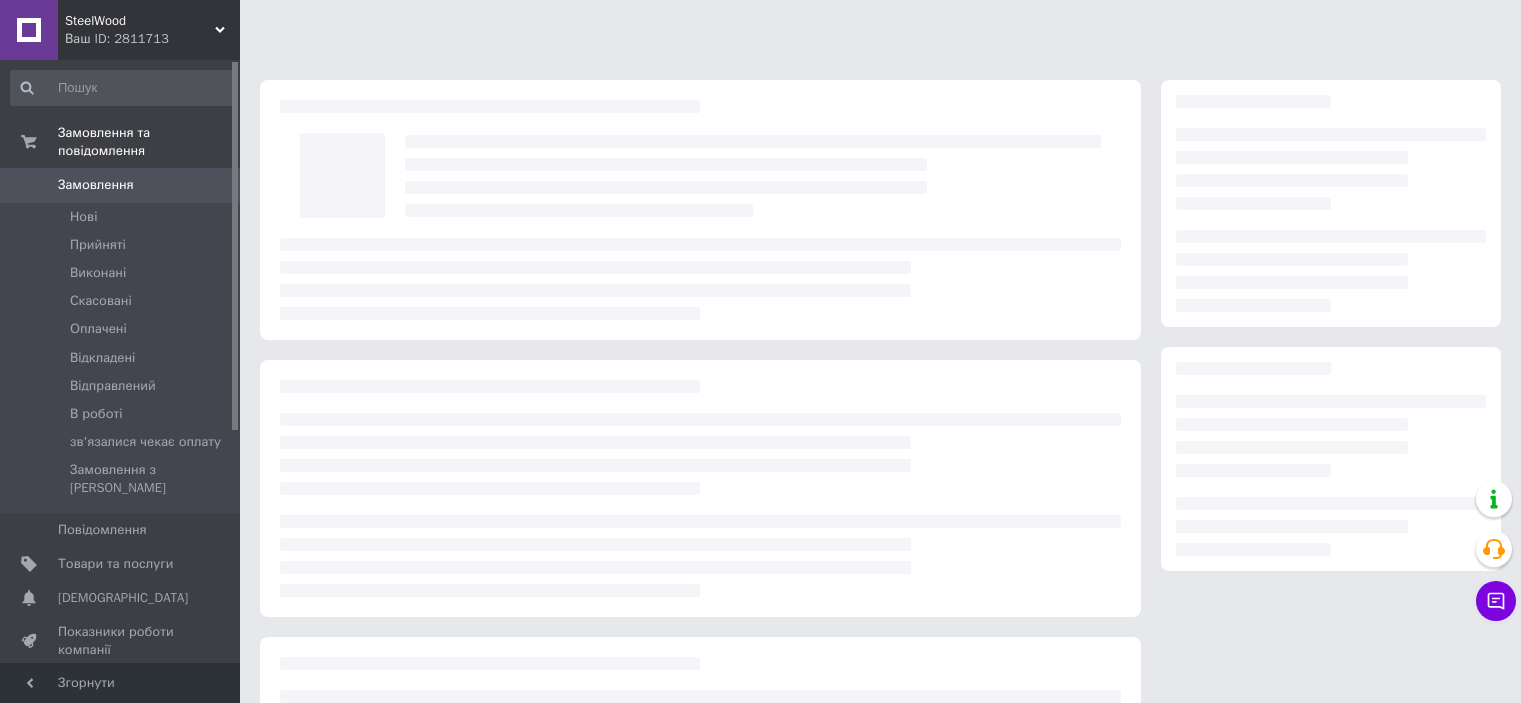 scroll, scrollTop: 0, scrollLeft: 0, axis: both 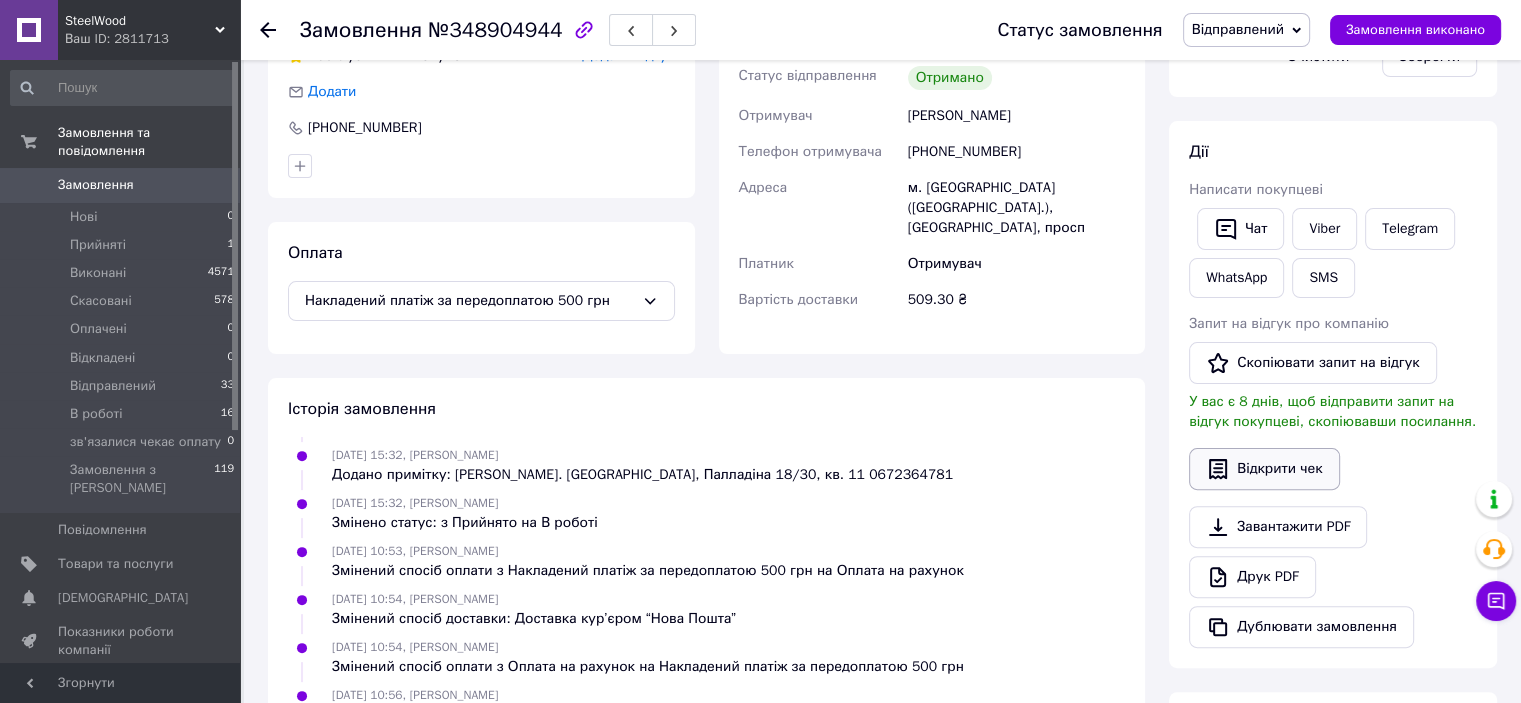 click on "Відкрити чек" at bounding box center (1264, 469) 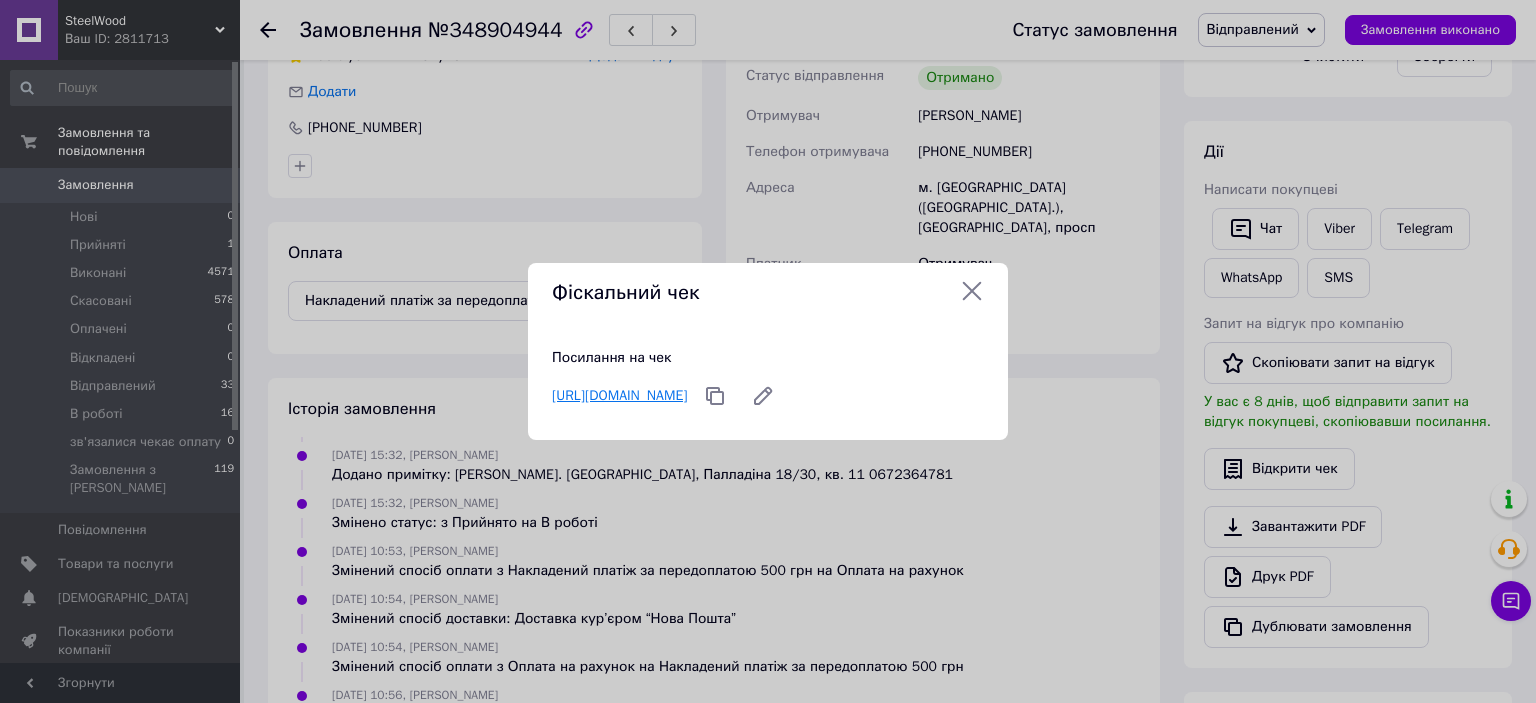 click on "https://cabinet.tax.gov.ua/cashregs/check?id=4615787856&fn=4000873220&date=20250618&time=182838&sm=3360" at bounding box center (619, 395) 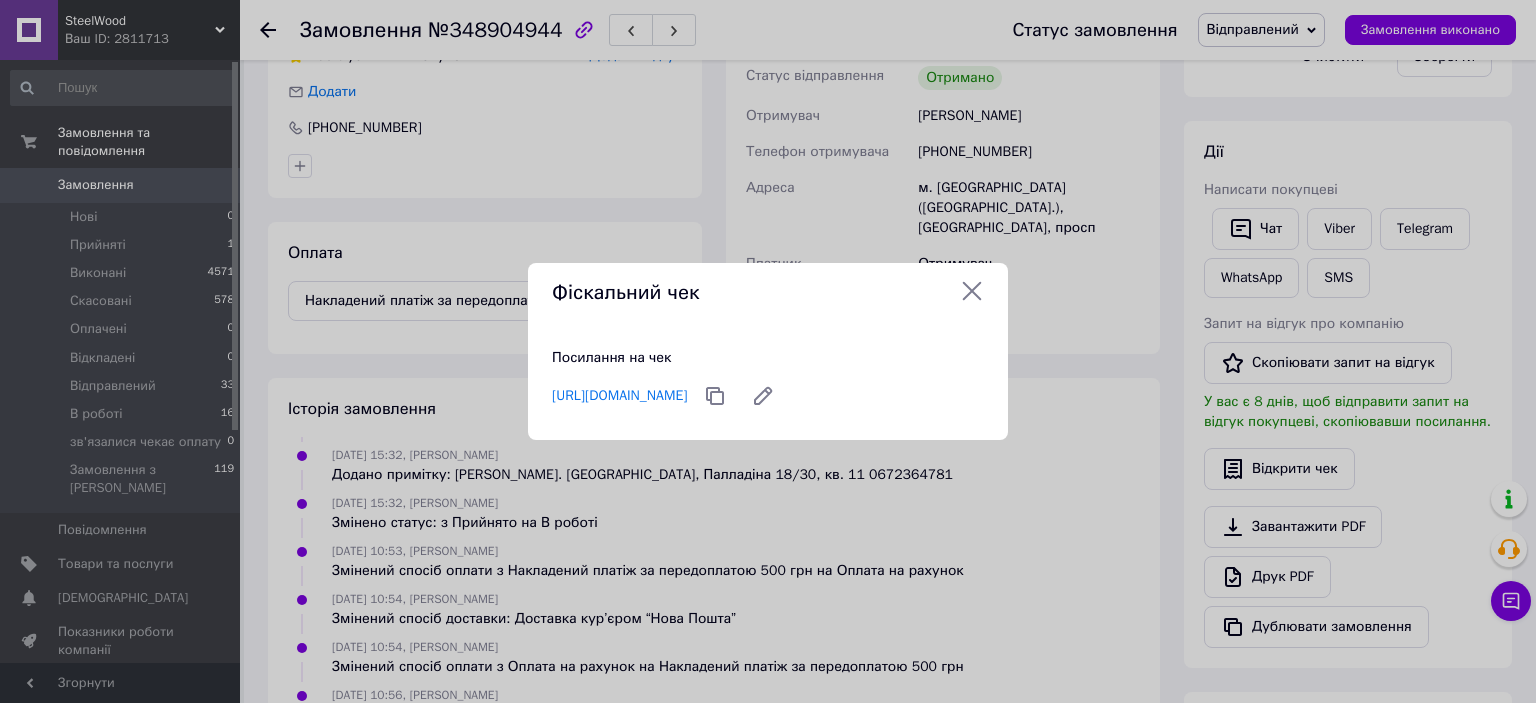 click 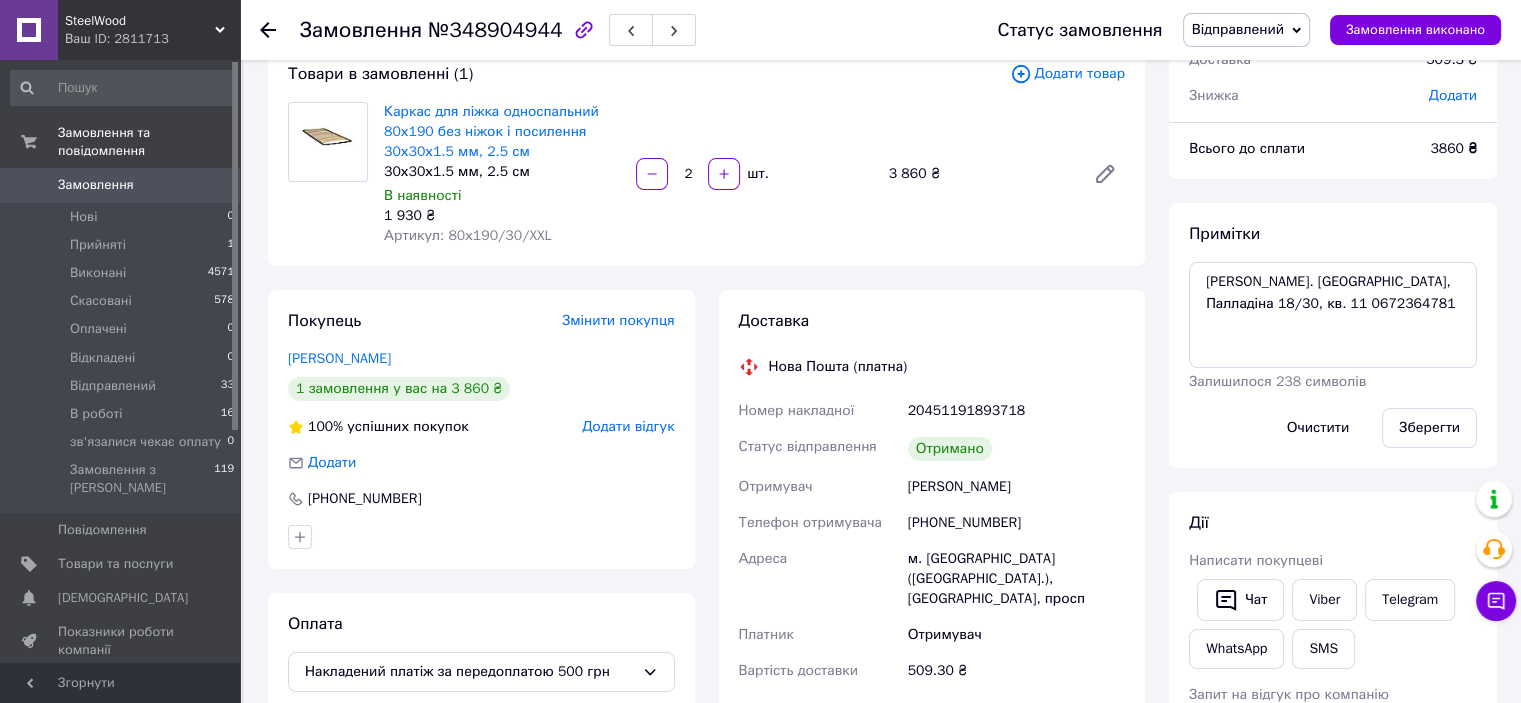 scroll, scrollTop: 100, scrollLeft: 0, axis: vertical 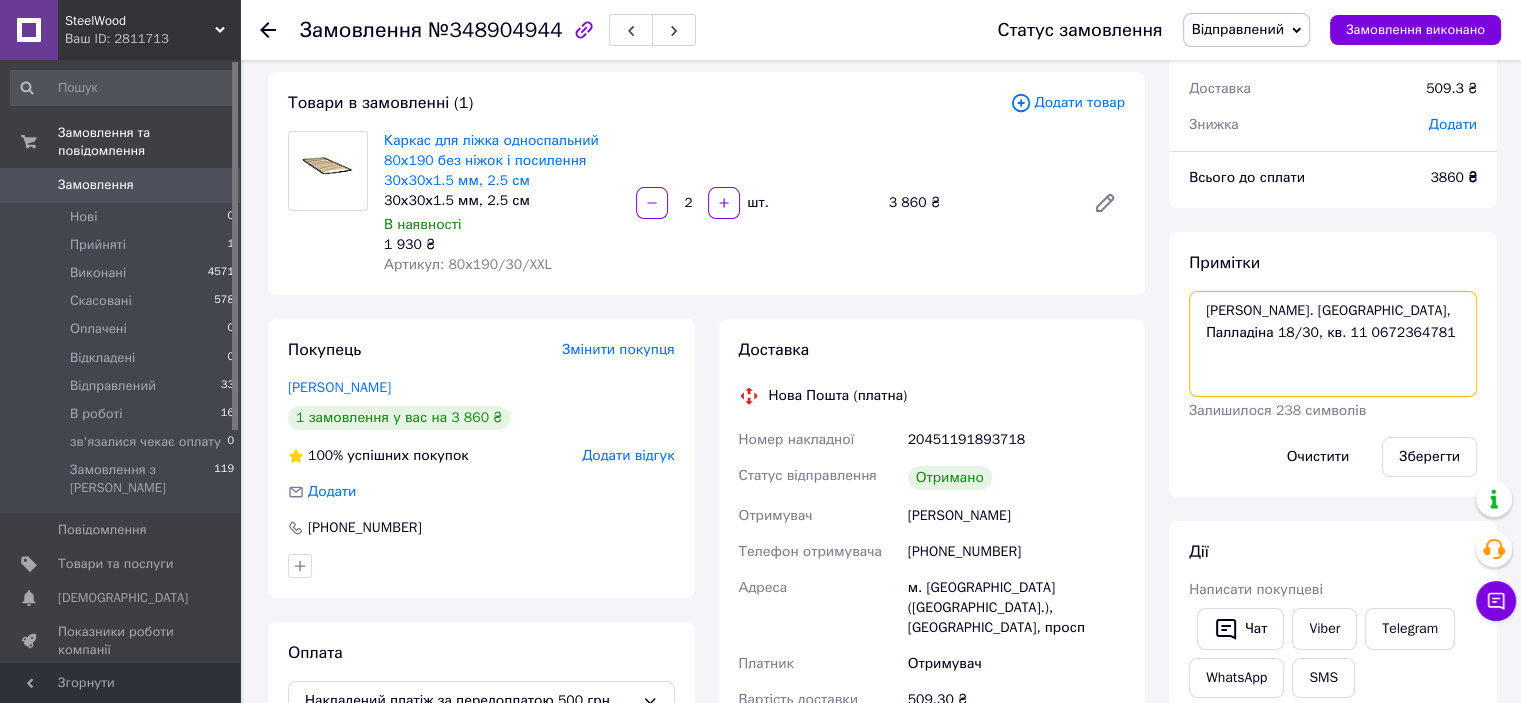 click on "Одрінський Костянтин. Київ, Палладіна 18/30, кв. 11 0672364781" at bounding box center [1333, 344] 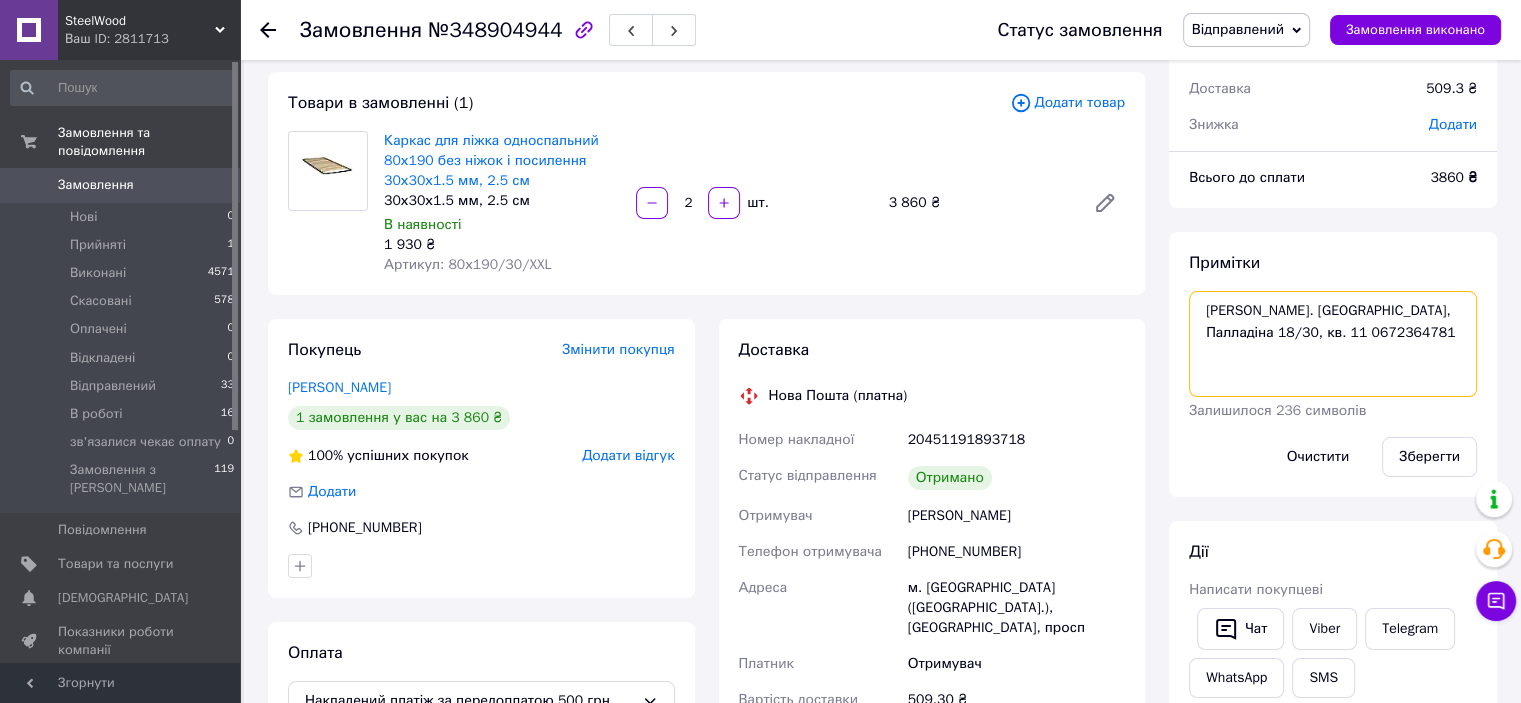 paste on "https://cabinet.tax.gov.ua/cashregs/check?id=4615774046&fn=4000873220&date=20250618&time=182709&sm=500" 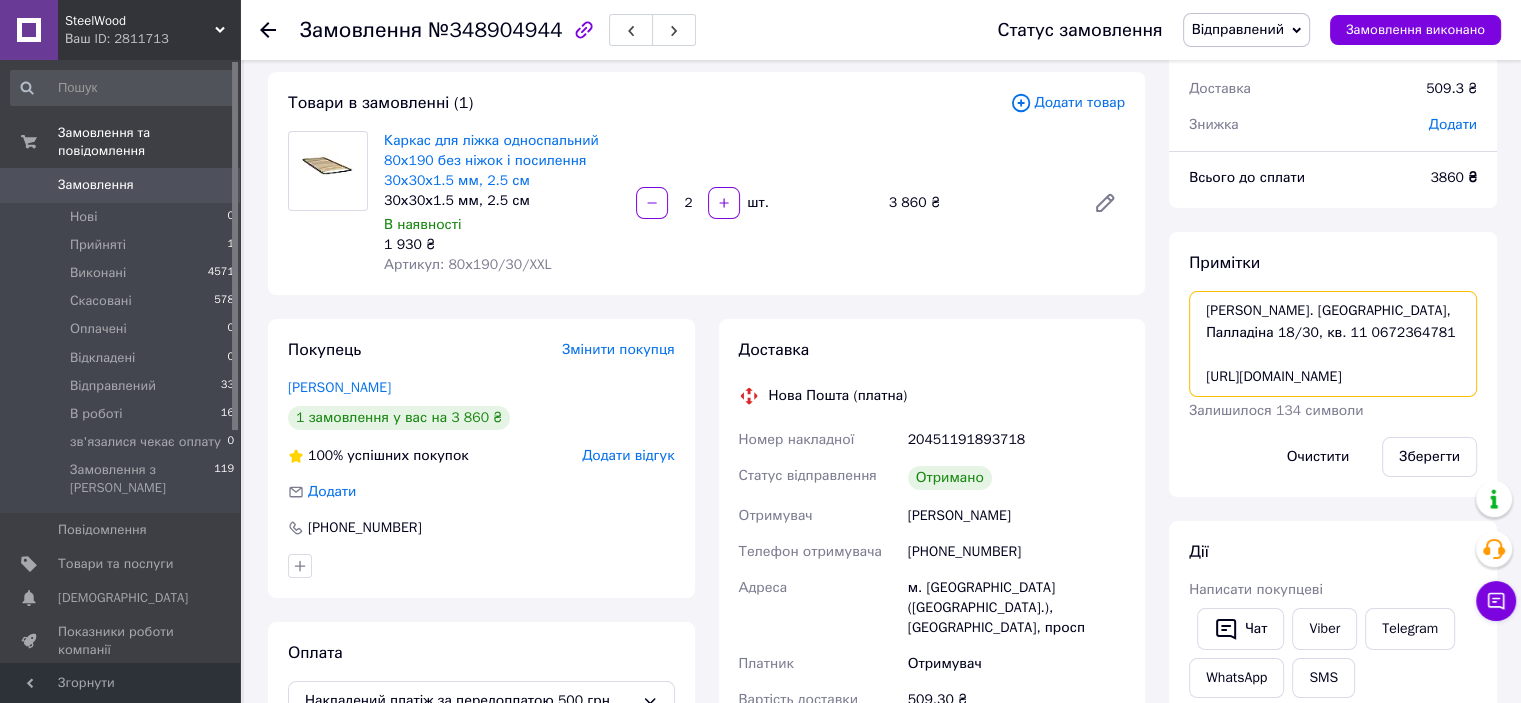 scroll, scrollTop: 56, scrollLeft: 0, axis: vertical 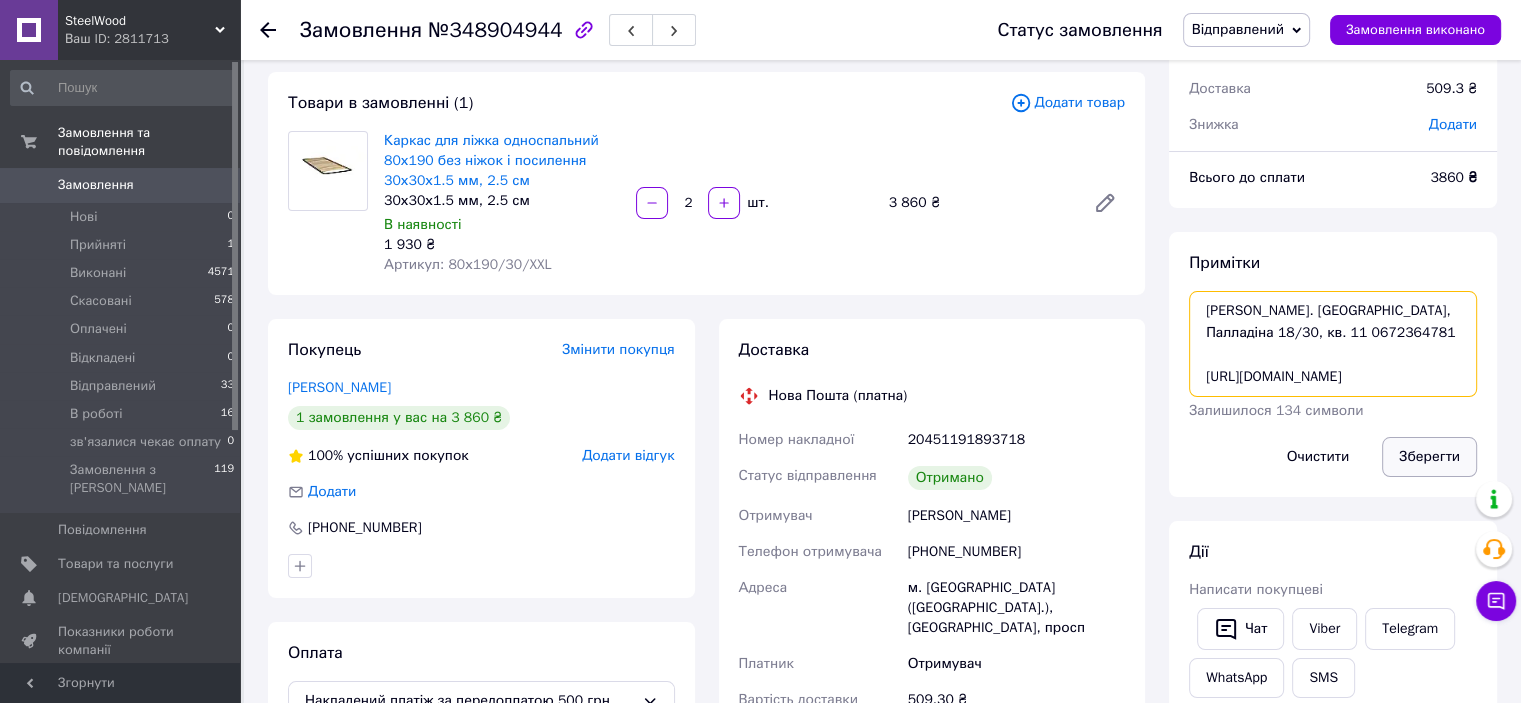 type on "Одрінський Костянтин. Київ, Палладіна 18/30, кв. 11 0672364781
https://cabinet.tax.gov.ua/cashregs/check?id=4615774046&fn=4000873220&date=20250618&time=182709&sm=500" 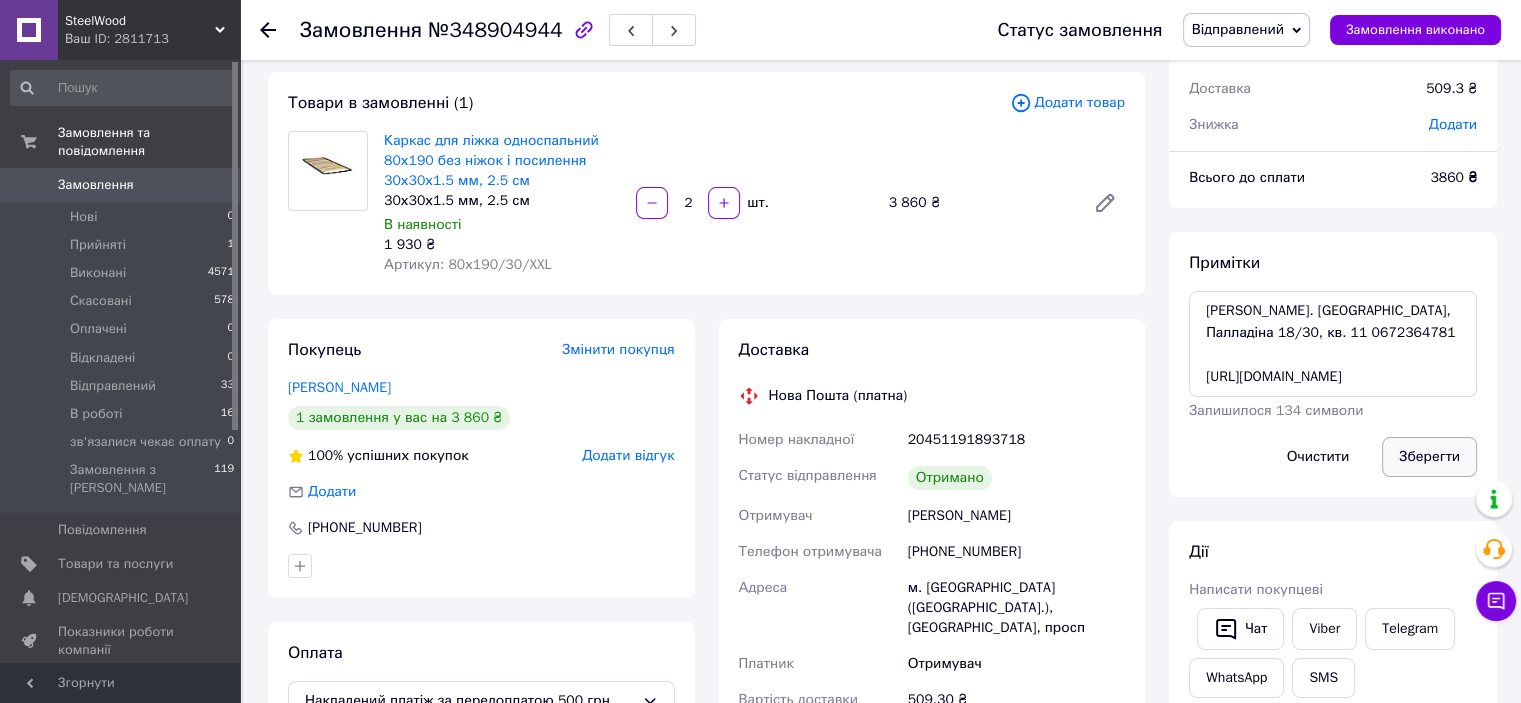 click on "Зберегти" at bounding box center [1429, 457] 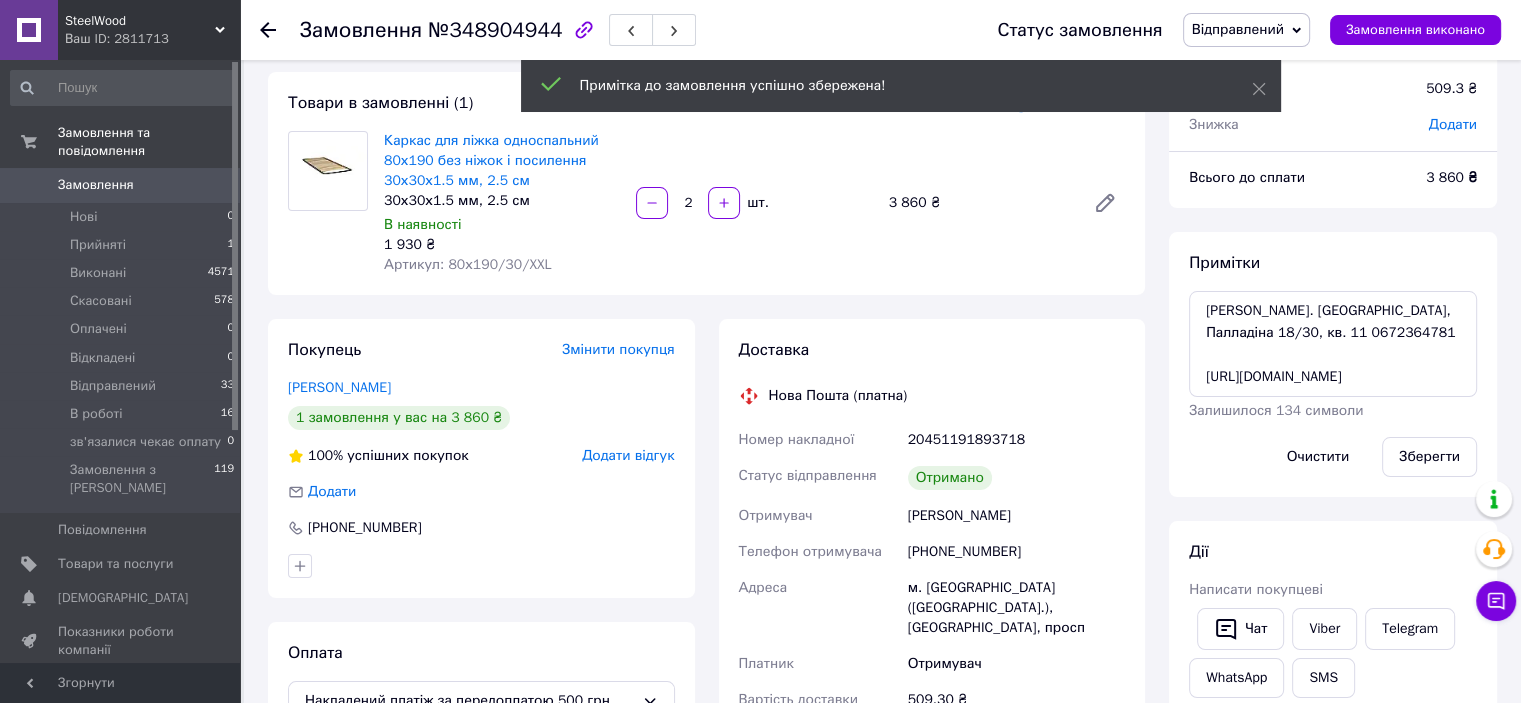 scroll, scrollTop: 160, scrollLeft: 0, axis: vertical 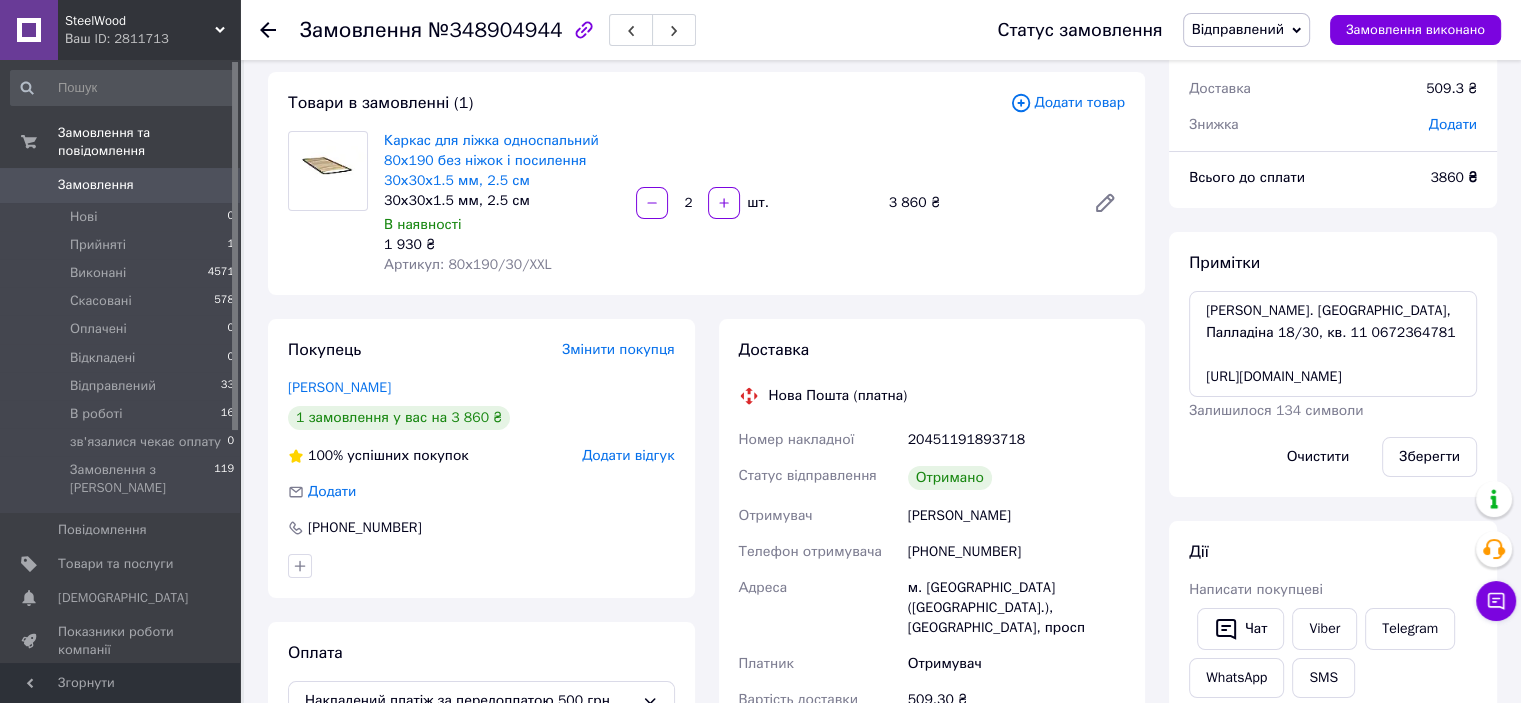 click 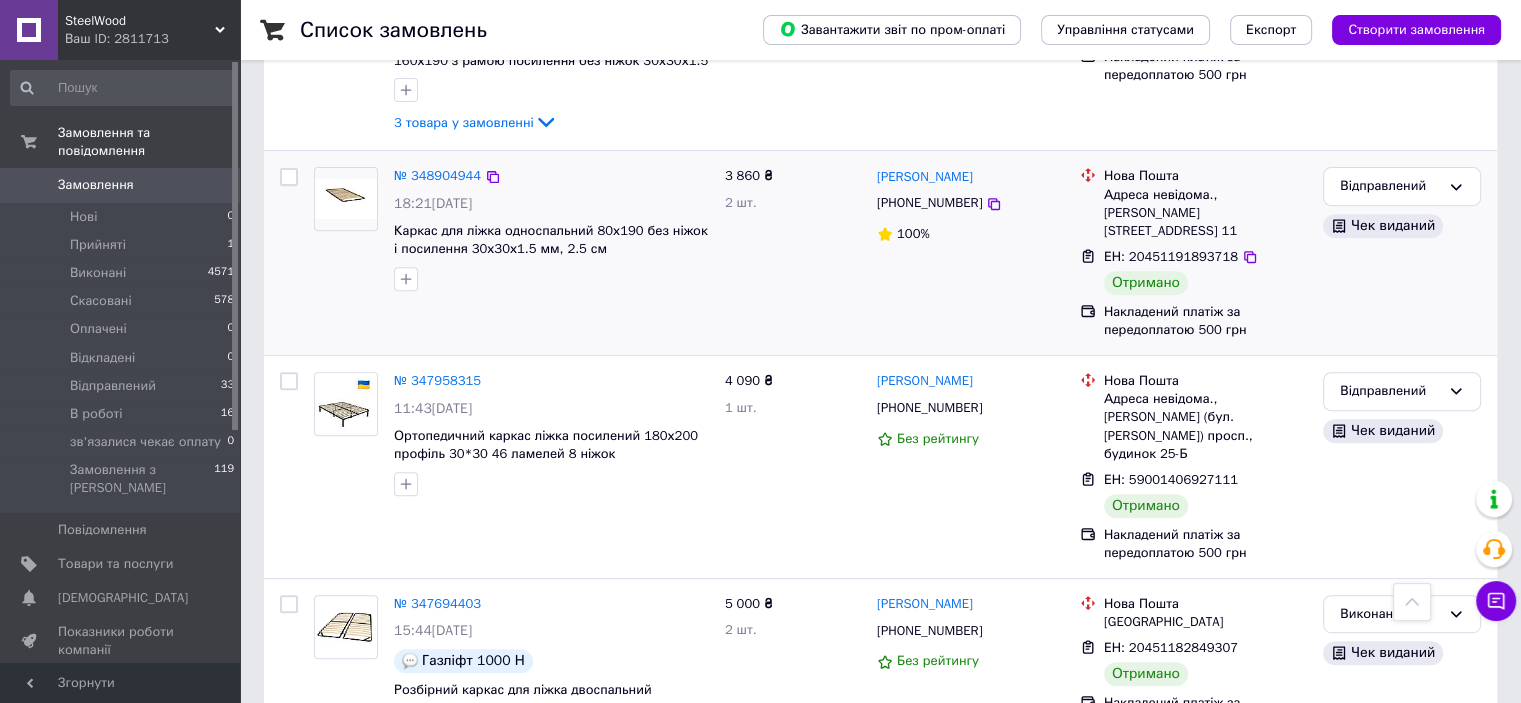 scroll, scrollTop: 800, scrollLeft: 0, axis: vertical 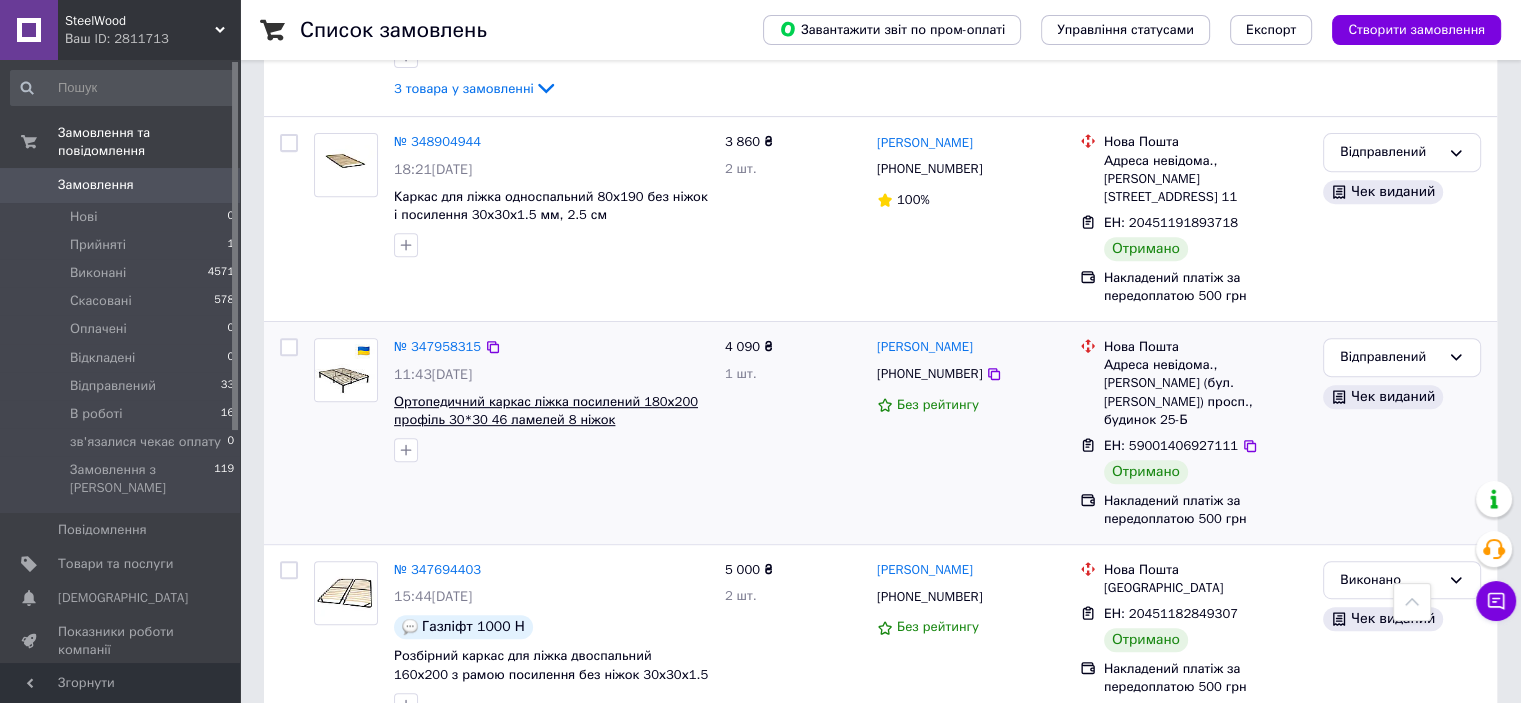 click on "Ортопедичний каркас ліжка посилений 180х200 профіль 30*30 46 ламелей 8 ніжок" at bounding box center (546, 411) 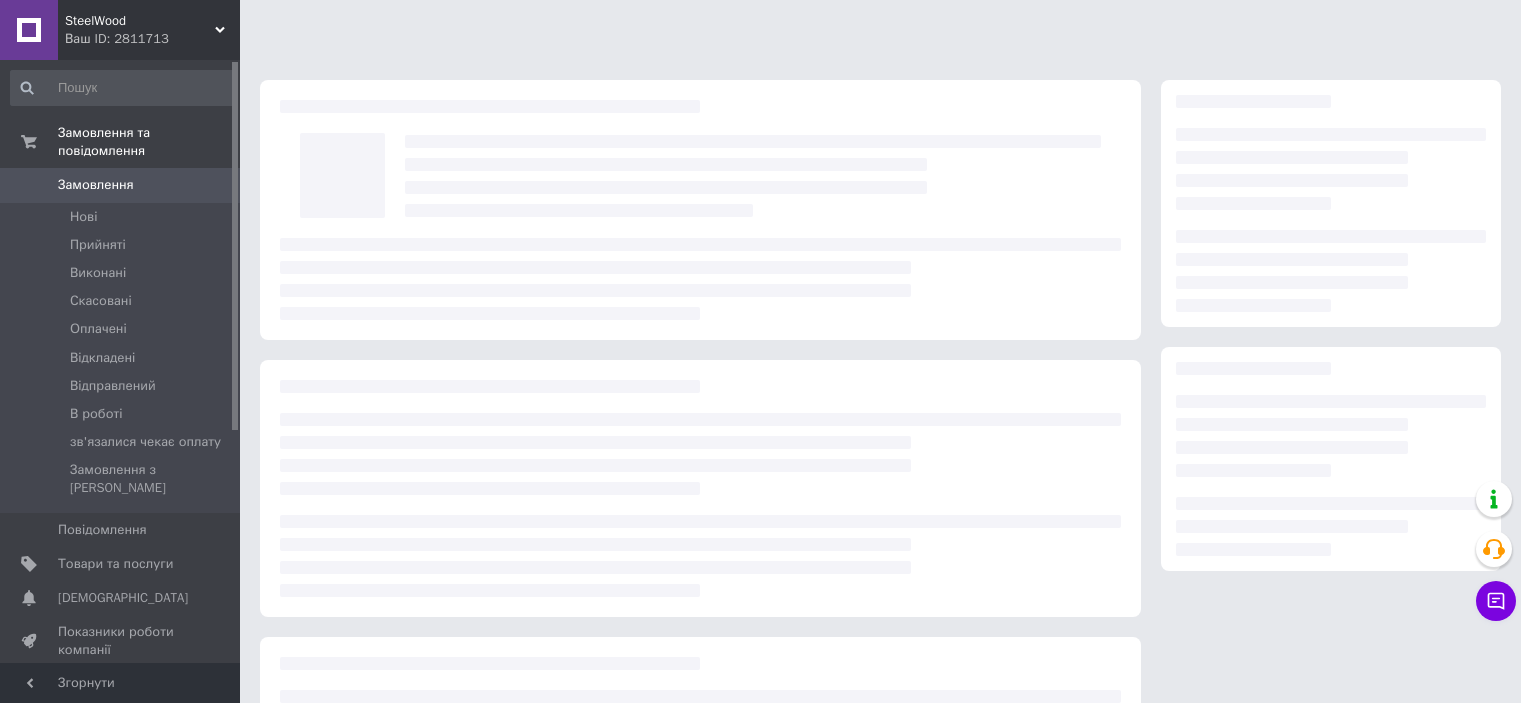 scroll, scrollTop: 0, scrollLeft: 0, axis: both 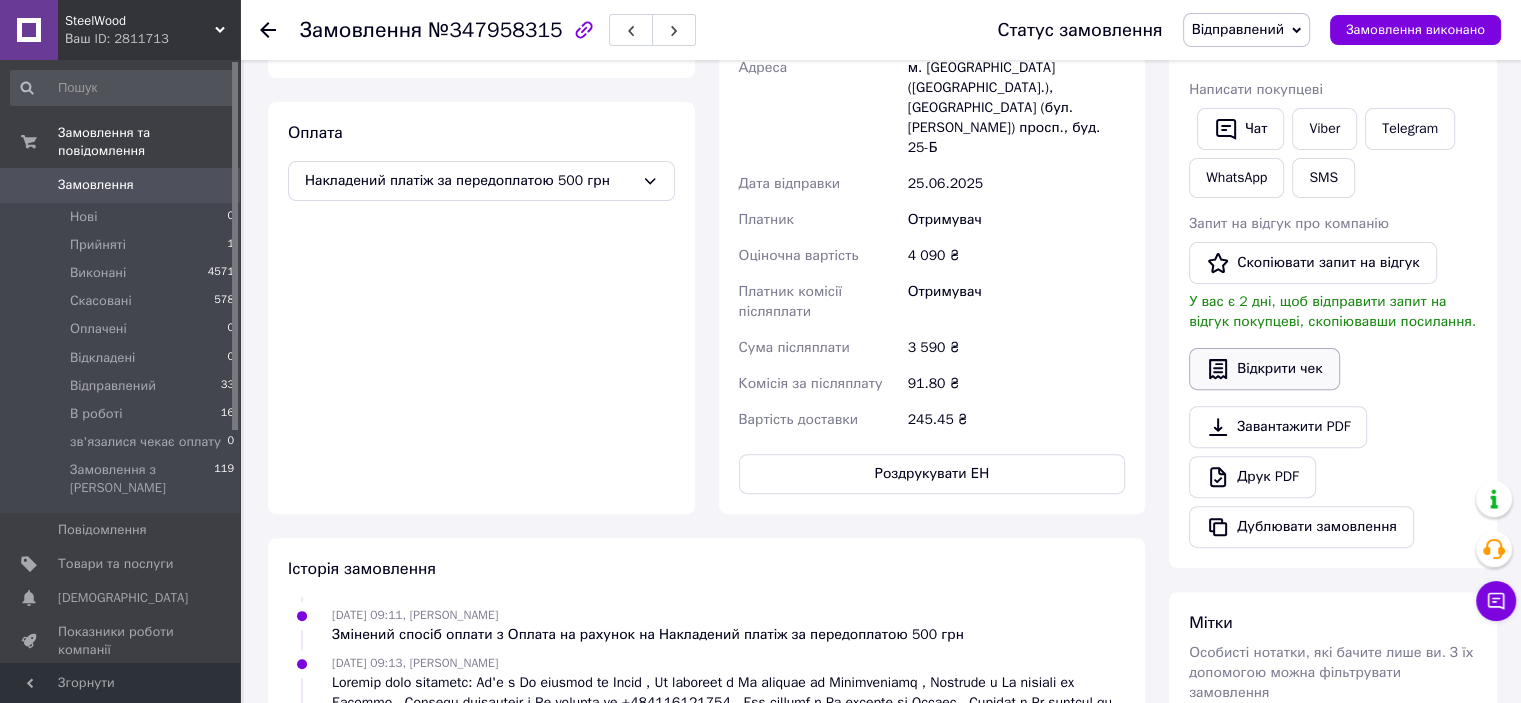 click on "Відкрити чек" at bounding box center (1264, 369) 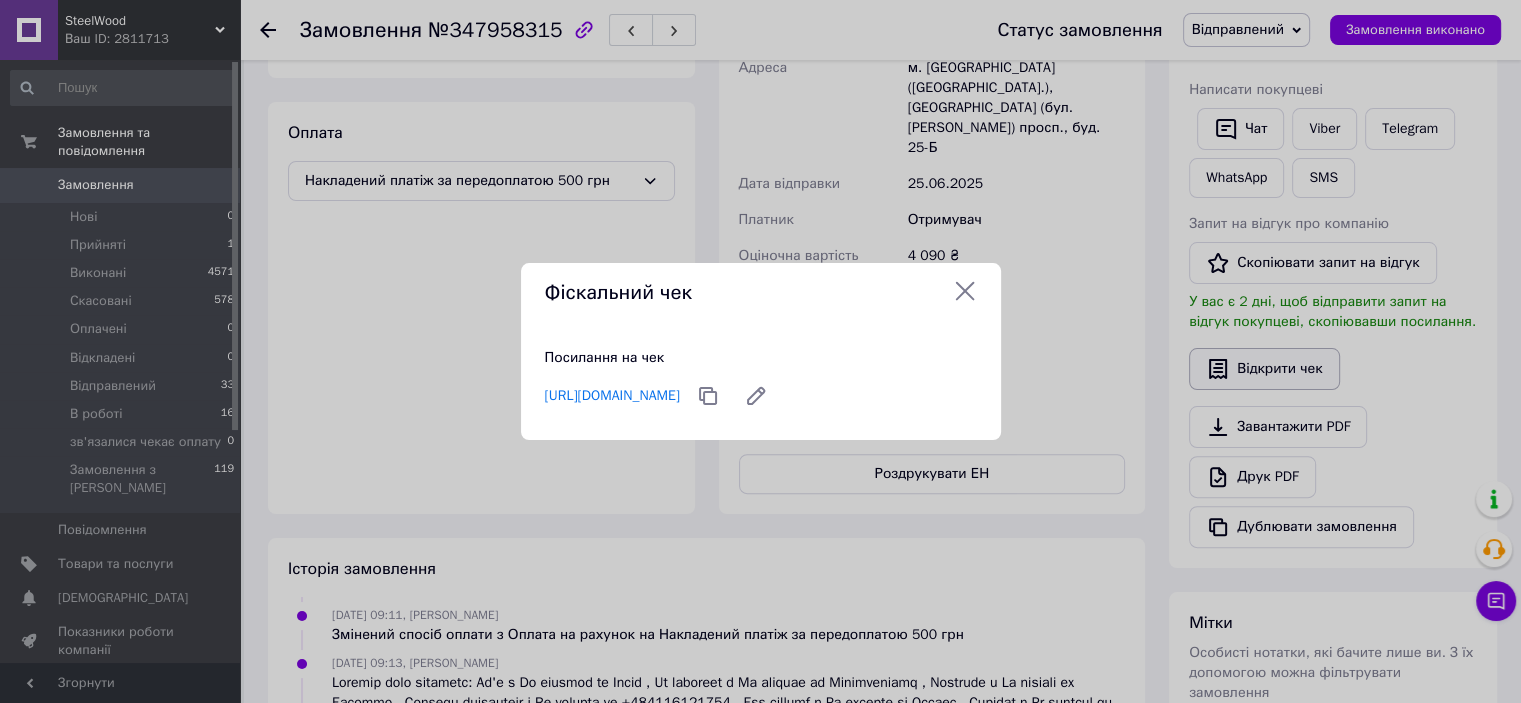 scroll, scrollTop: 333, scrollLeft: 0, axis: vertical 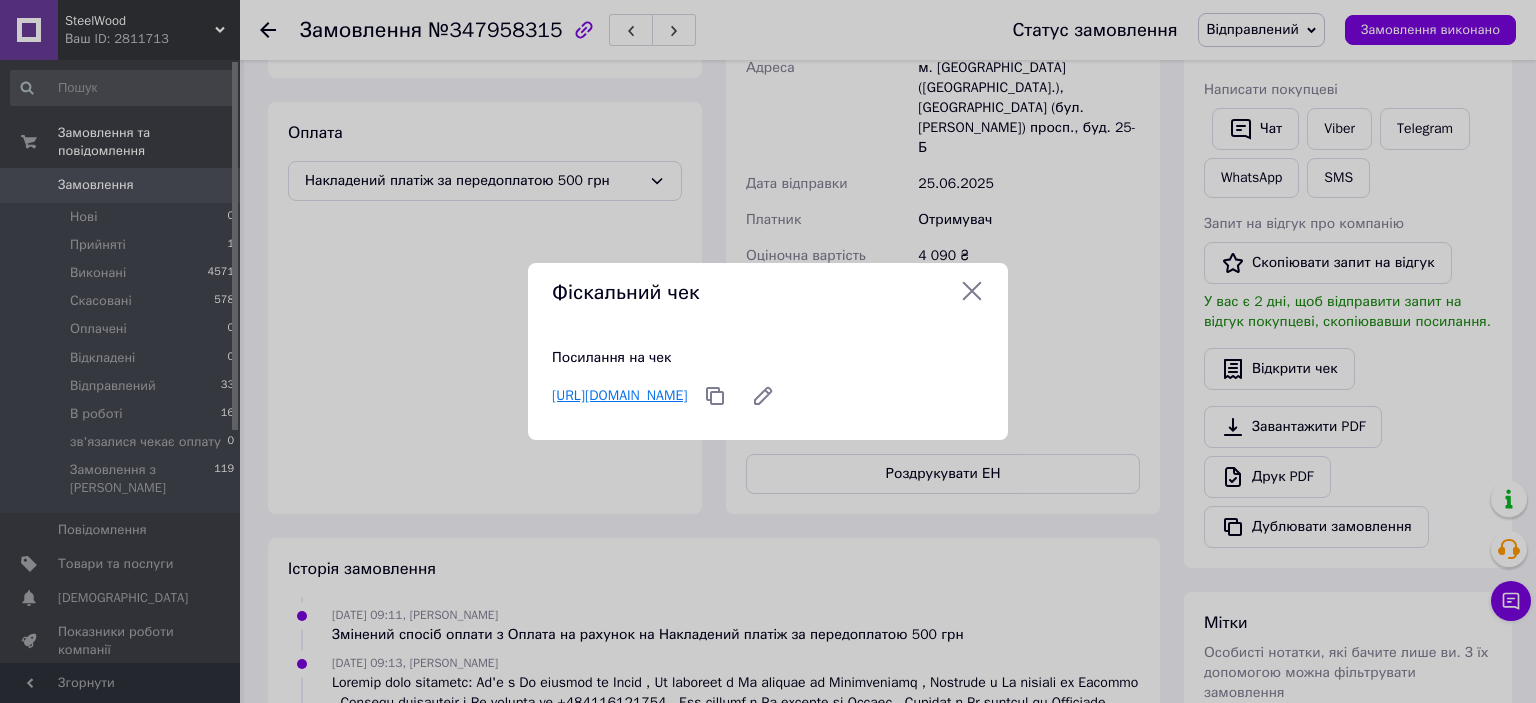 click on "https://cabinet.tax.gov.ua/cashregs/check?id=4583106420&fn=4000873220&date=20250613&time=180319&sm=3590" at bounding box center [619, 395] 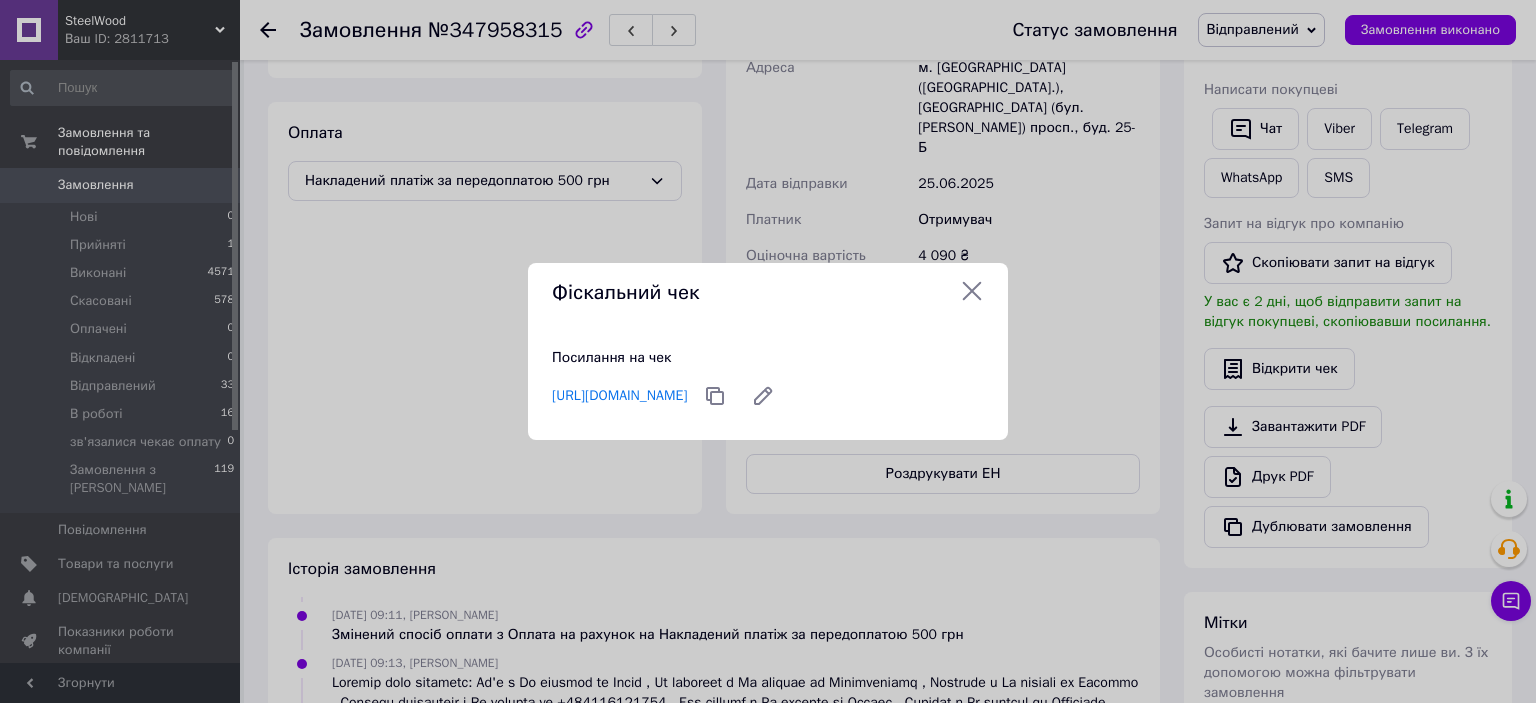 click 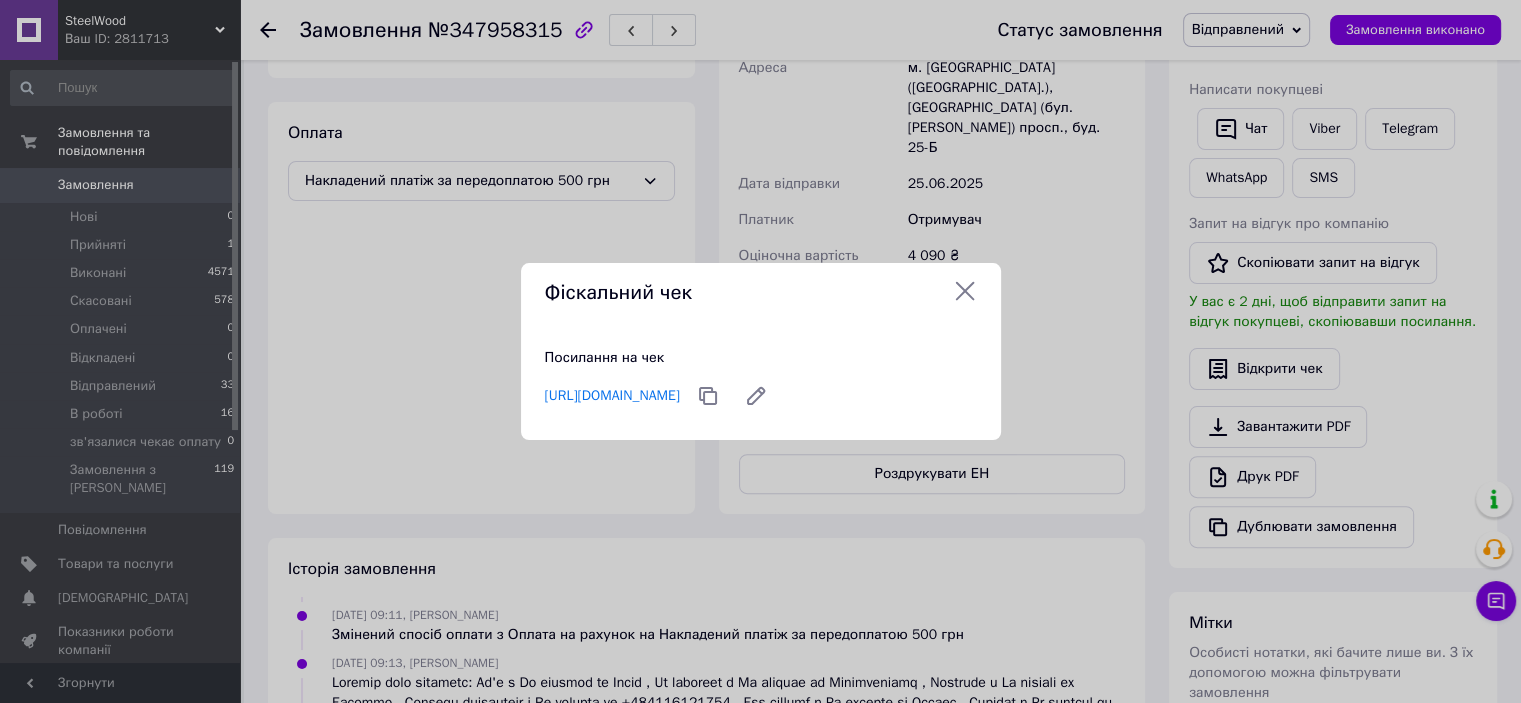 scroll, scrollTop: 353, scrollLeft: 0, axis: vertical 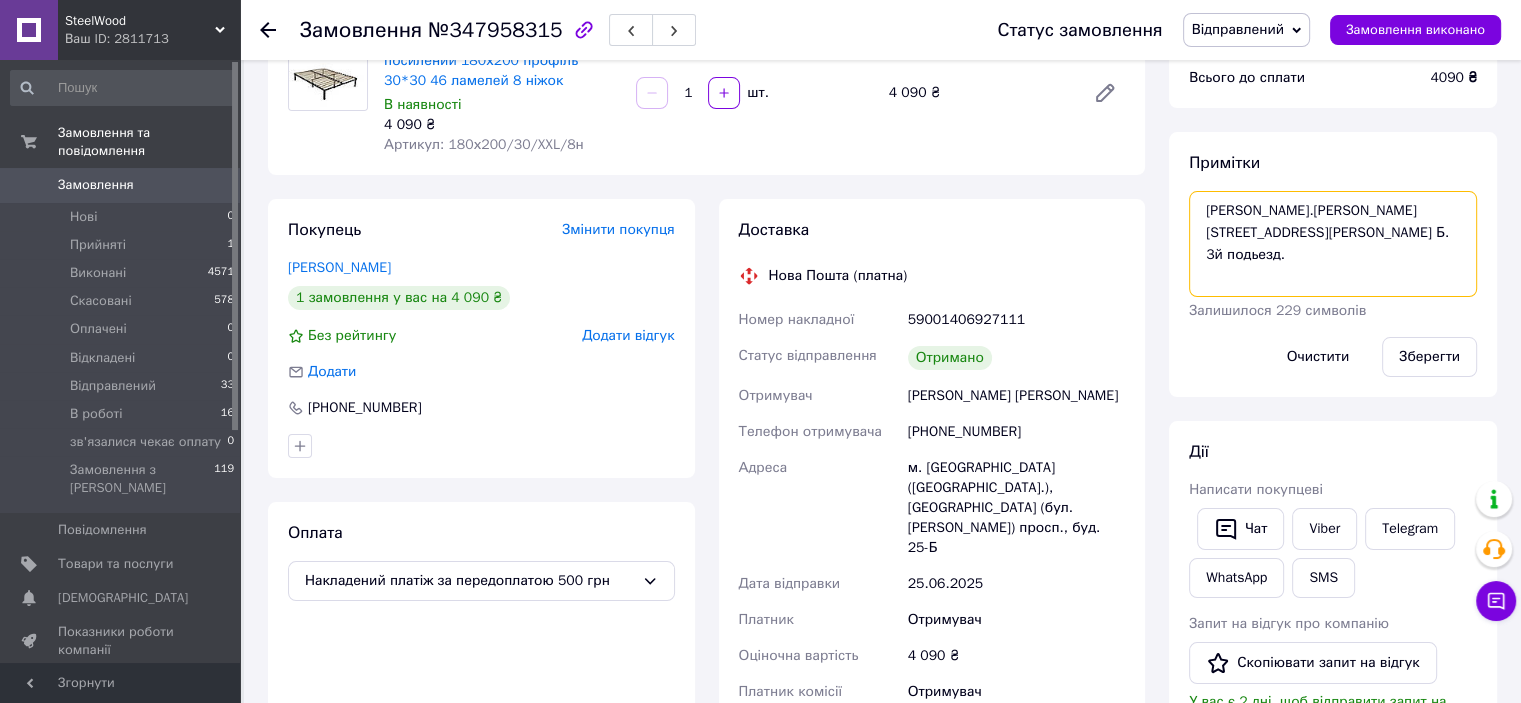 click on "Коликов Павел Анатольевич.гКиев.Воскресенский пр-кт д.25 Б.
3й подьезд." at bounding box center (1333, 244) 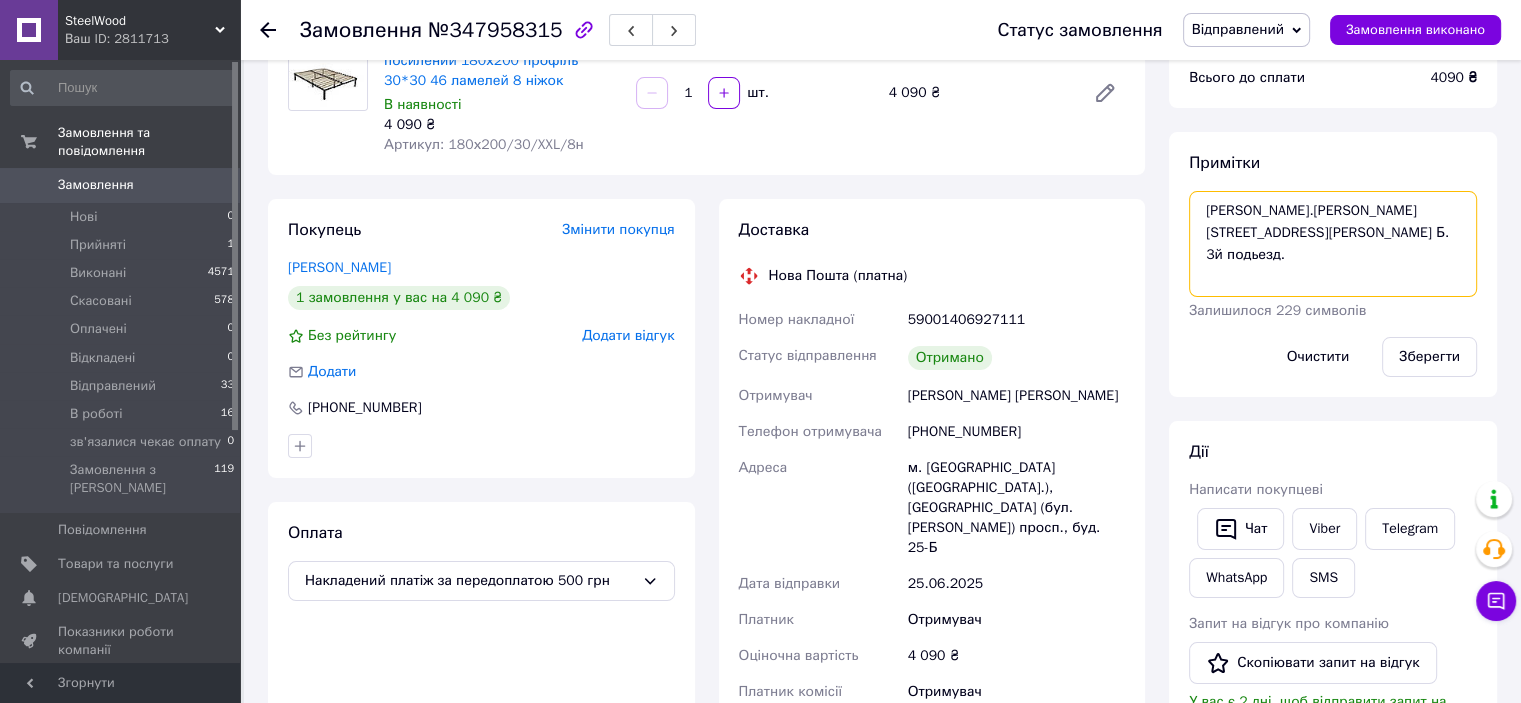 click on "Коликов Павел Анатольевич.гКиев.Воскресенский пр-кт д.25 Б.
3й подьезд." at bounding box center [1333, 244] 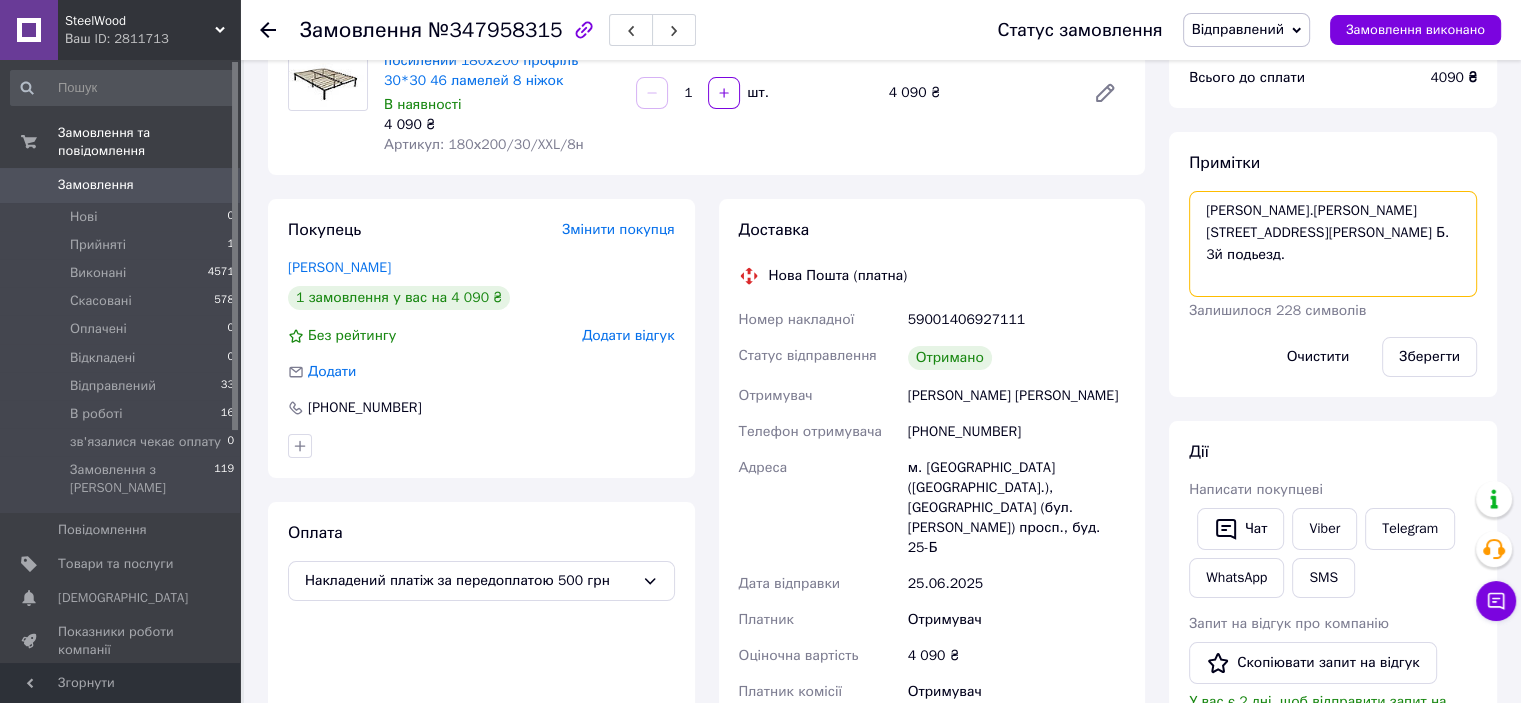 scroll, scrollTop: 33, scrollLeft: 0, axis: vertical 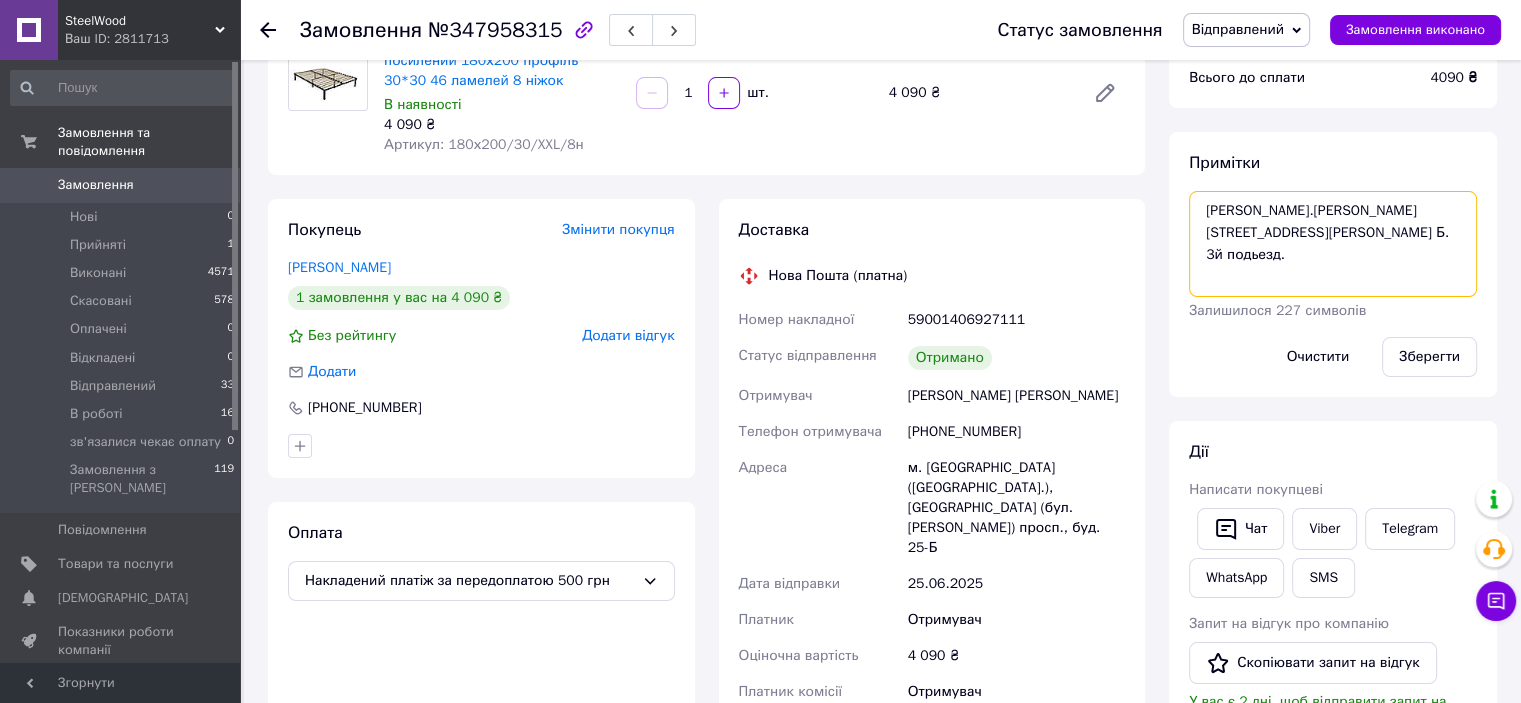 paste on "https://cabinet.tax.gov.ua/cashregs/check?id=4582147558&fn=4000873220&date=20250613&time=162616&sm=500" 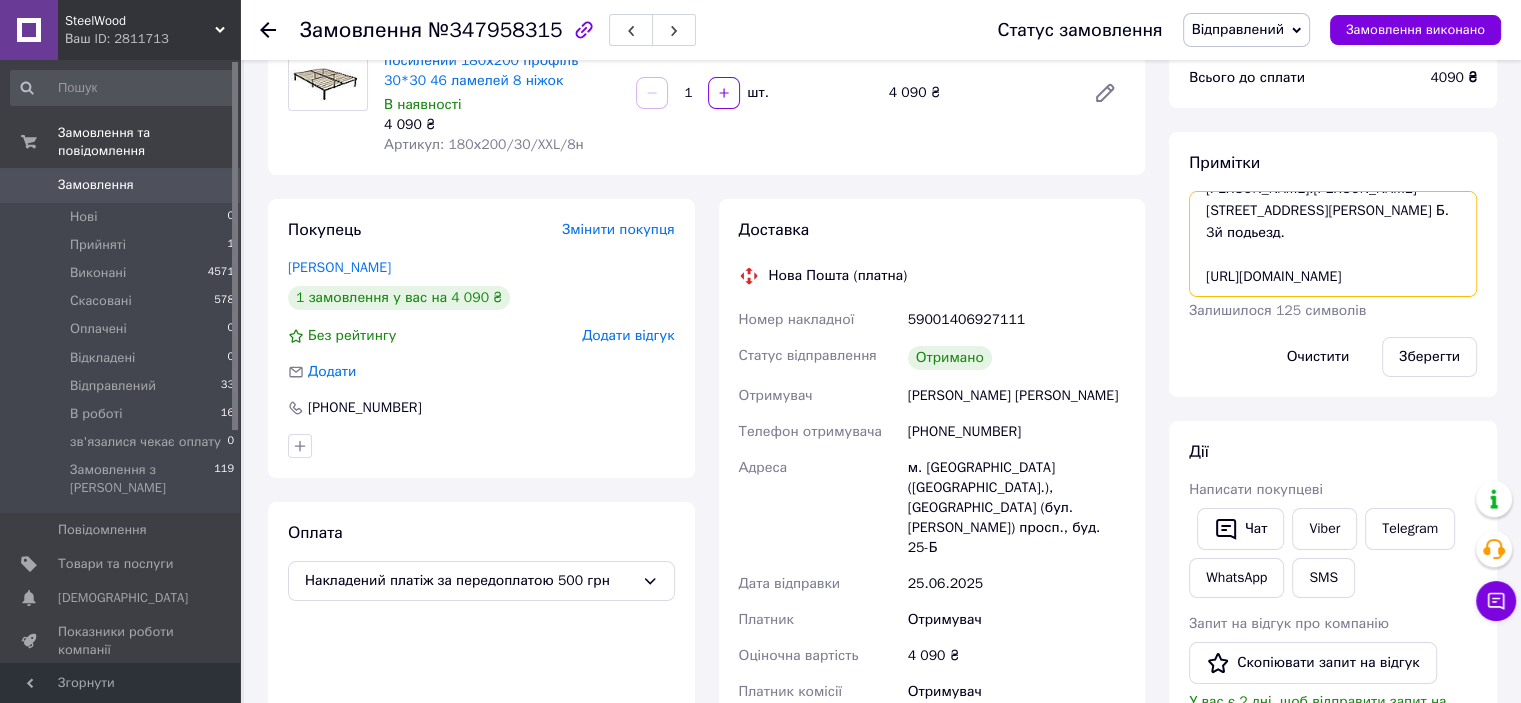 scroll, scrollTop: 100, scrollLeft: 0, axis: vertical 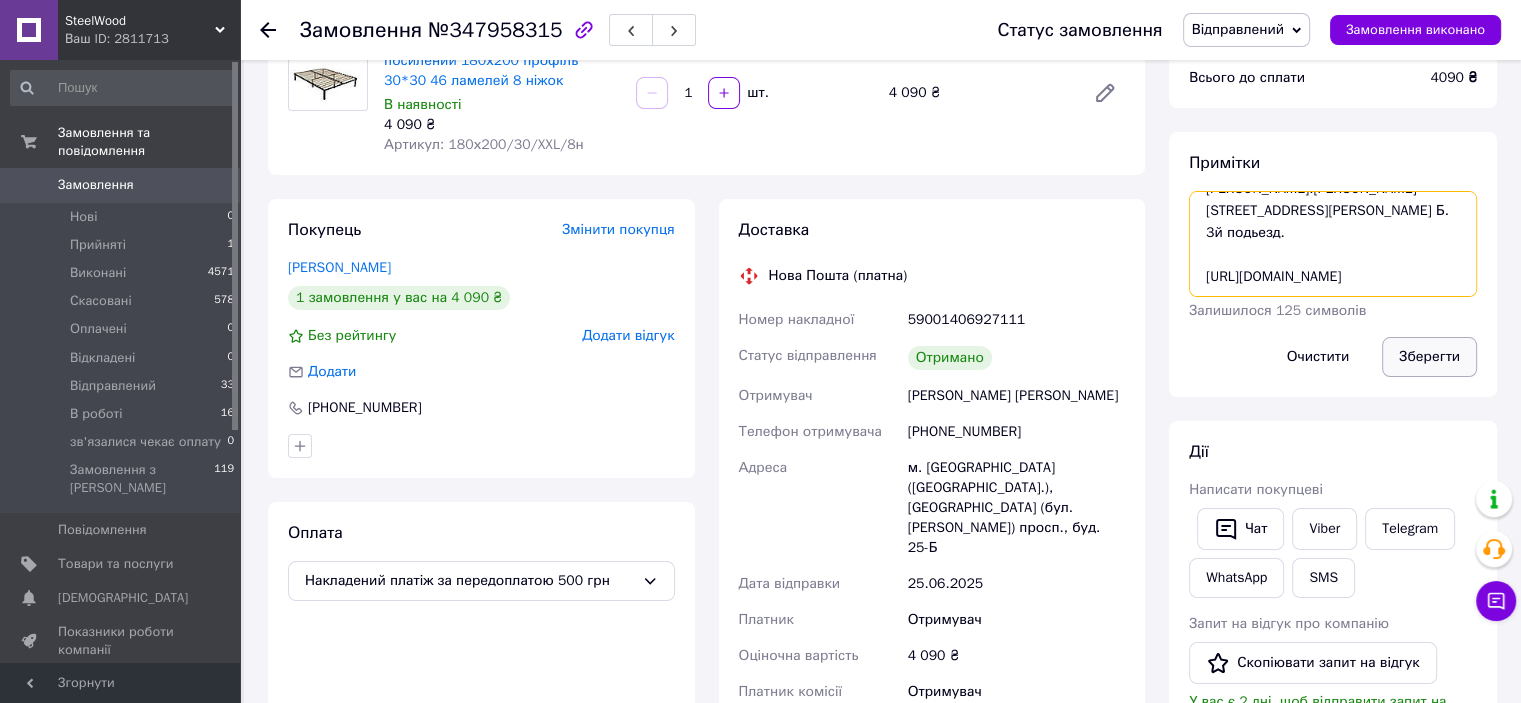 type on "Коликов Павел Анатольевич.гКиев.Воскресенский пр-кт д.25 Б.
3й подьезд.
https://cabinet.tax.gov.ua/cashregs/check?id=4582147558&fn=4000873220&date=20250613&time=162616&sm=500" 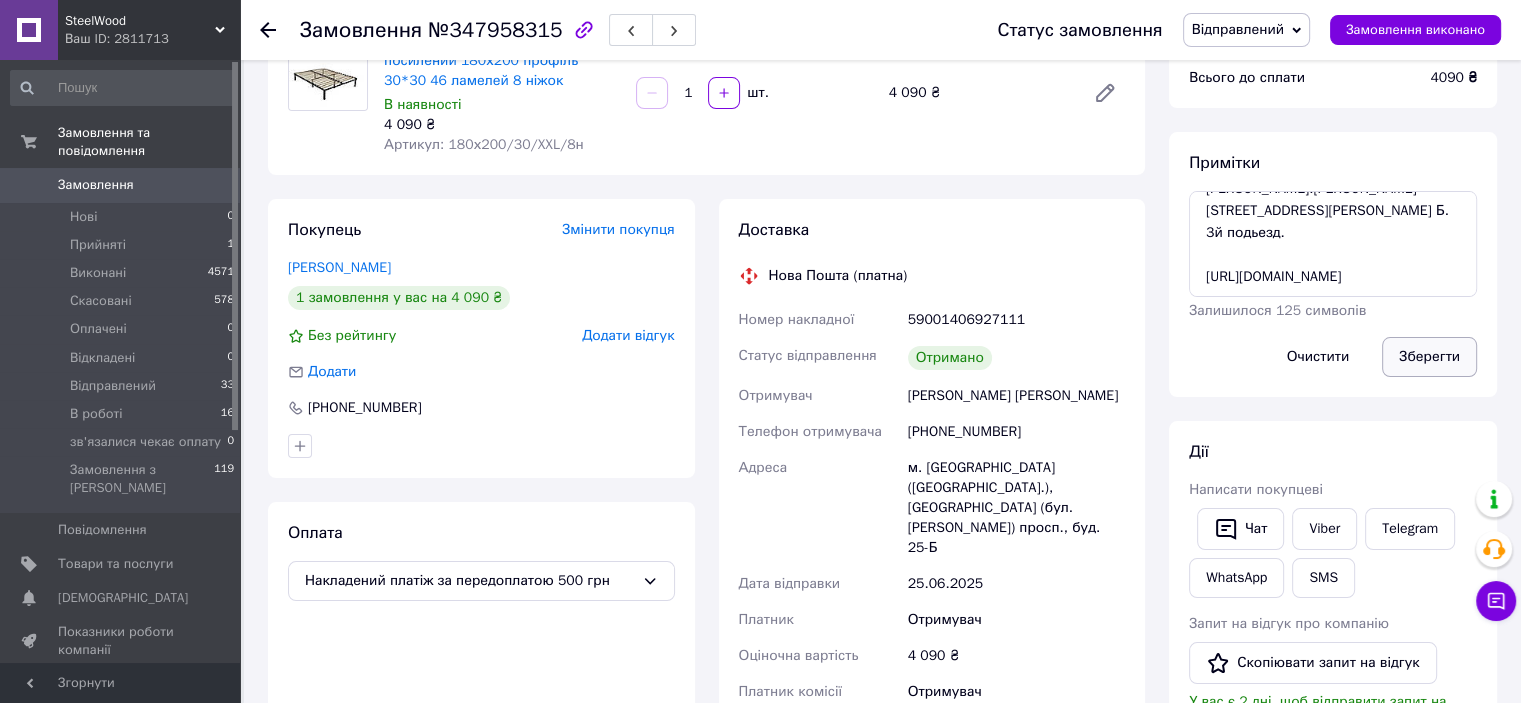 click on "Зберегти" at bounding box center (1429, 357) 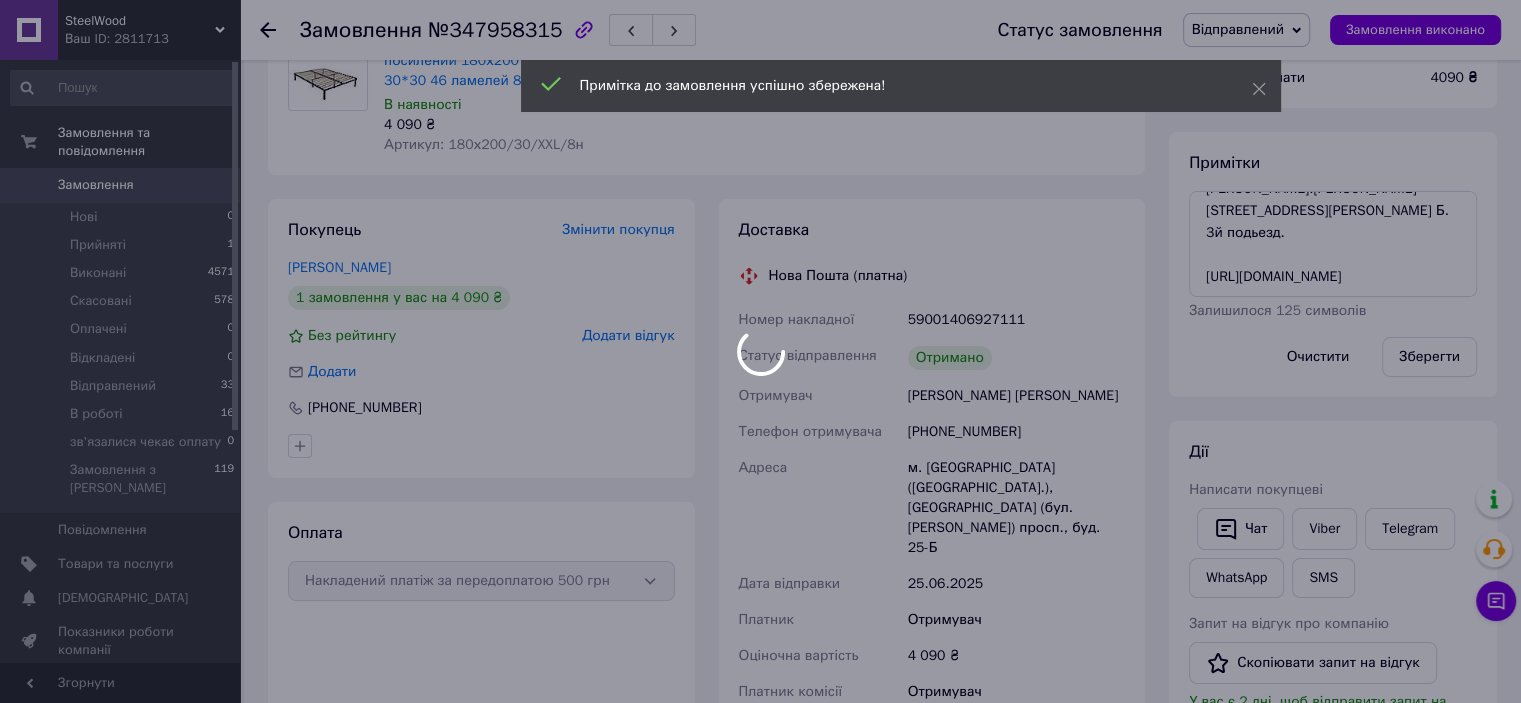 scroll, scrollTop: 422, scrollLeft: 0, axis: vertical 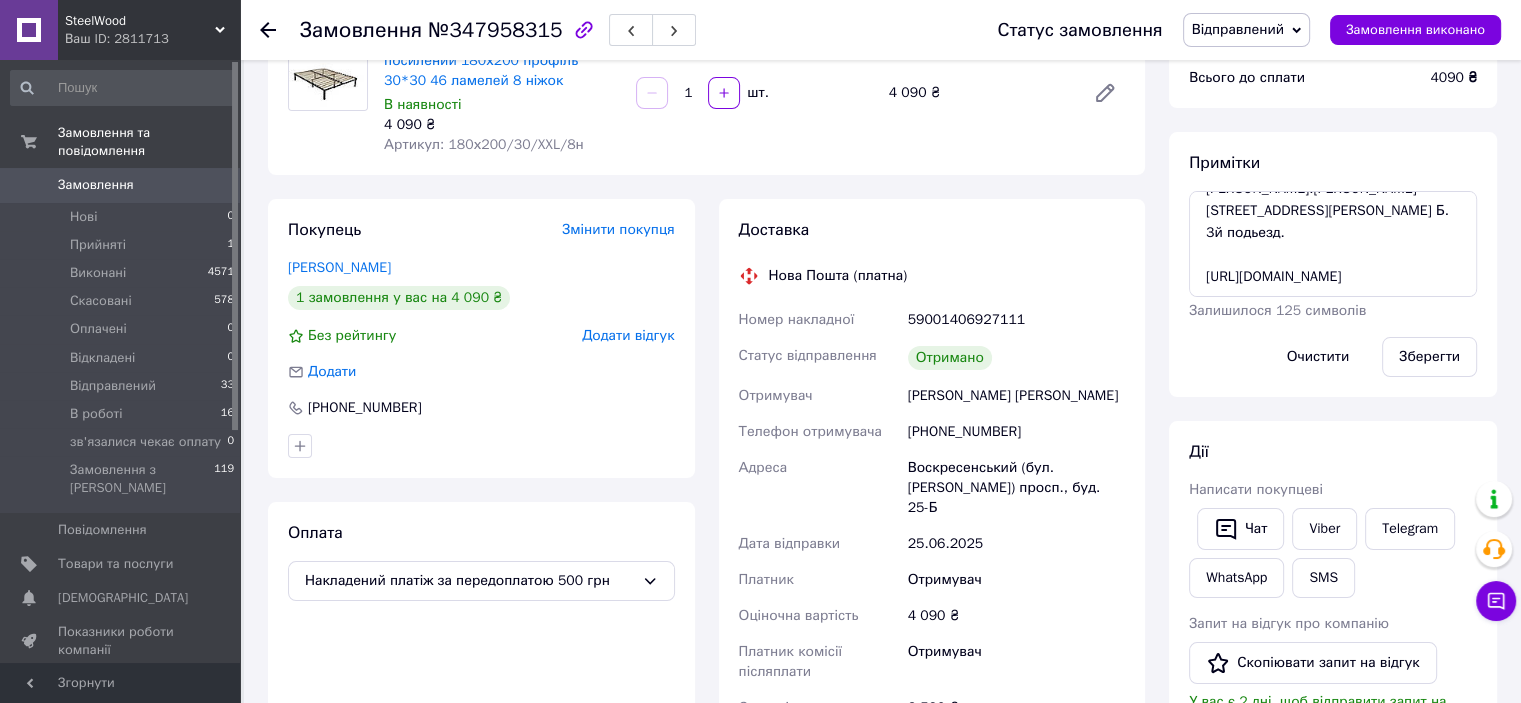 click 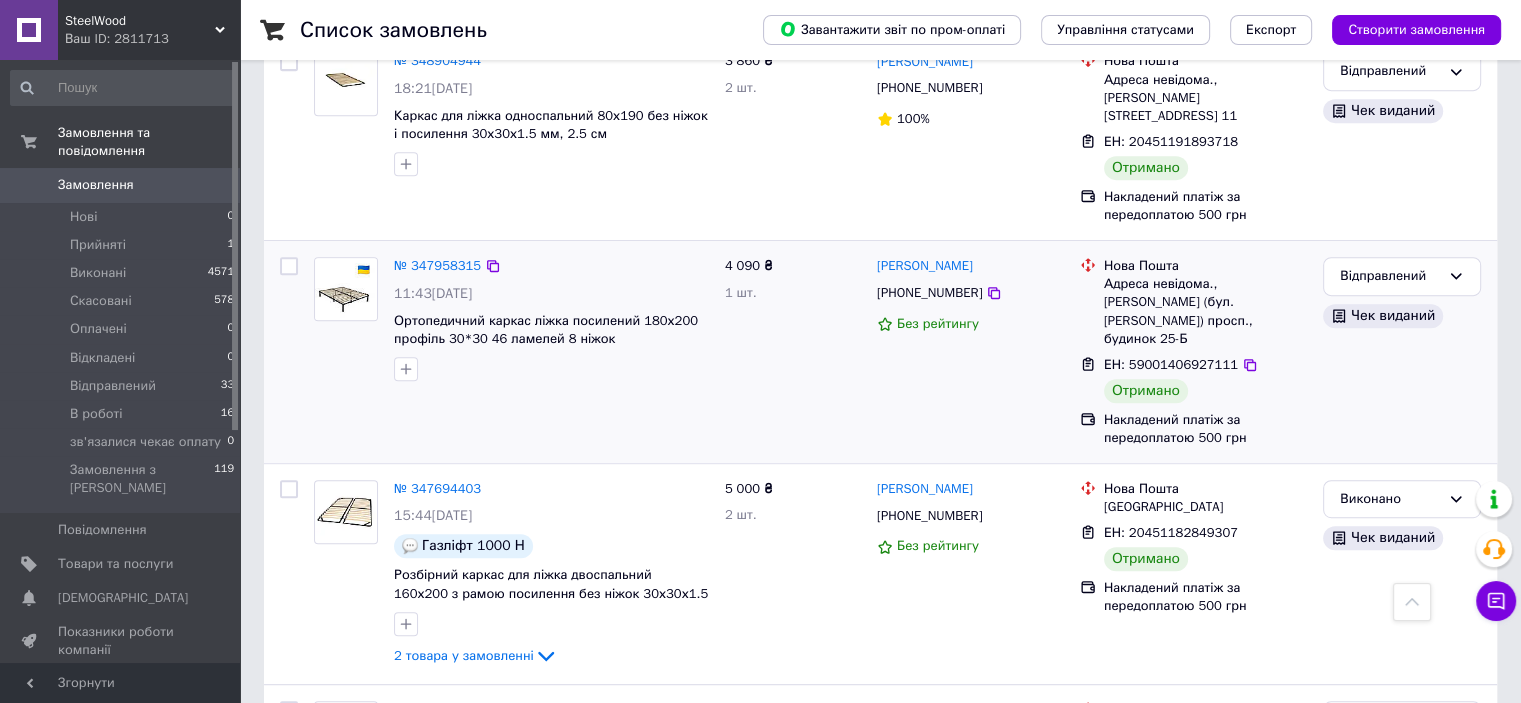 scroll, scrollTop: 1100, scrollLeft: 0, axis: vertical 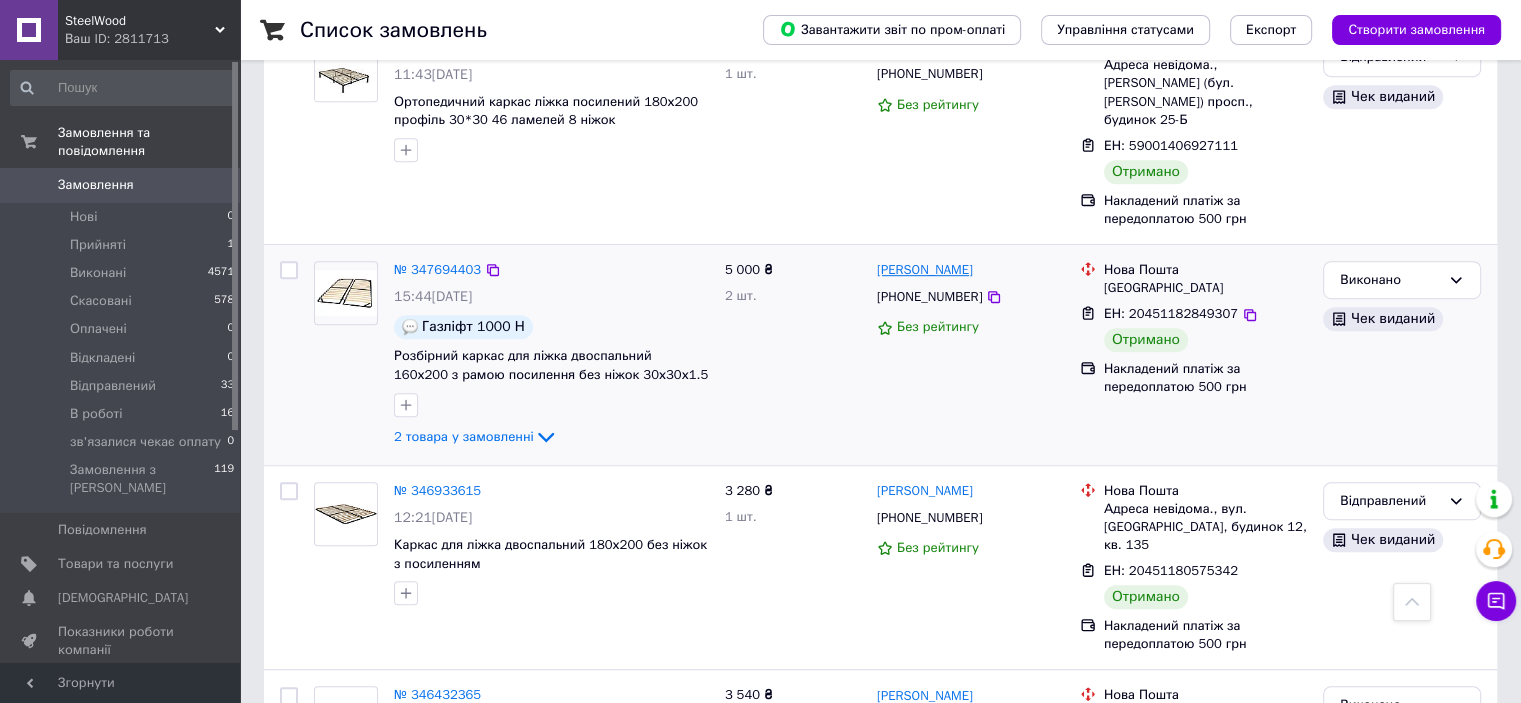 click on "Сергій Звягінцев" at bounding box center (925, 270) 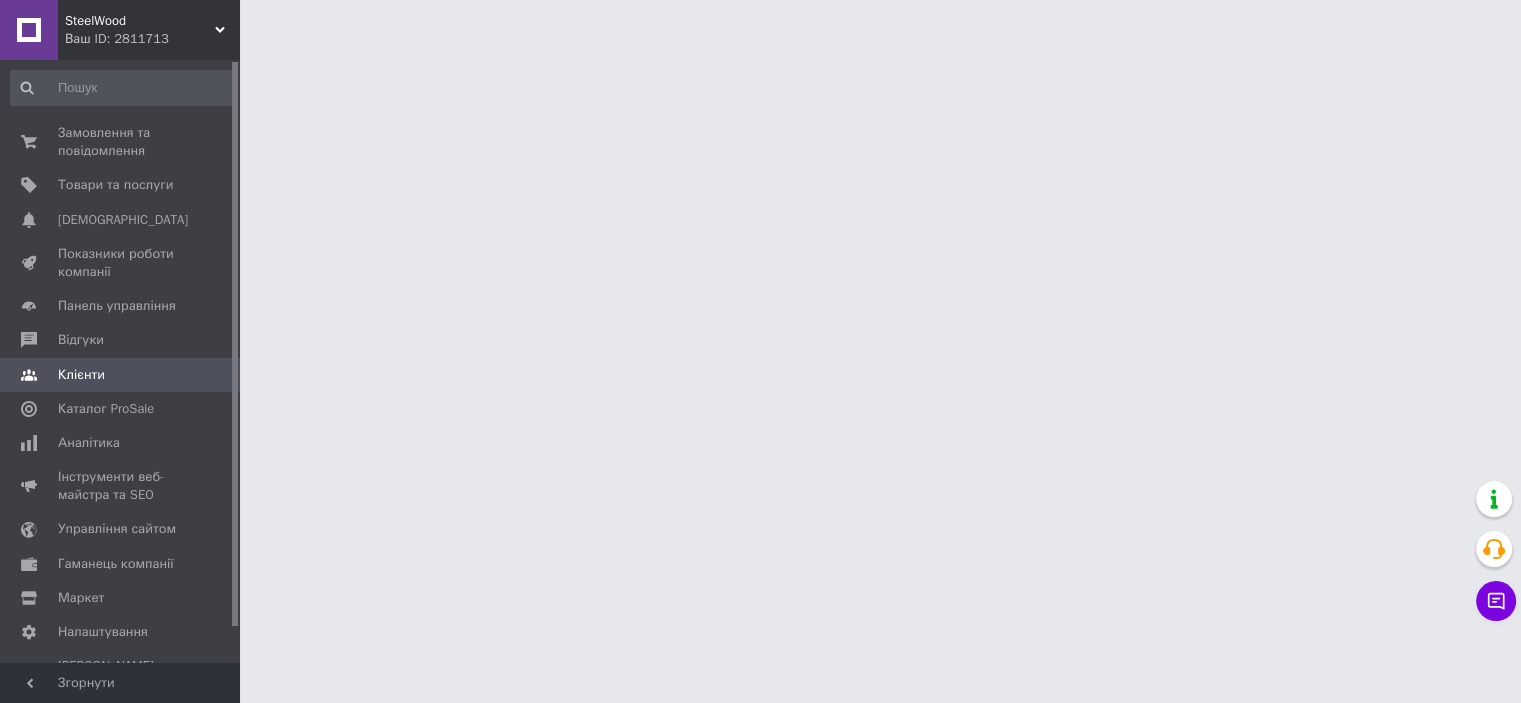 scroll, scrollTop: 0, scrollLeft: 0, axis: both 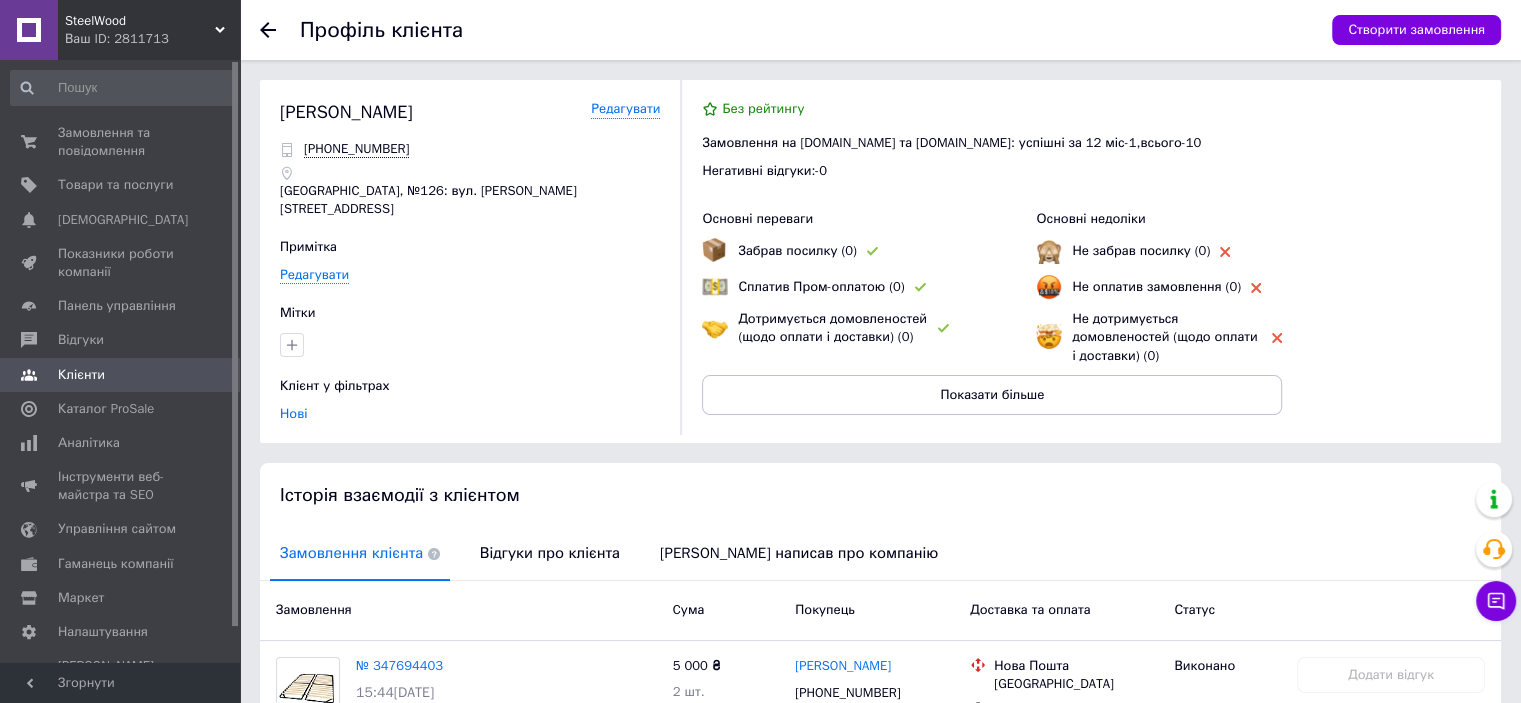 click 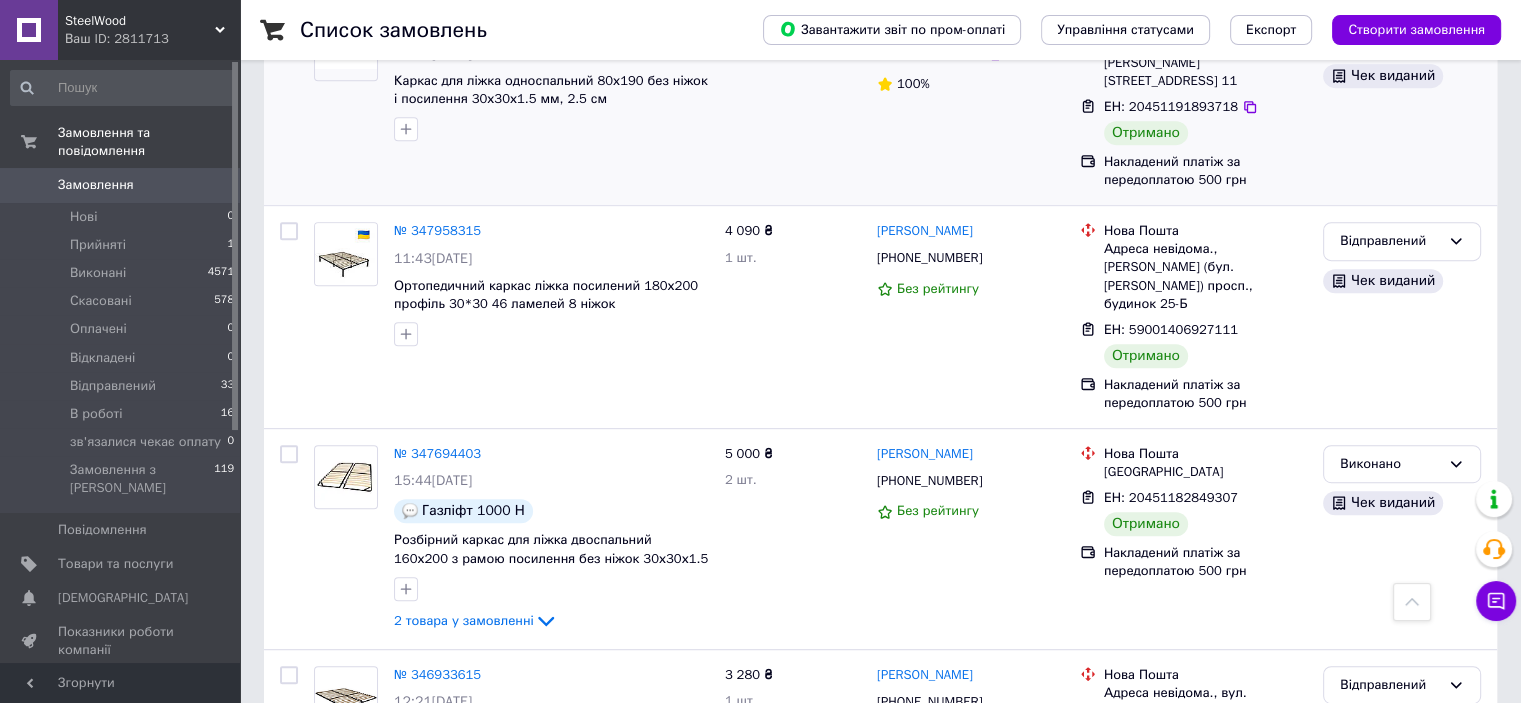scroll, scrollTop: 1000, scrollLeft: 0, axis: vertical 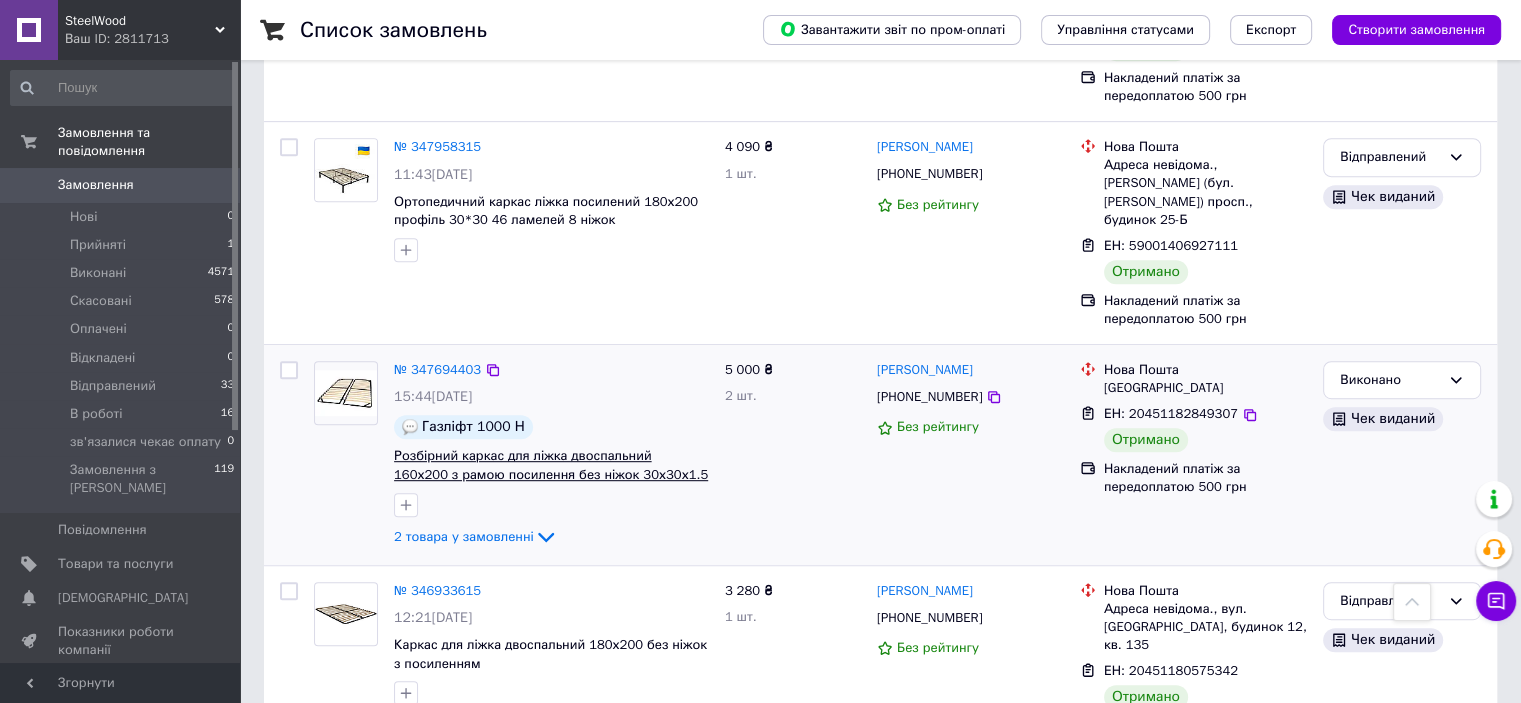 click on "Розбірний каркас для ліжка двоспальний 160х200 з рамою посилення без ніжок 30х30х1.5 мм, 2.5 см" at bounding box center [551, 474] 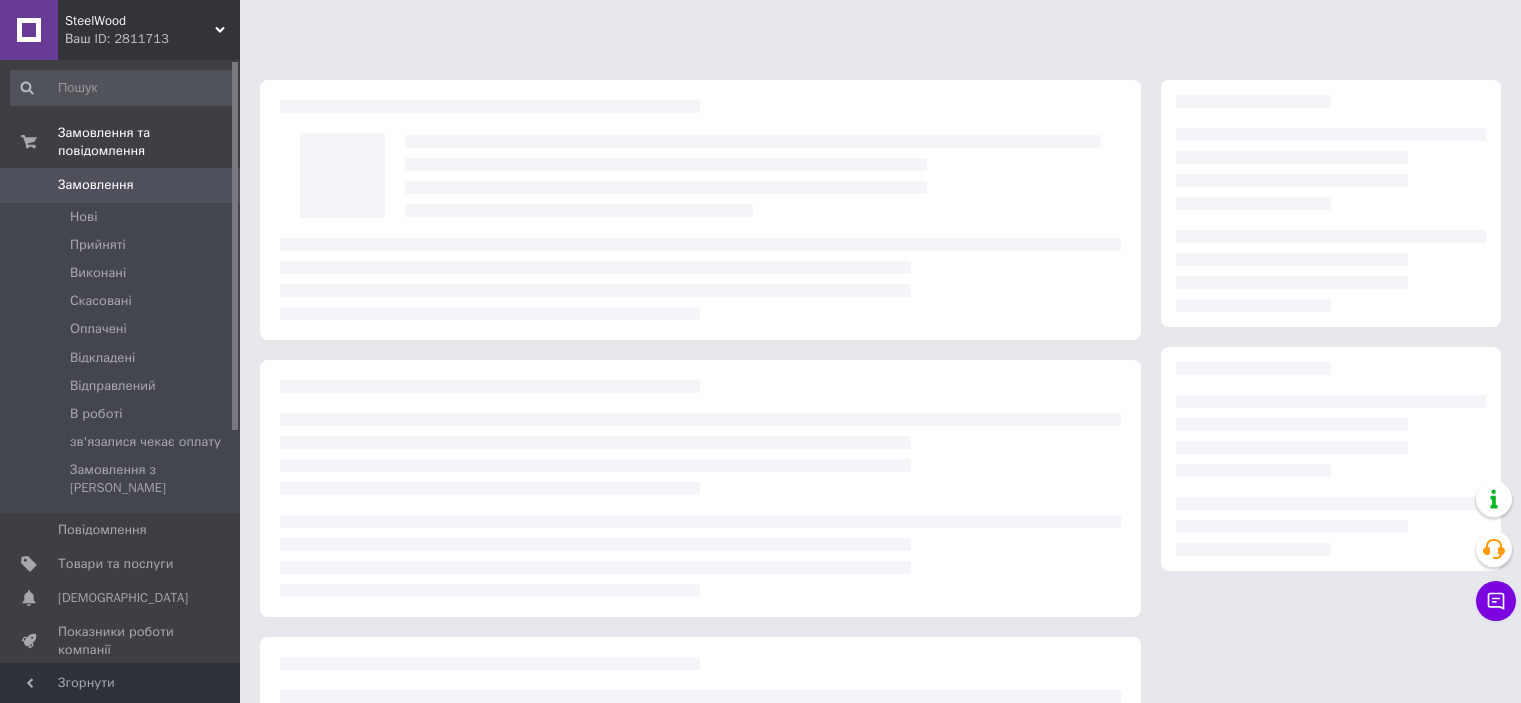 scroll, scrollTop: 0, scrollLeft: 0, axis: both 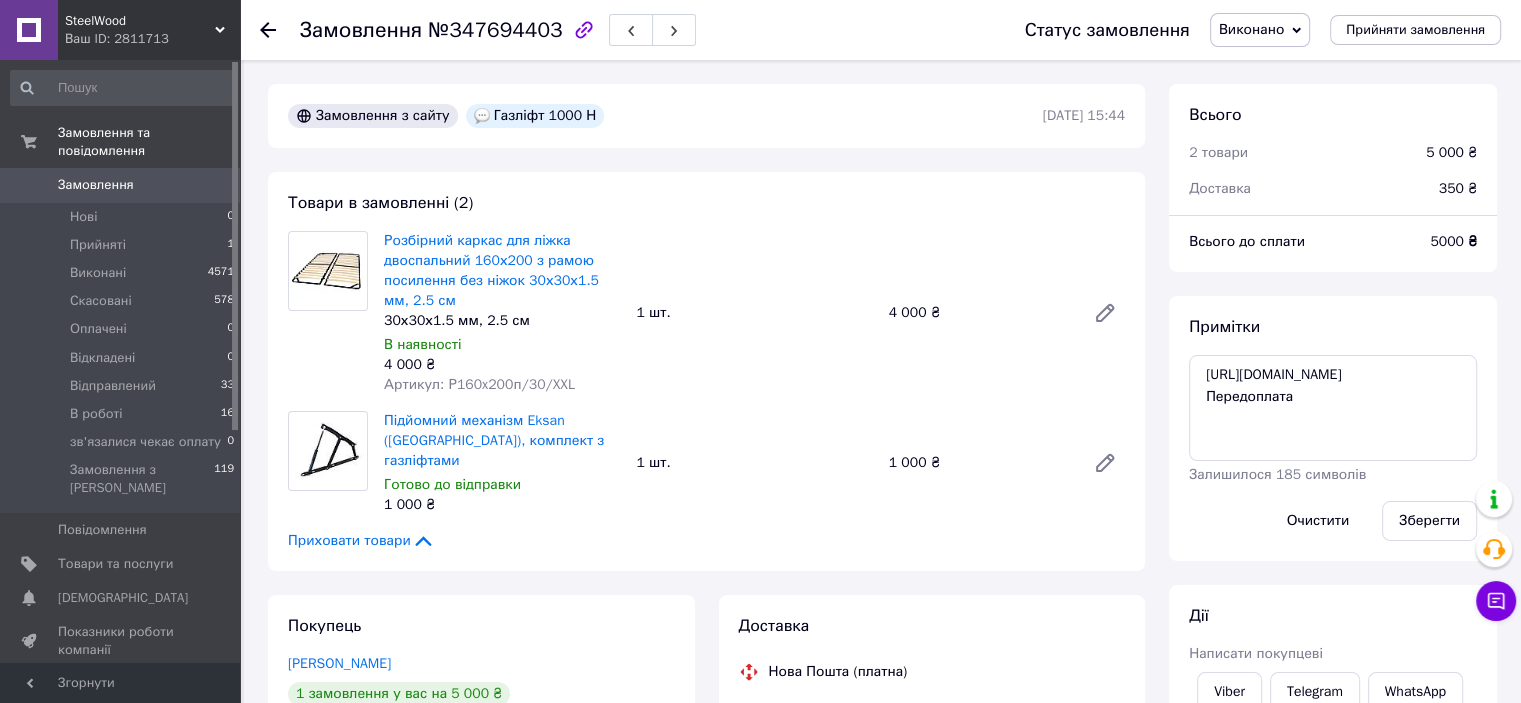 click 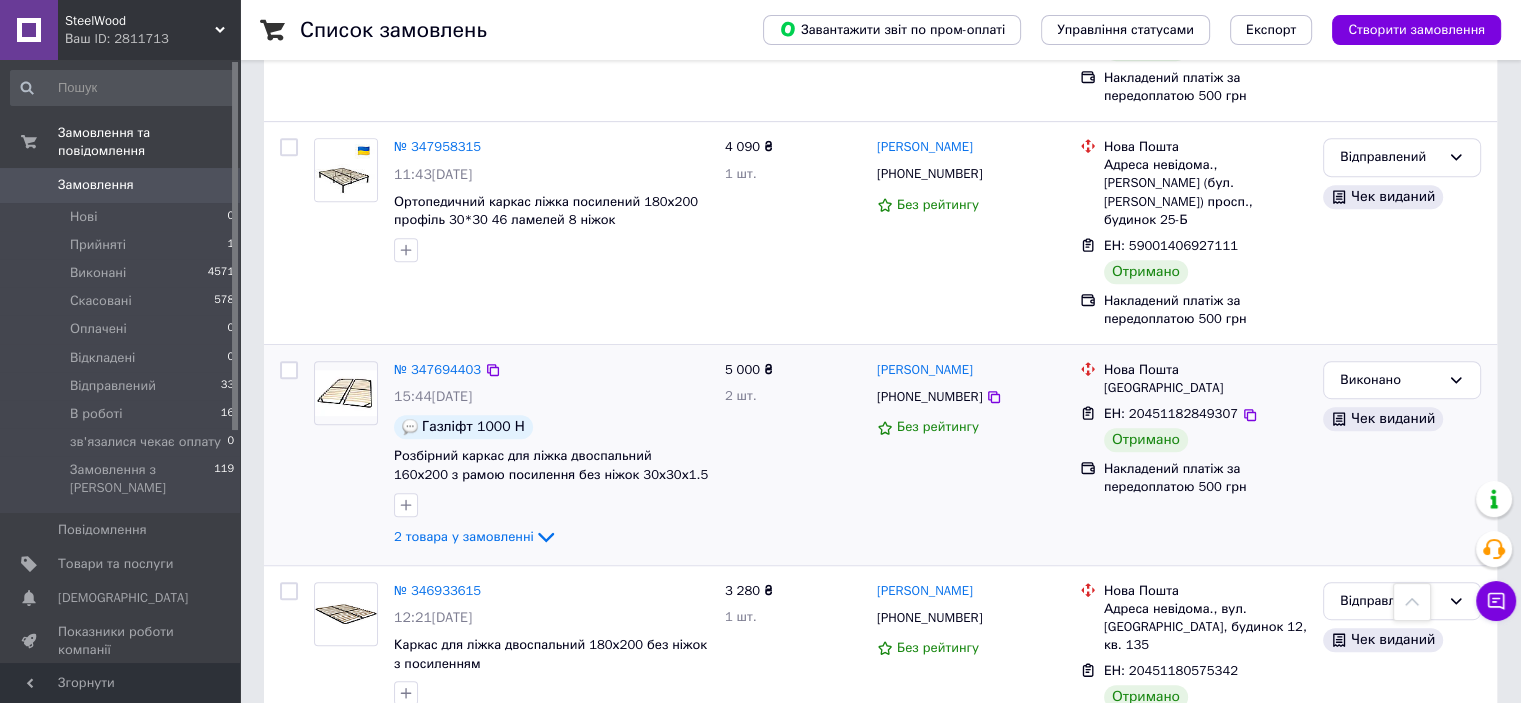scroll, scrollTop: 1200, scrollLeft: 0, axis: vertical 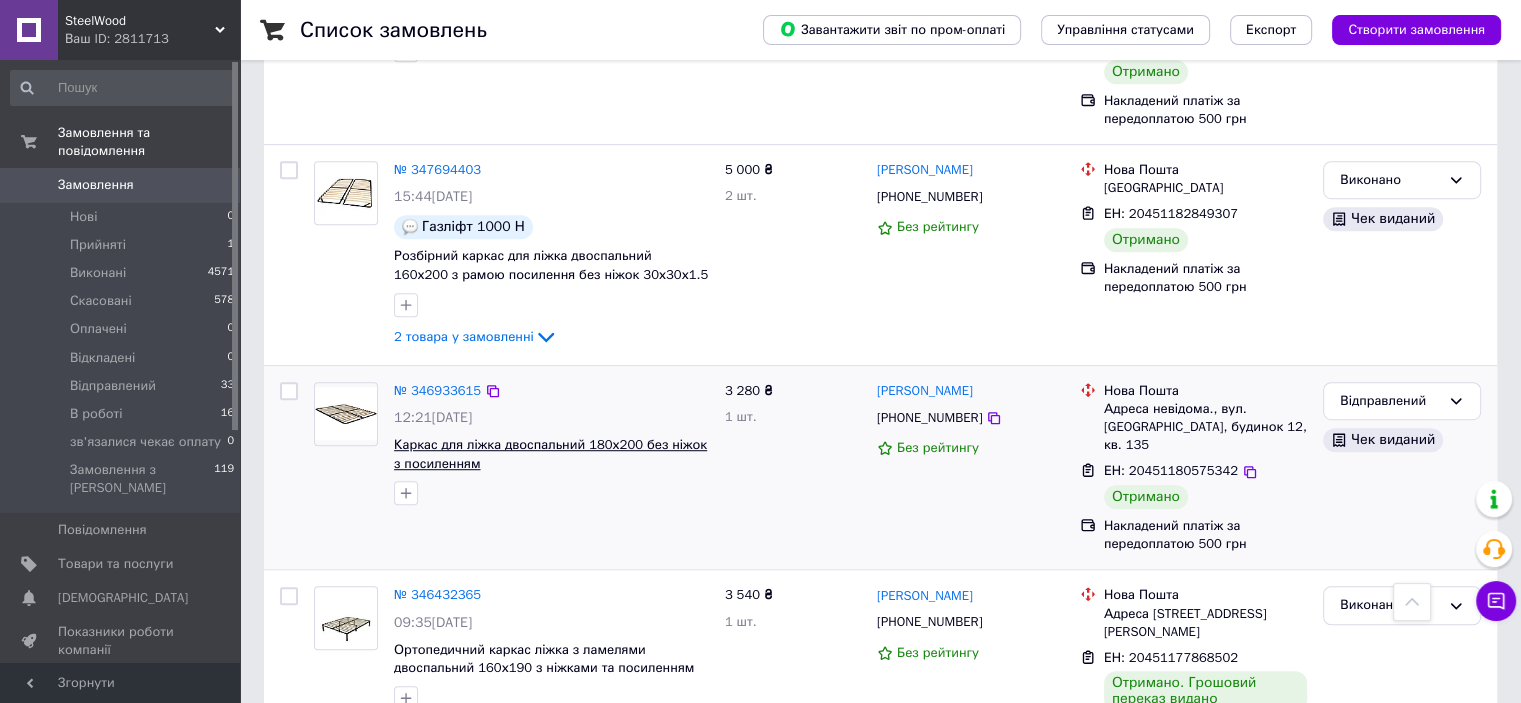 click on "Каркас для ліжка двоспальний 180х200 без ніжок з посиленням" at bounding box center (550, 454) 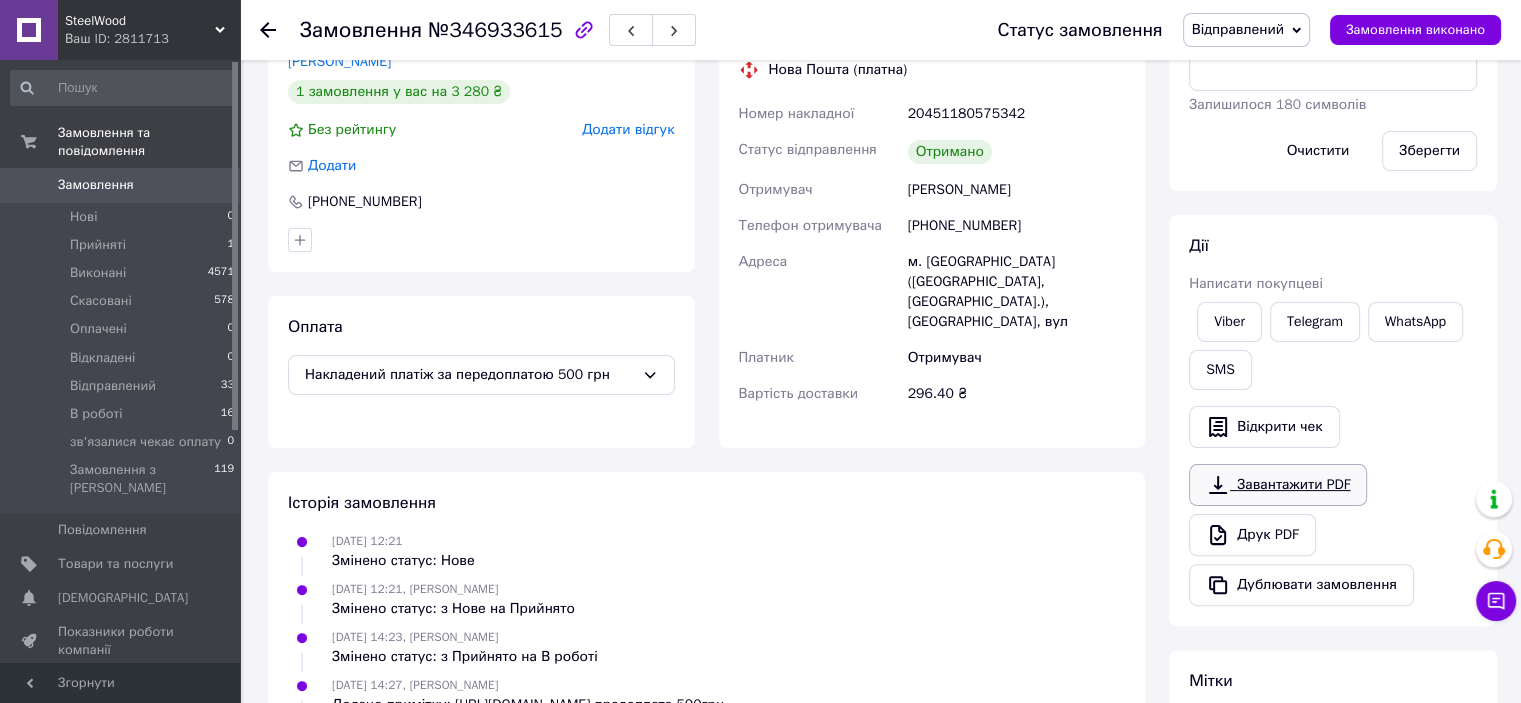 scroll, scrollTop: 400, scrollLeft: 0, axis: vertical 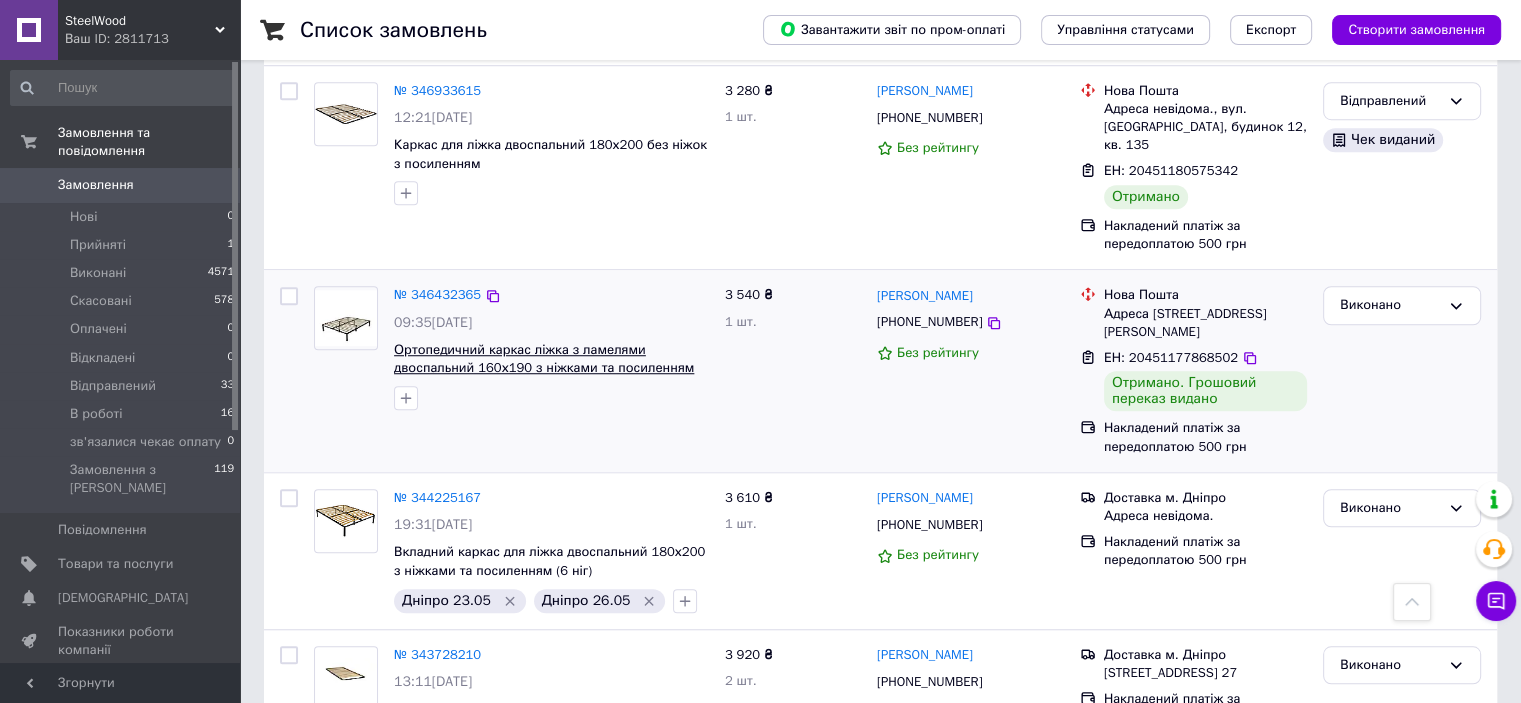 click on "Ортопедичний каркас ліжка з ламелями двоспальний 160х190 з ніжками та посиленням (8 ніг) 25х25х1.2 мм, 2.5 см" at bounding box center (544, 368) 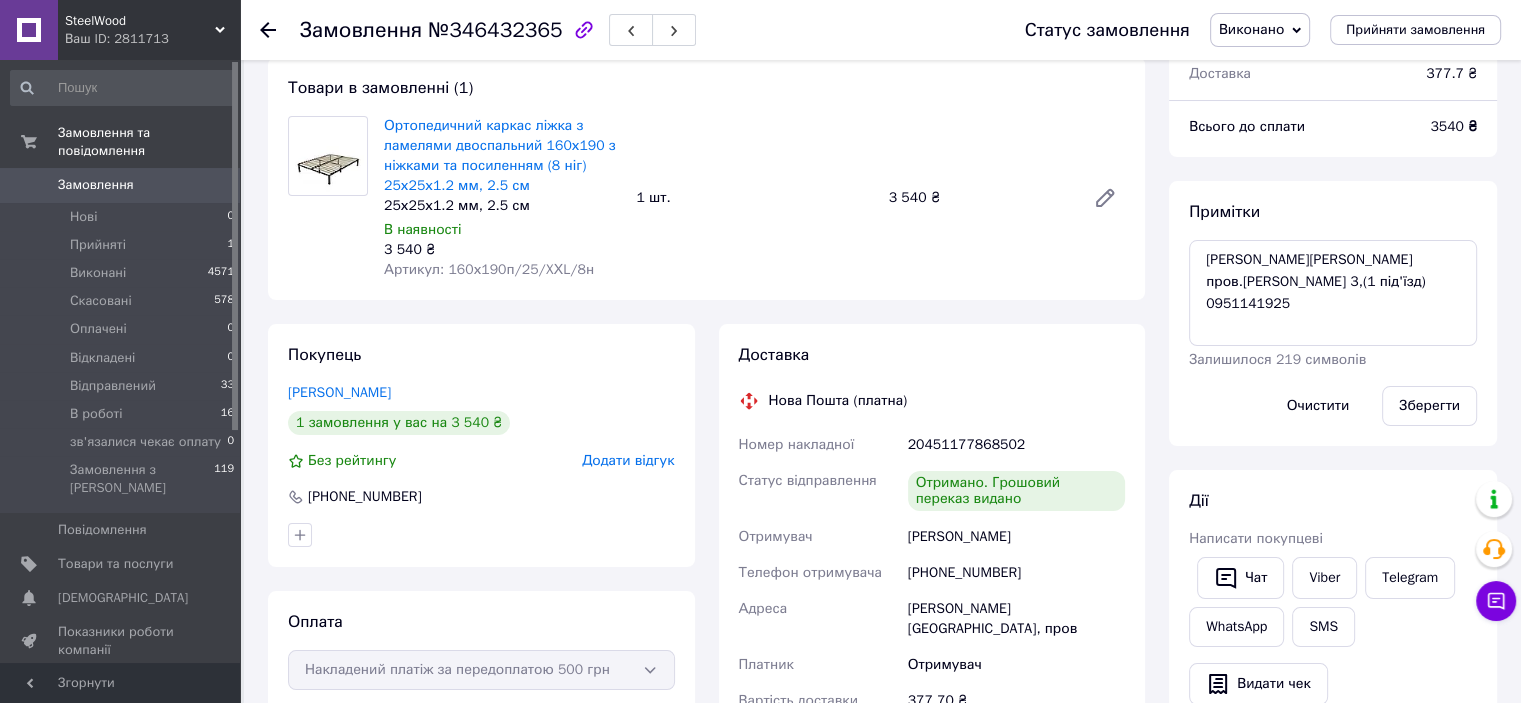scroll, scrollTop: 0, scrollLeft: 0, axis: both 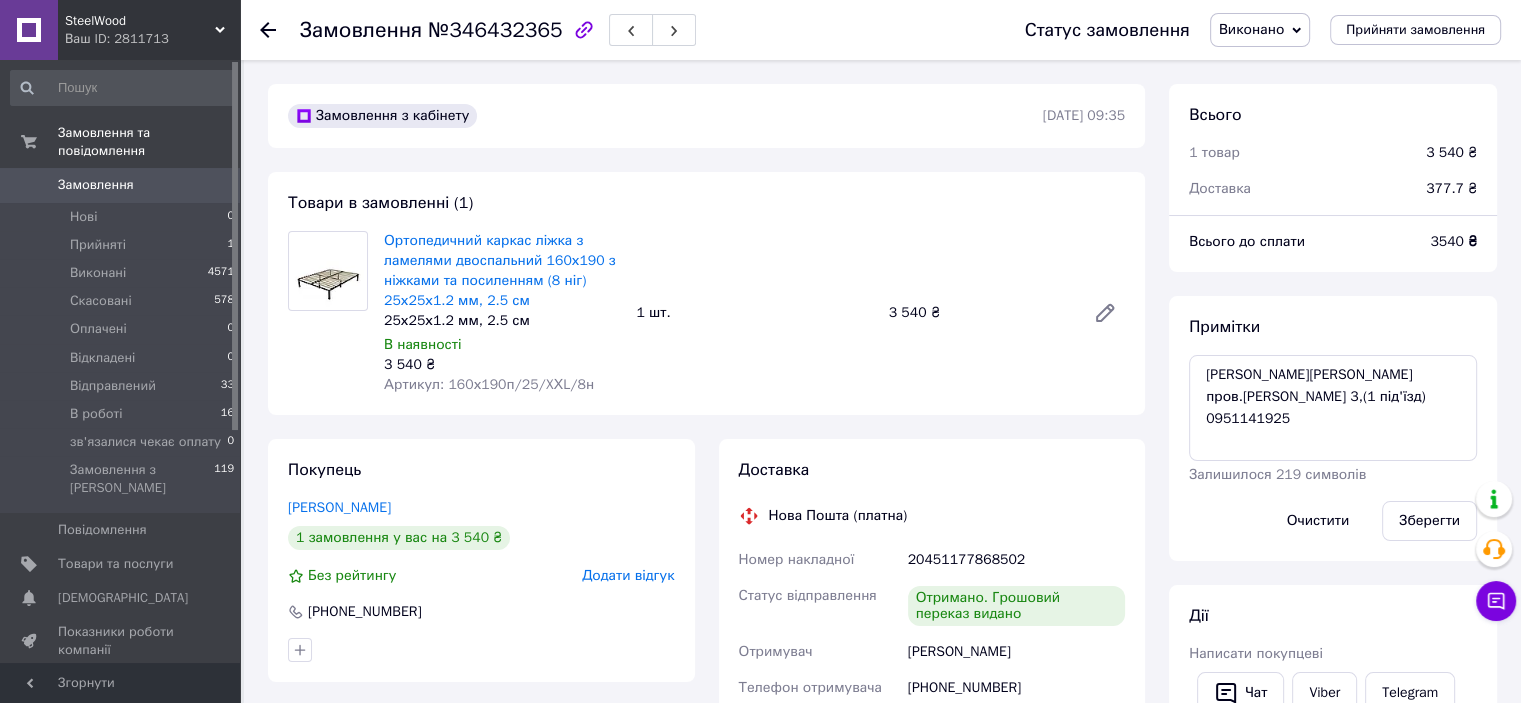 click 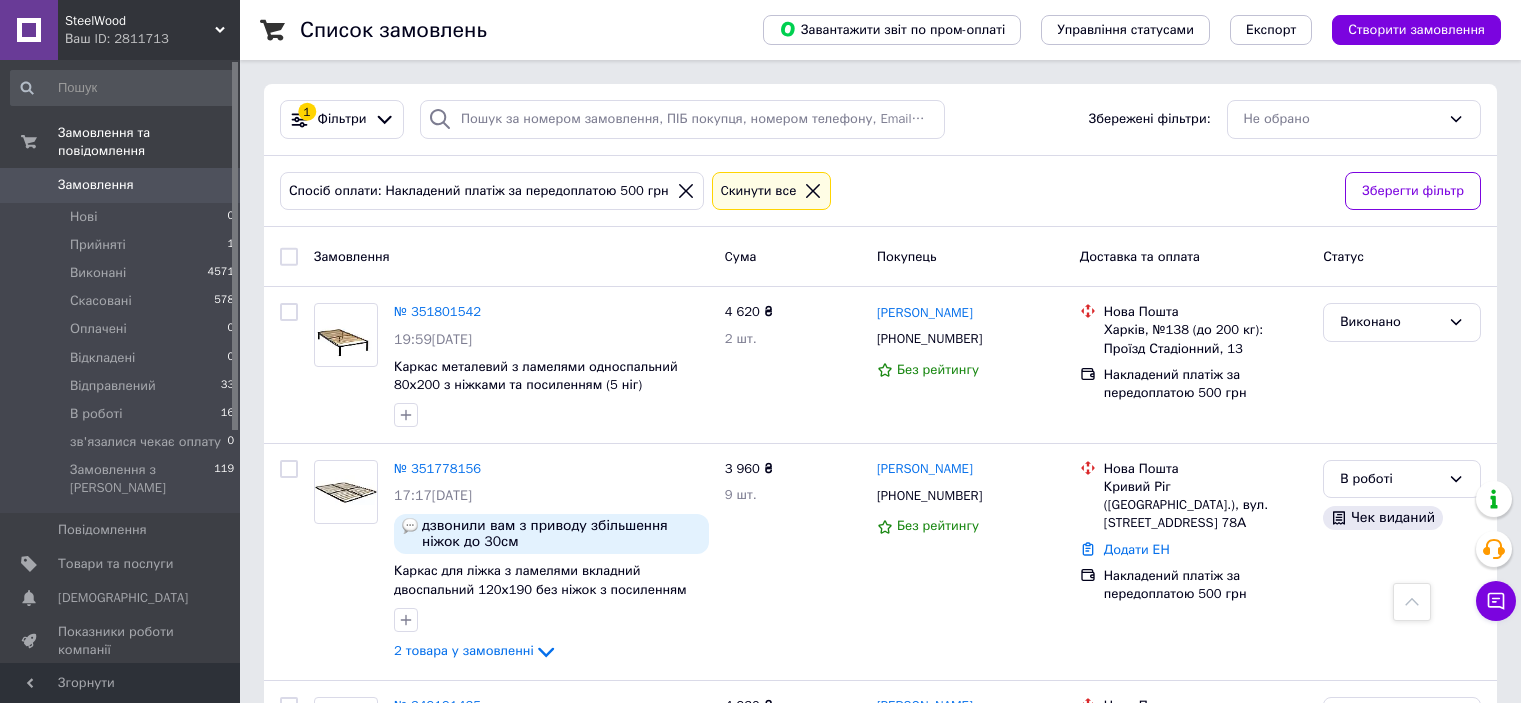 scroll, scrollTop: 1500, scrollLeft: 0, axis: vertical 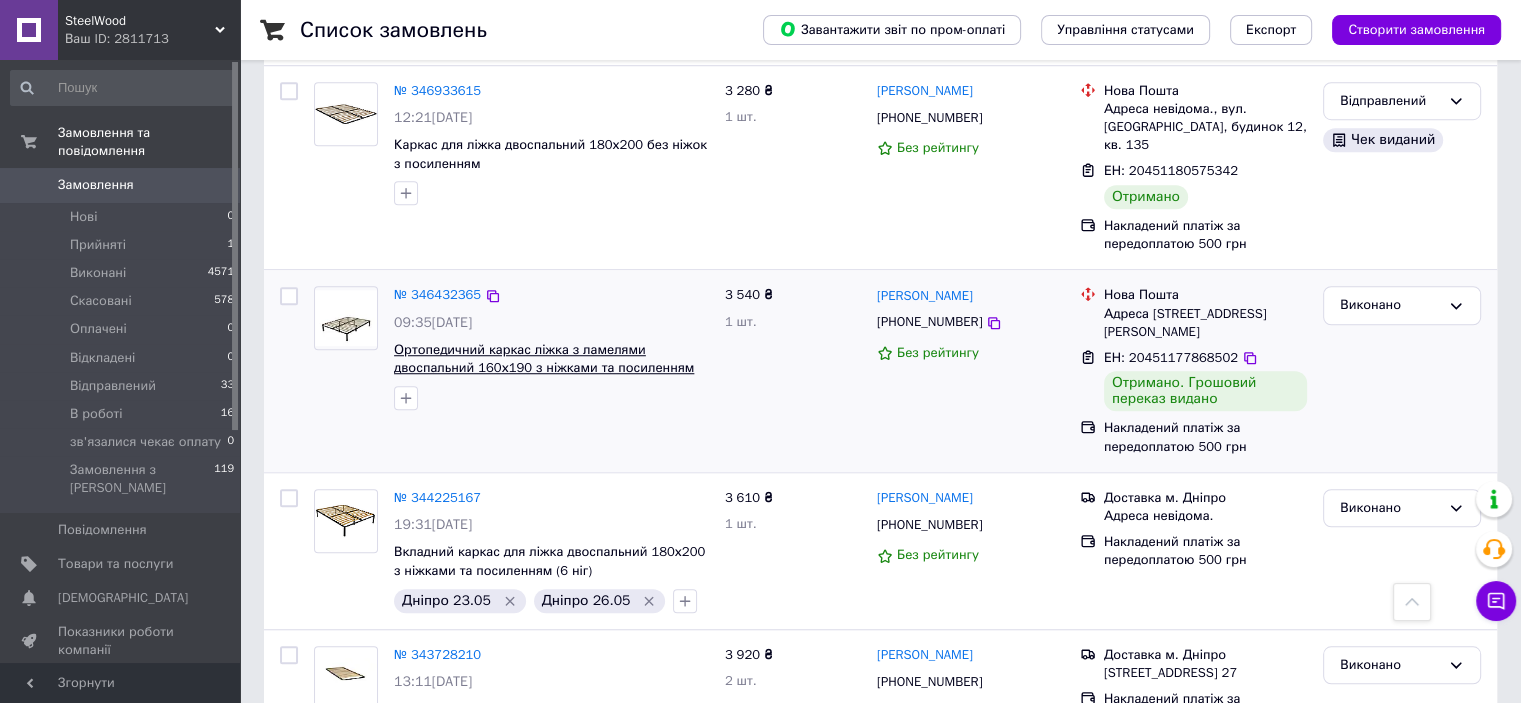 click on "Ортопедичний каркас ліжка з ламелями двоспальний 160х190 з ніжками та посиленням (8 ніг) 25х25х1.2 мм, 2.5 см" at bounding box center [544, 368] 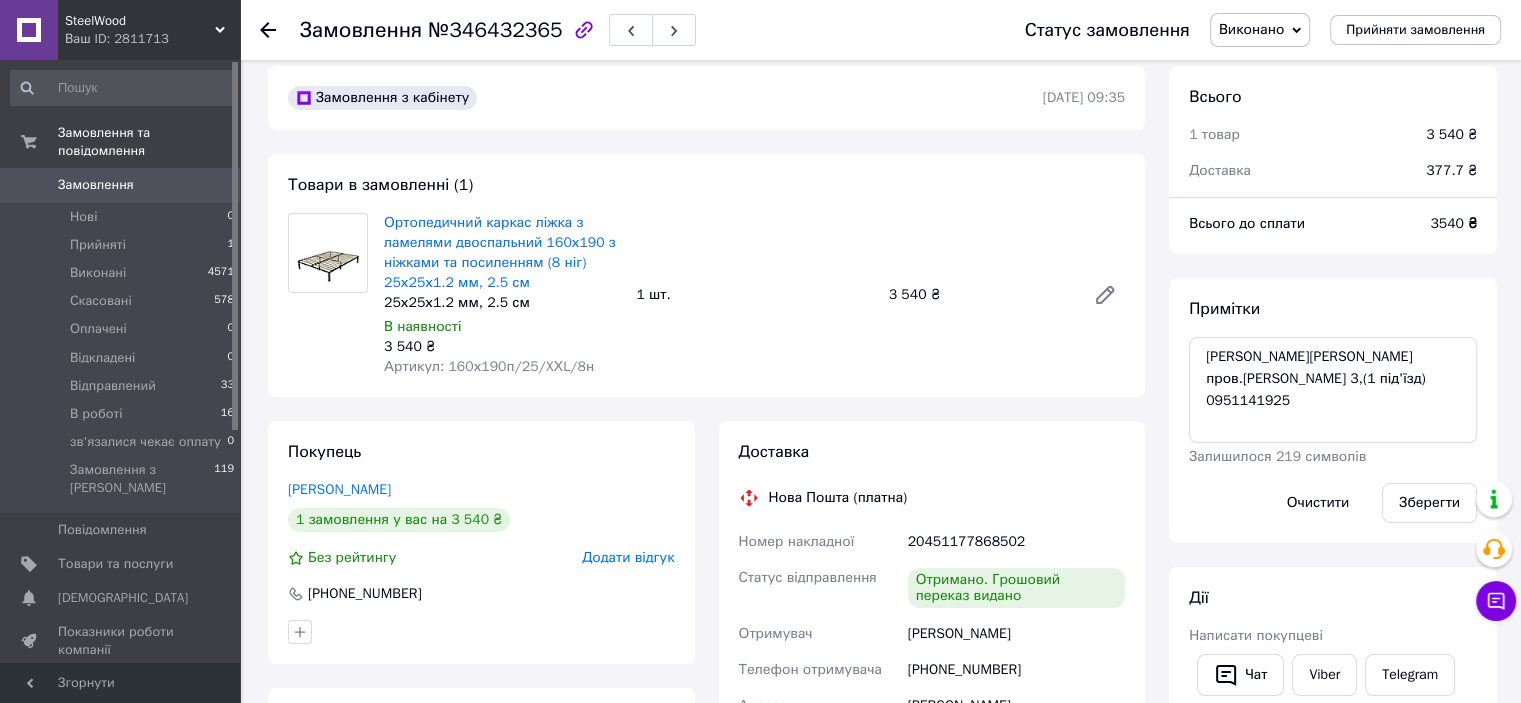 scroll, scrollTop: 0, scrollLeft: 0, axis: both 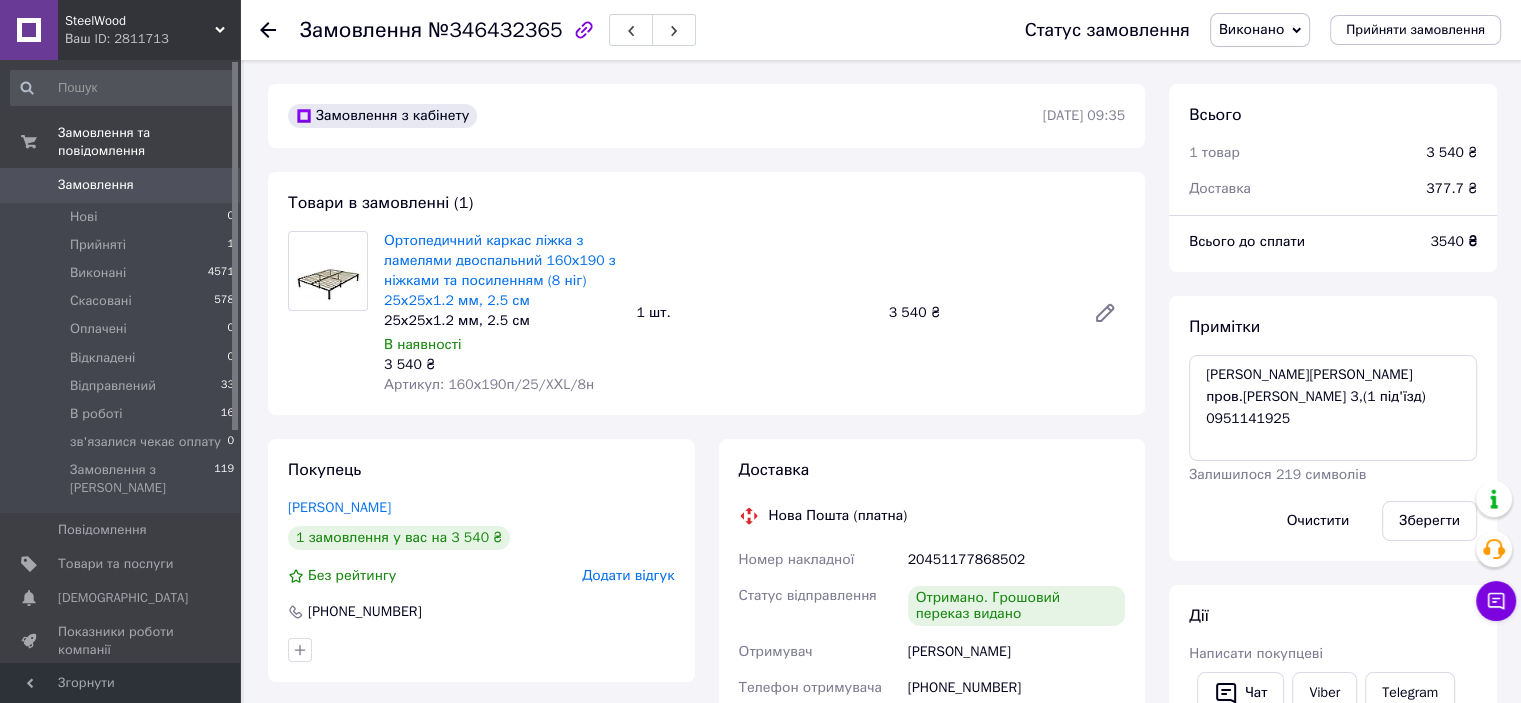 click 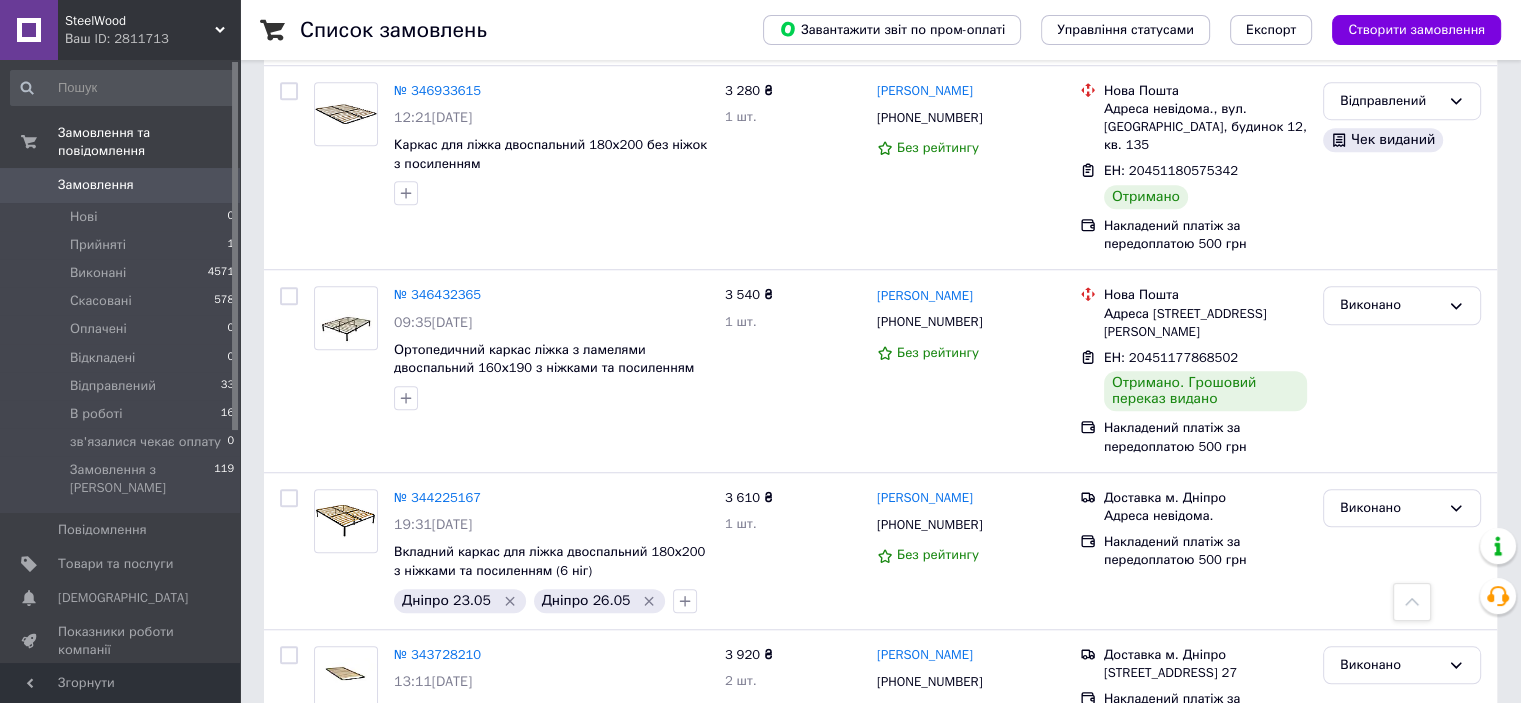 scroll, scrollTop: 1500, scrollLeft: 0, axis: vertical 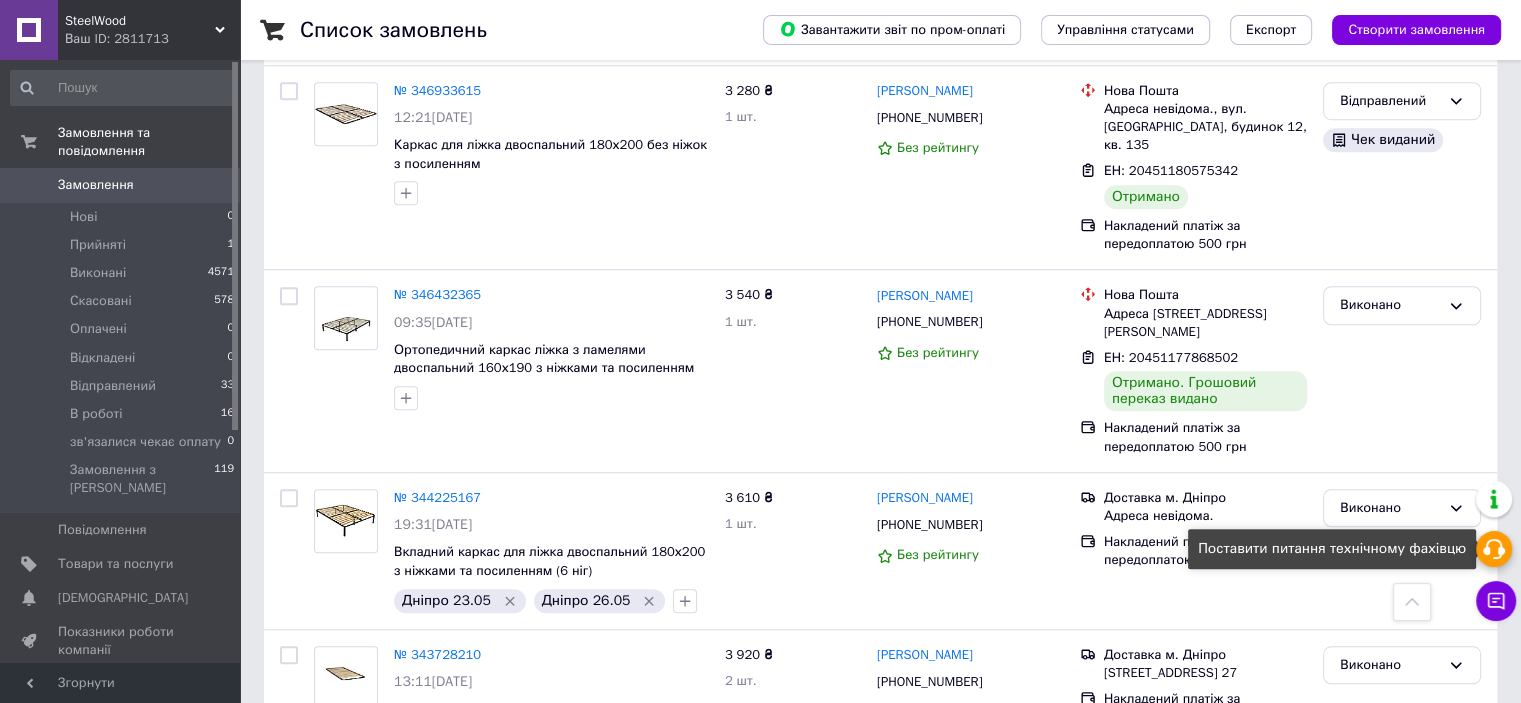 click 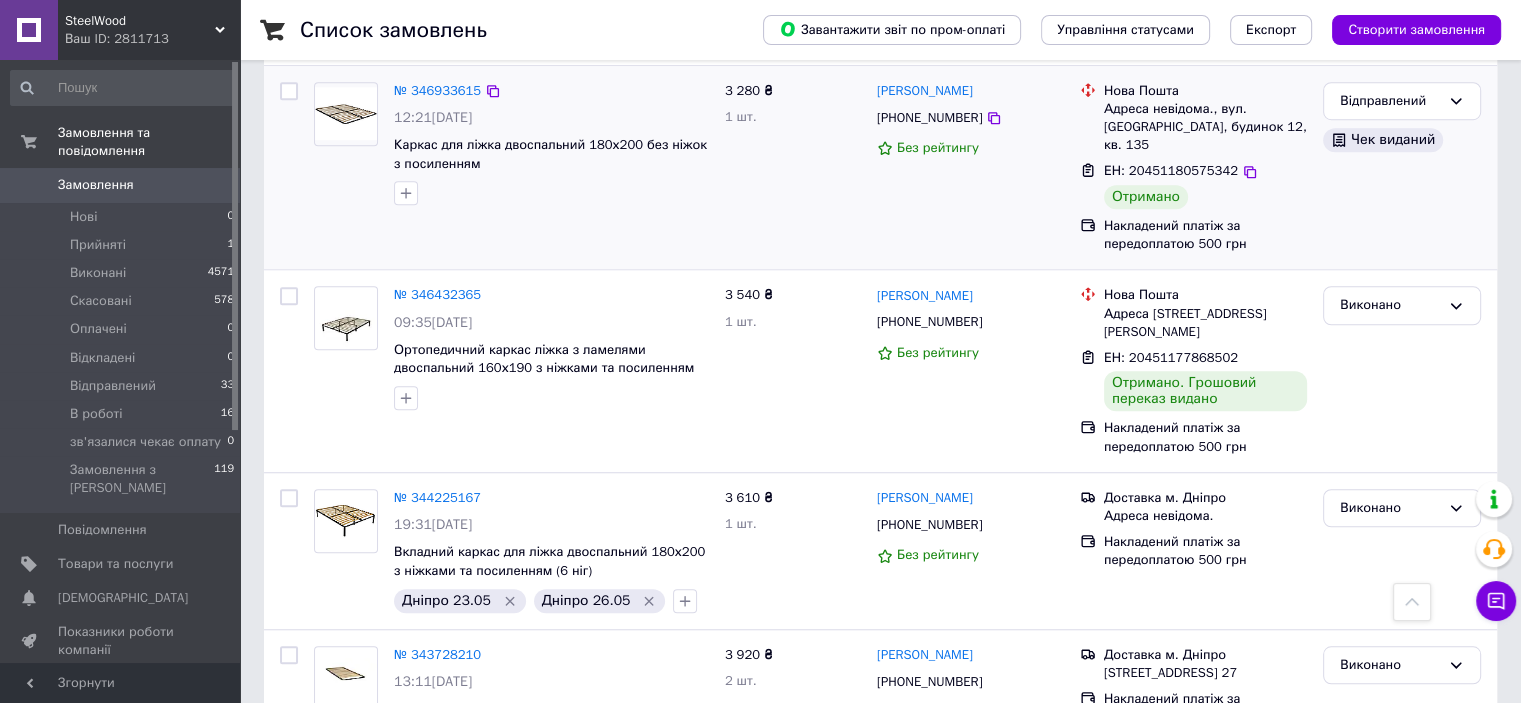 click on "ЕН: 20451180575342 Отримано" at bounding box center [1205, 185] 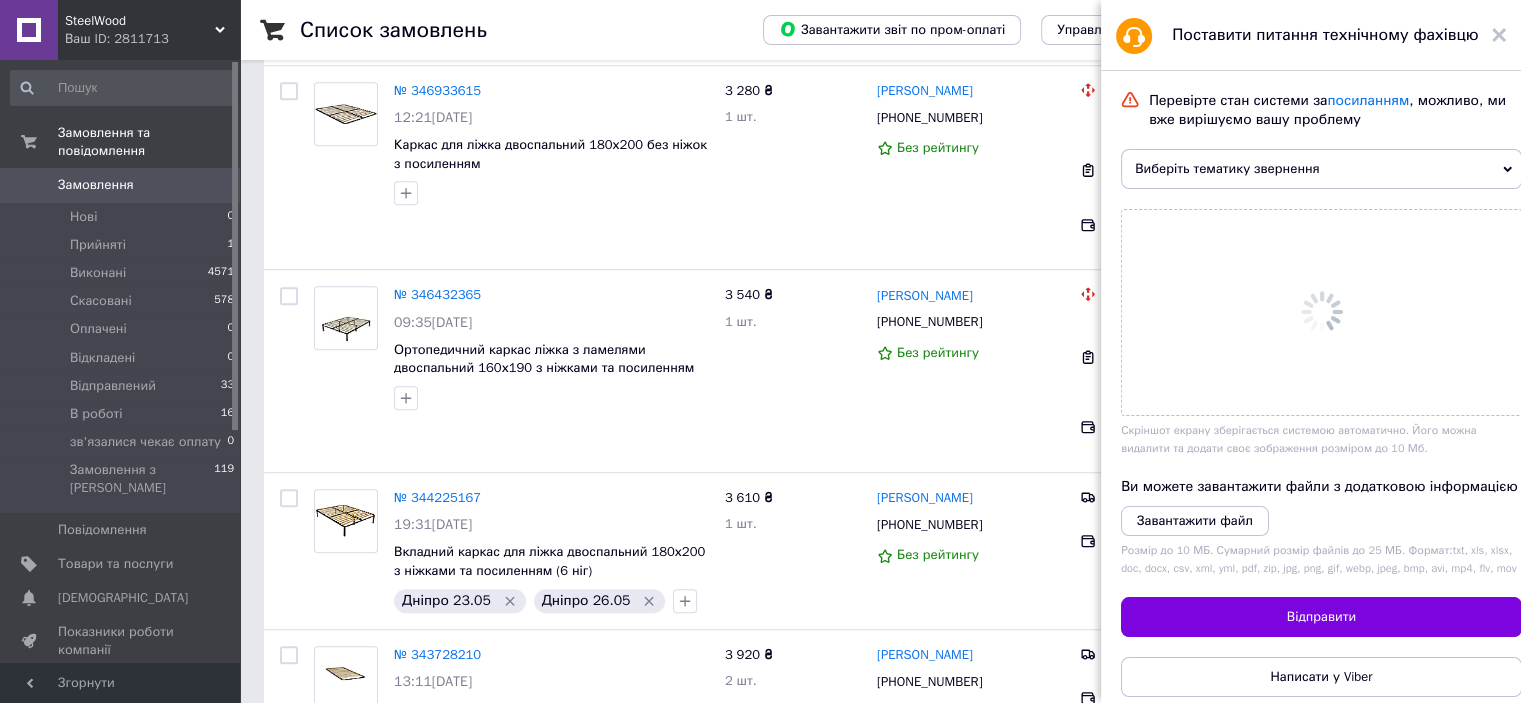 scroll, scrollTop: 1400, scrollLeft: 0, axis: vertical 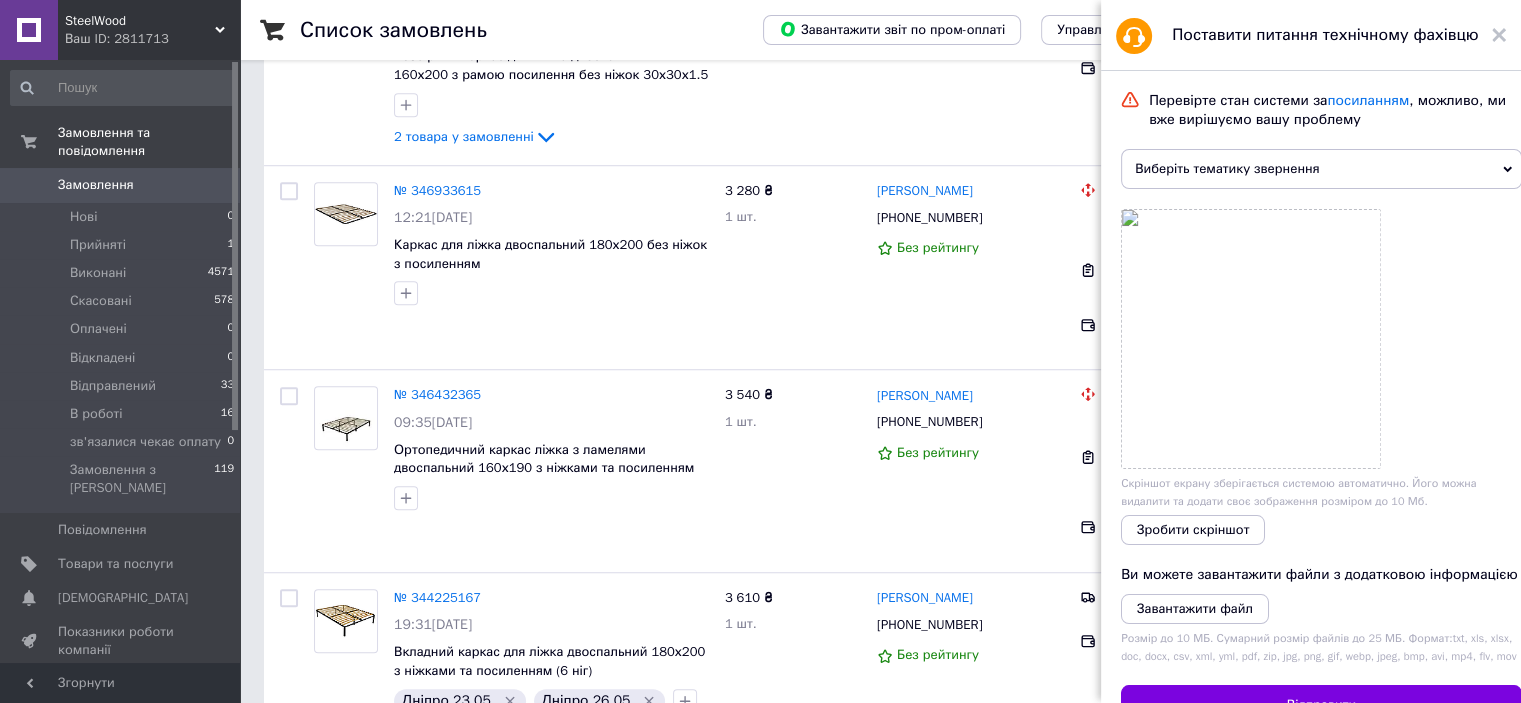 click on "Виберіть тематику звернення" at bounding box center (1321, 169) 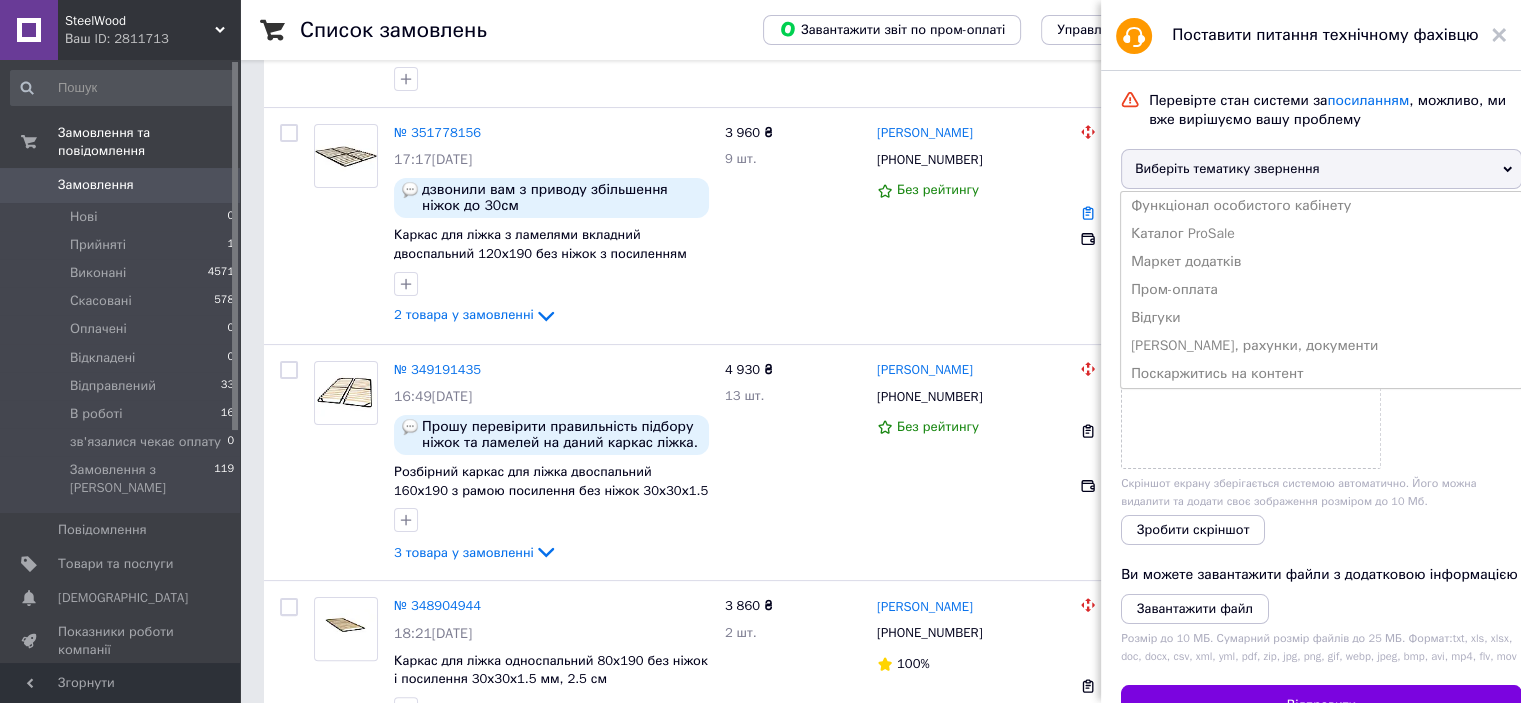 scroll, scrollTop: 0, scrollLeft: 0, axis: both 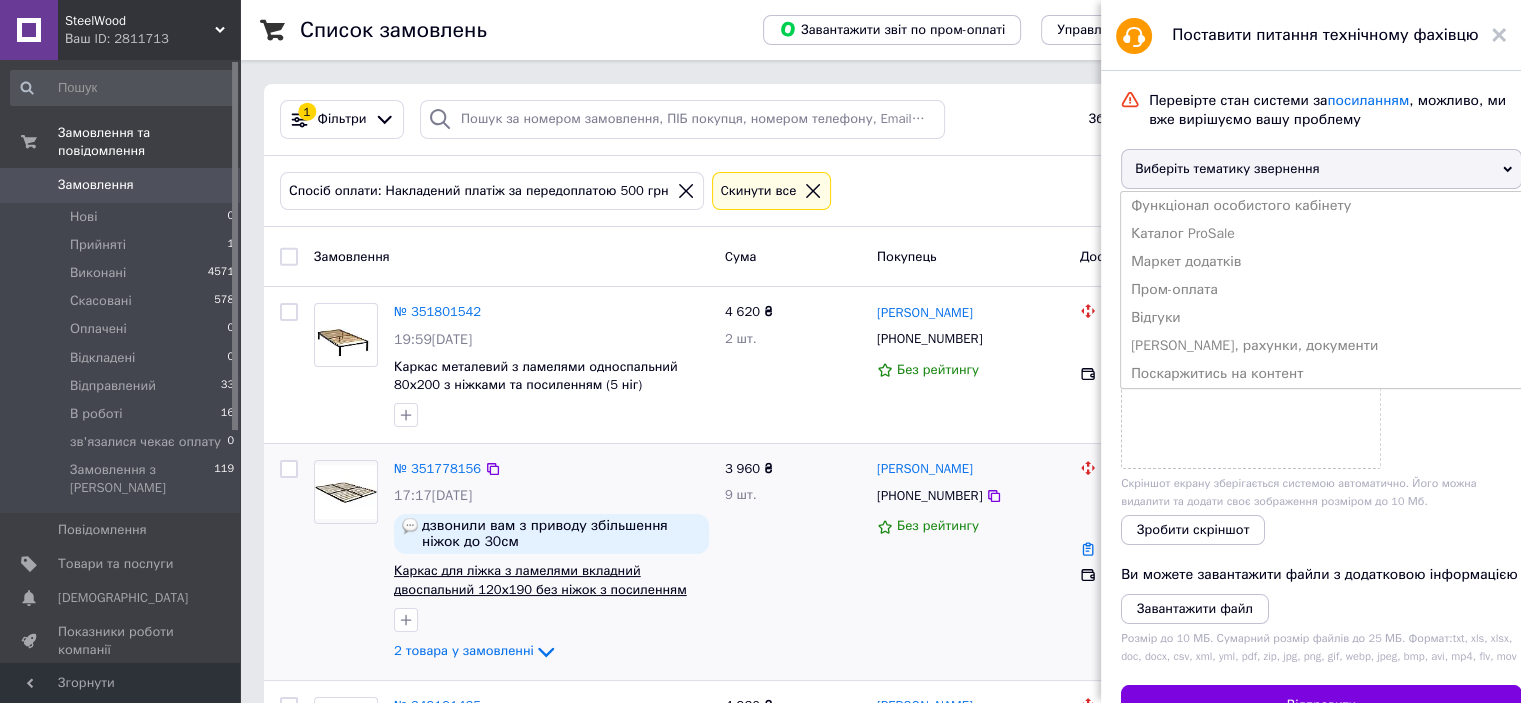 click on "Каркас для ліжка з ламелями вкладний двоспальний 120х190 без ніжок з посиленням 25х25х1.2 мм, 2.5 см" at bounding box center [540, 589] 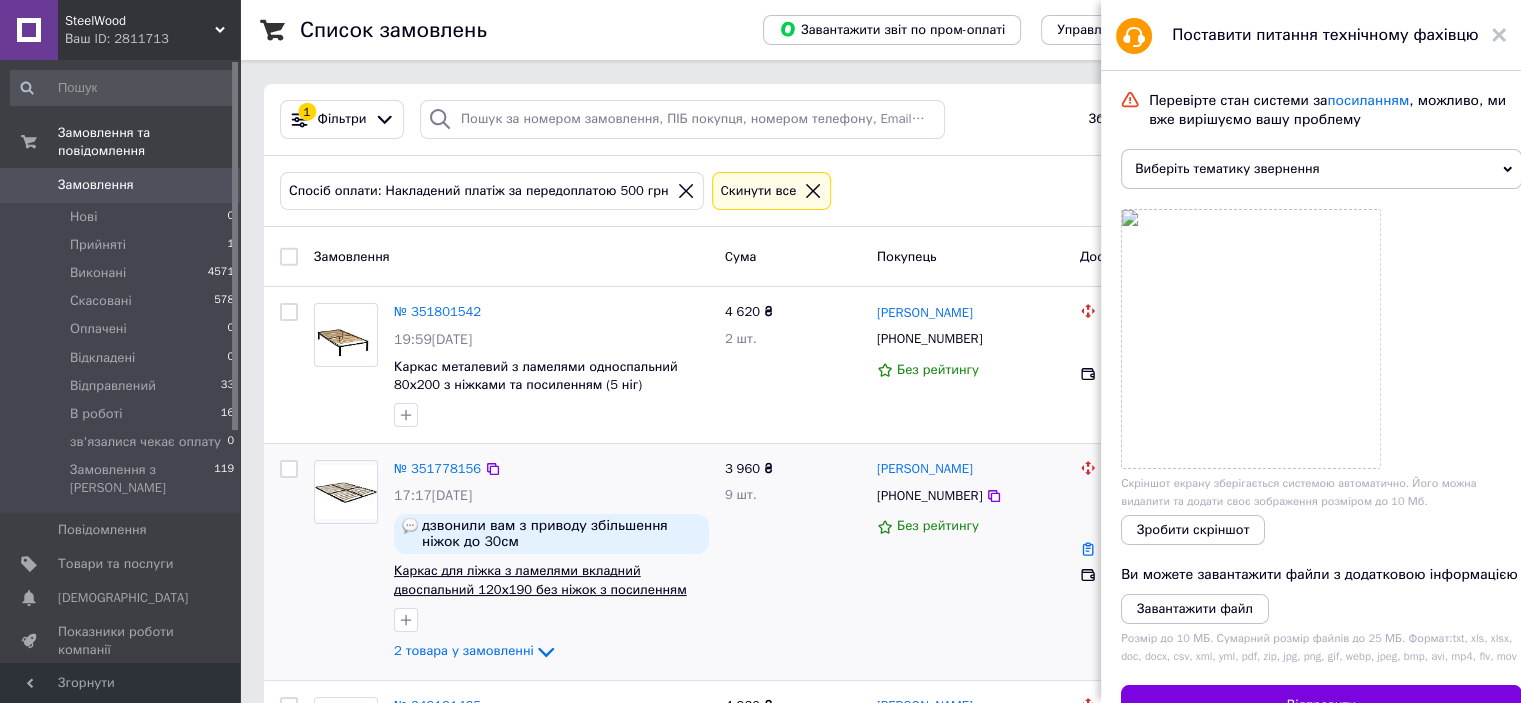 click on "Каркас для ліжка з ламелями вкладний двоспальний 120х190 без ніжок з посиленням 25х25х1.2 мм, 2.5 см" at bounding box center (540, 589) 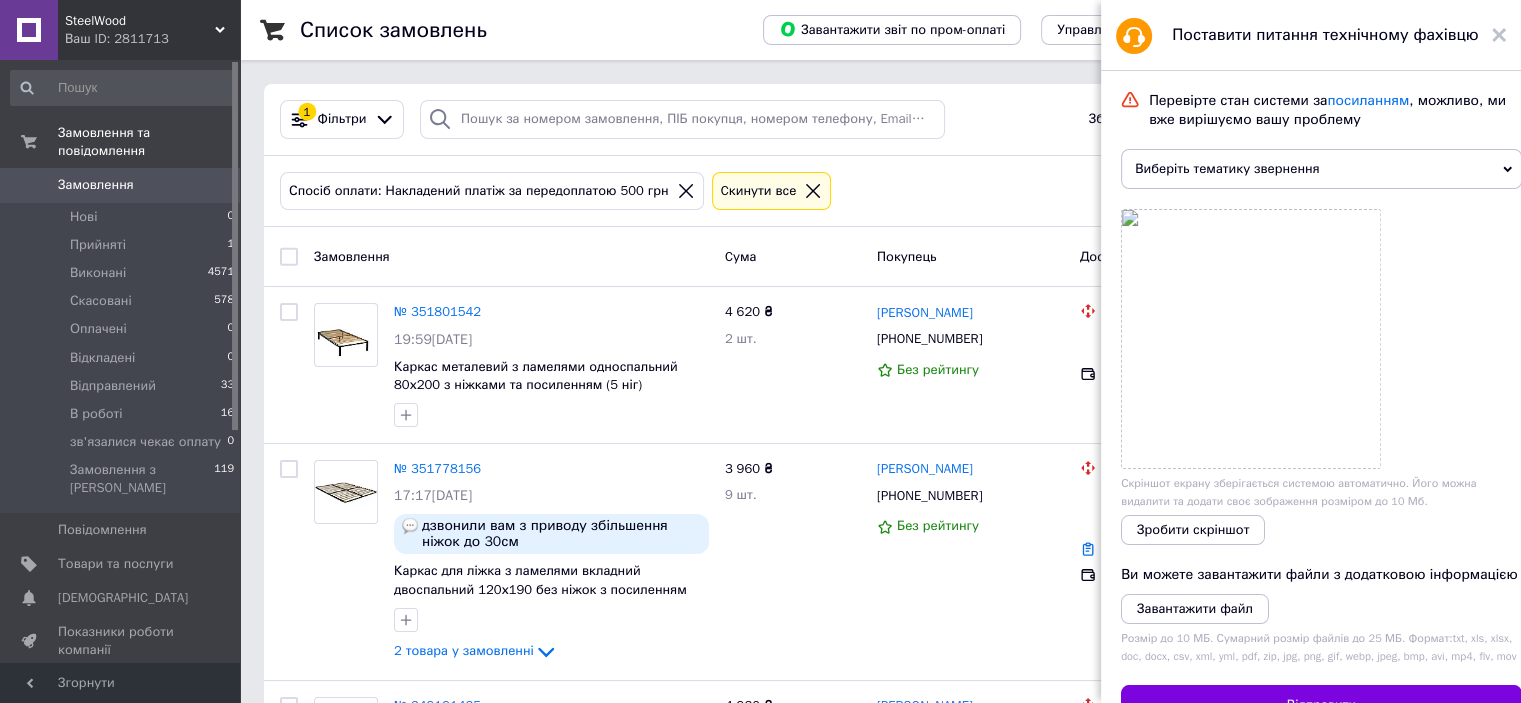 click 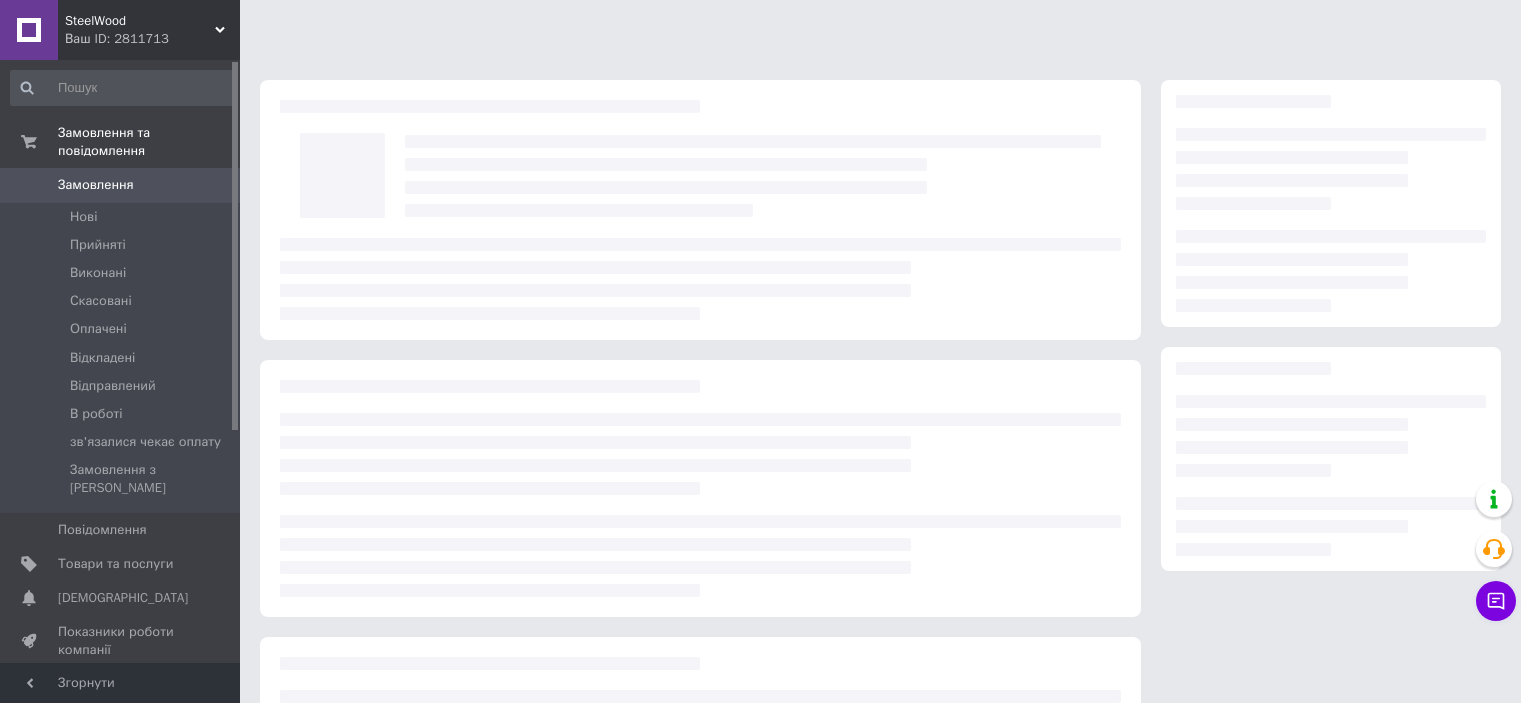 scroll, scrollTop: 0, scrollLeft: 0, axis: both 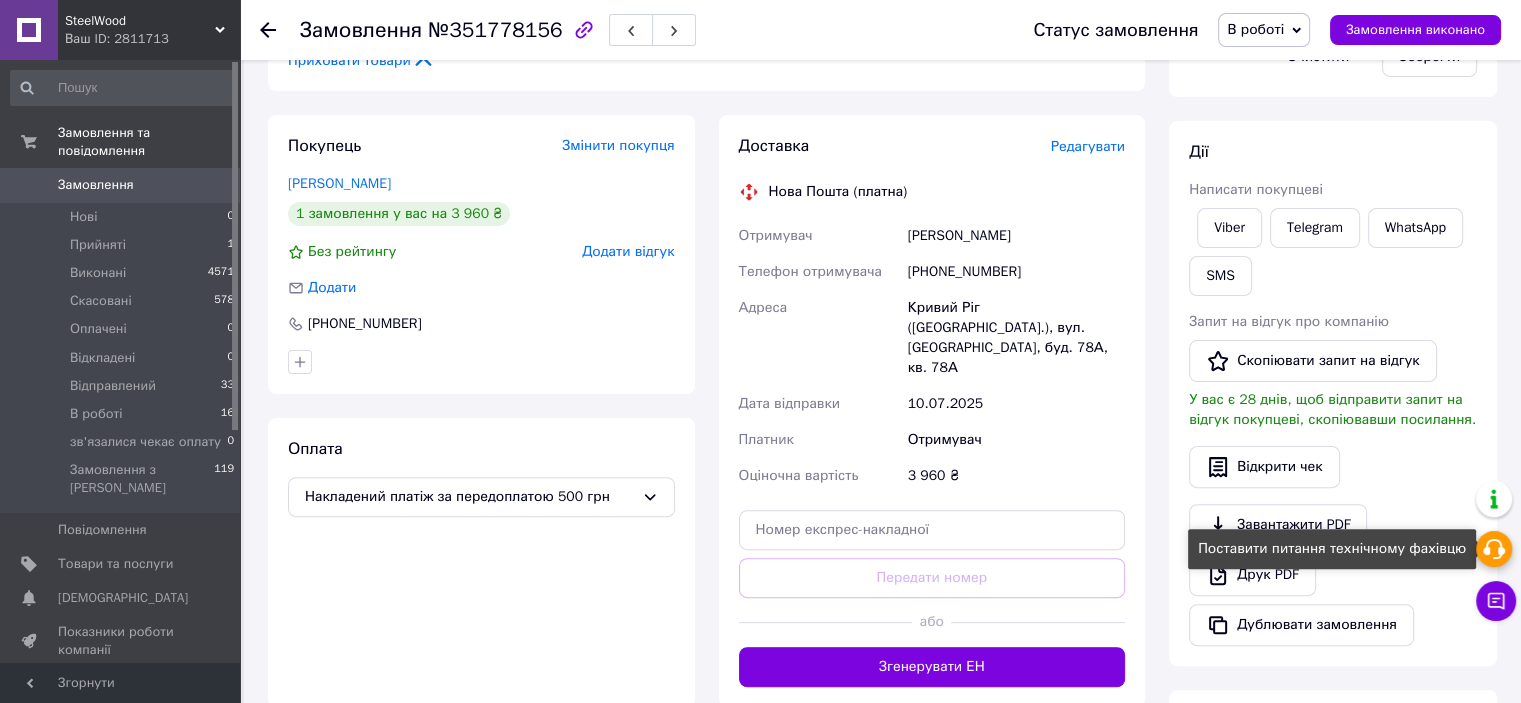 click 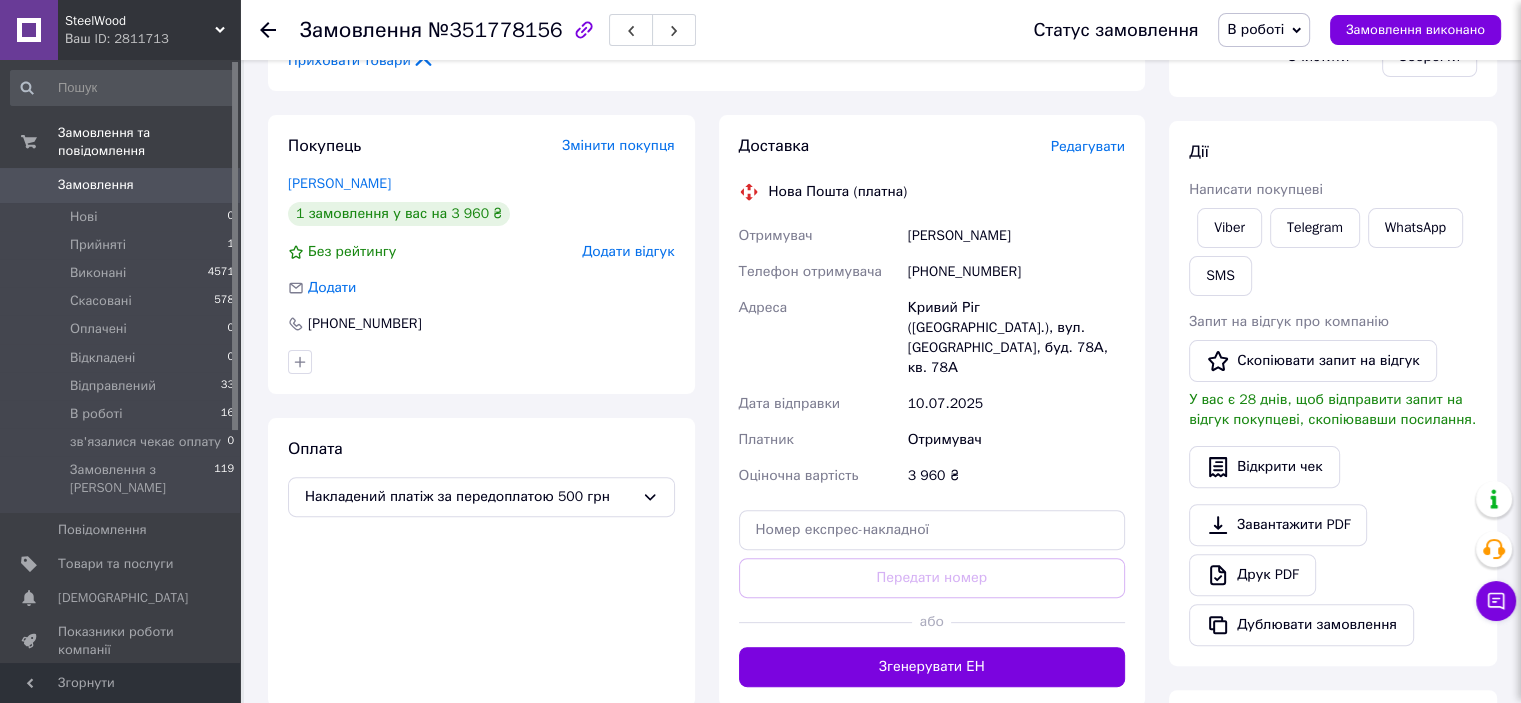 click on "[PERSON_NAME] покупцеві Viber Telegram WhatsApp SMS Запит на відгук про компанію   Скопіювати запит на відгук У вас є 28 днів, щоб відправити запит на відгук покупцеві, скопіювавши посилання.   Відкрити чек   Завантажити PDF   Друк PDF   Дублювати замовлення" at bounding box center (1333, 393) 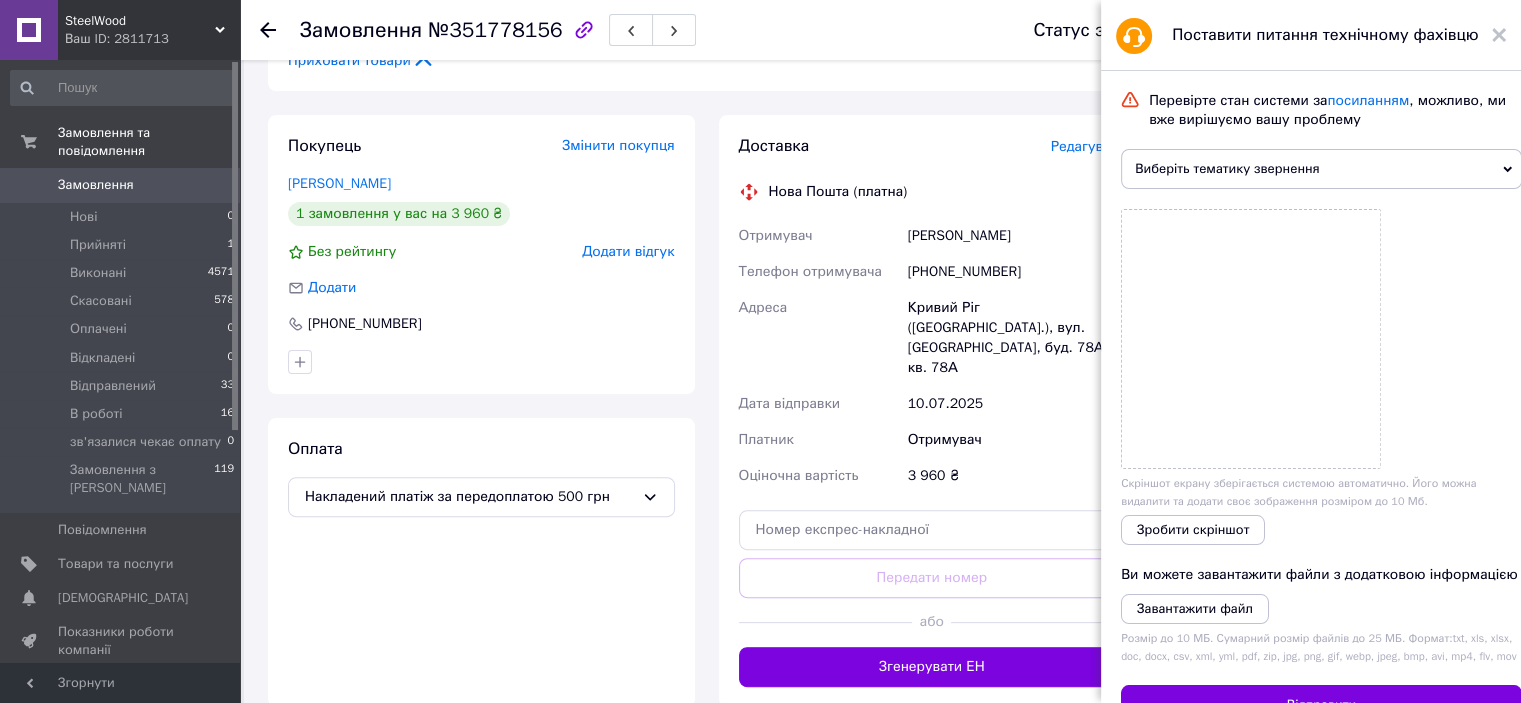 scroll, scrollTop: 0, scrollLeft: 0, axis: both 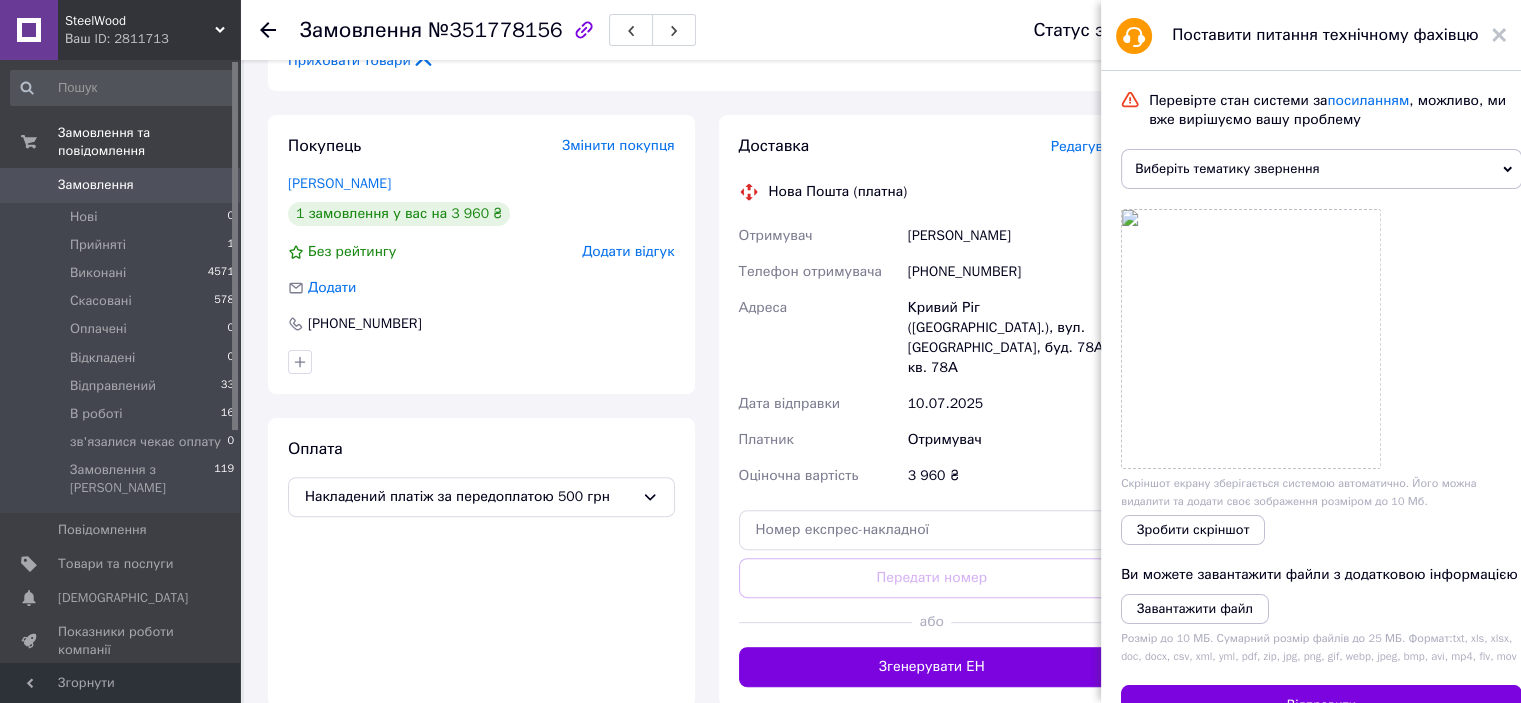 click on "Виберіть тематику звернення" at bounding box center (1321, 169) 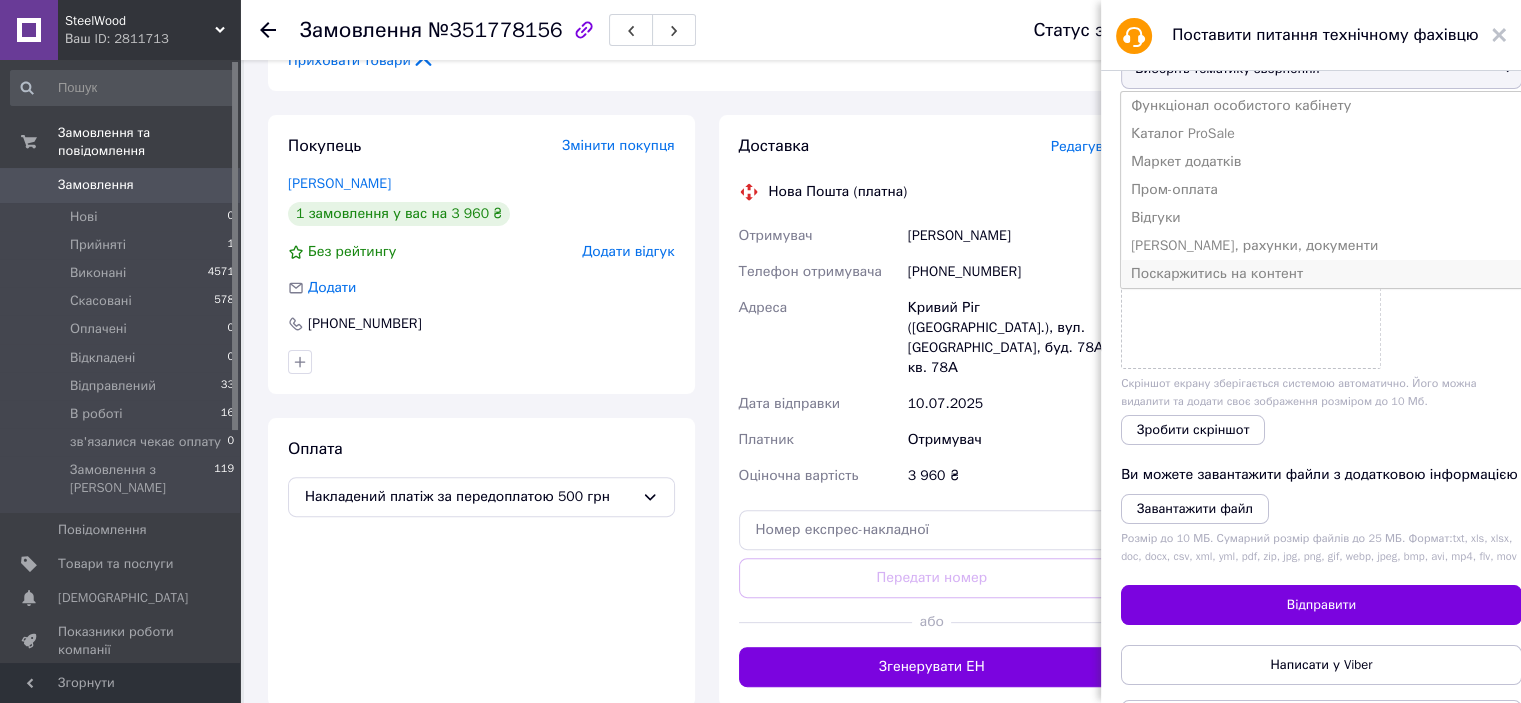scroll, scrollTop: 0, scrollLeft: 0, axis: both 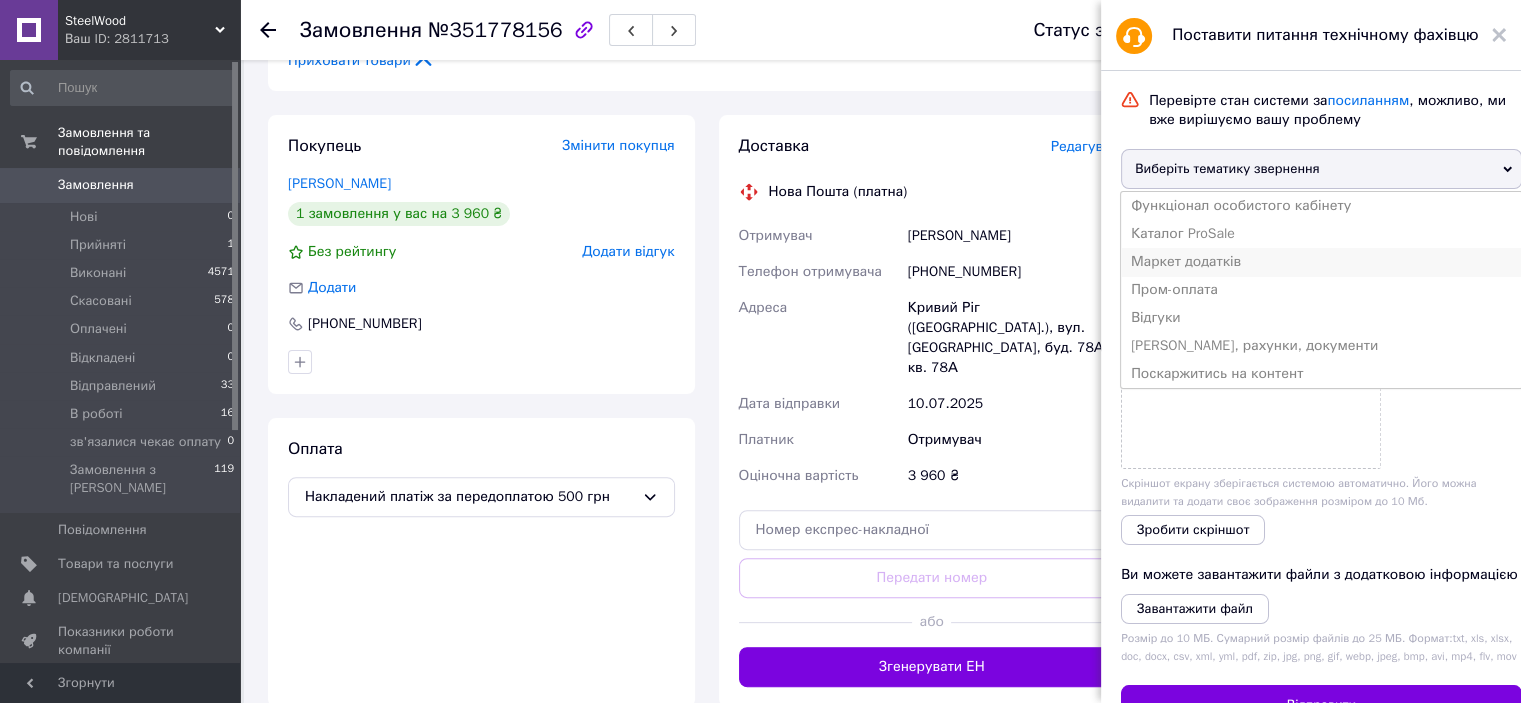 click on "Маркет додатків" at bounding box center (1321, 262) 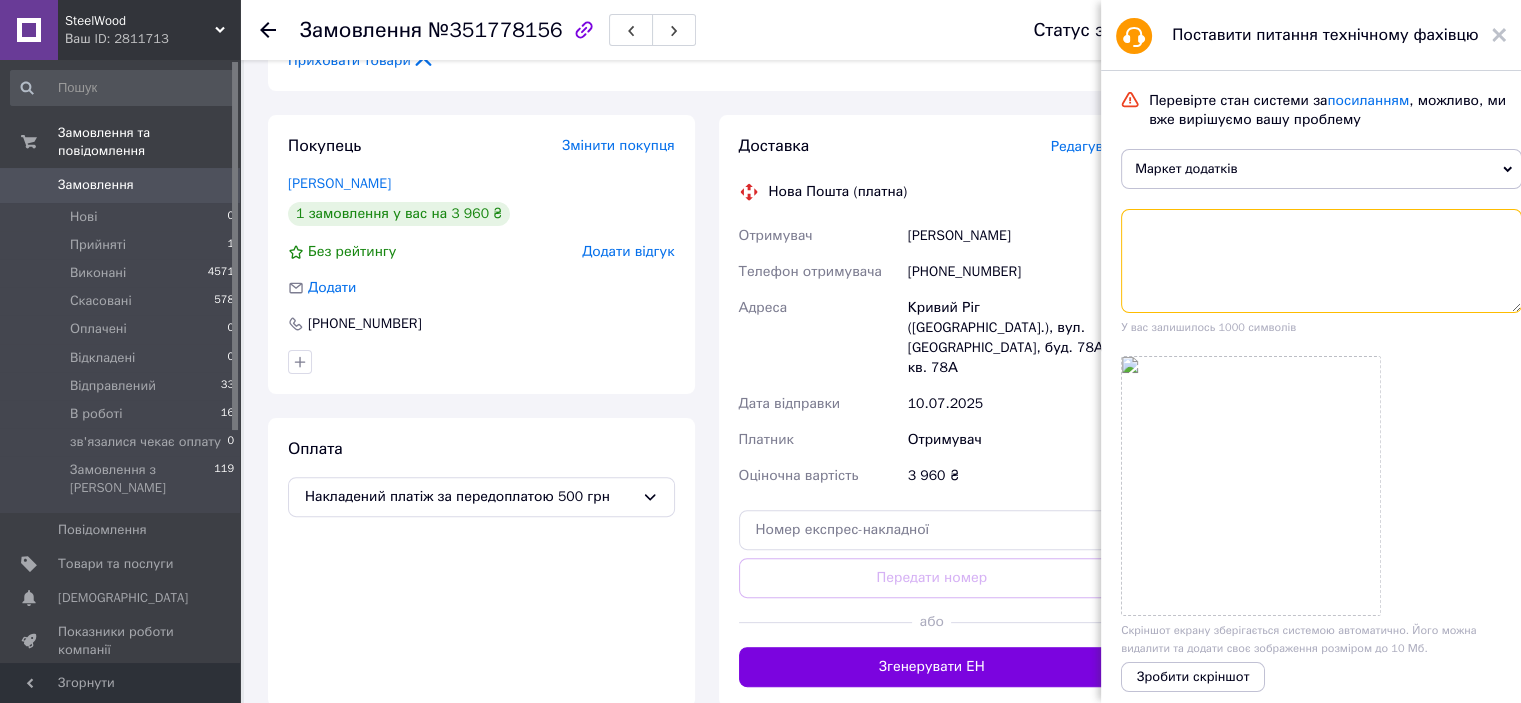 click at bounding box center [1321, 261] 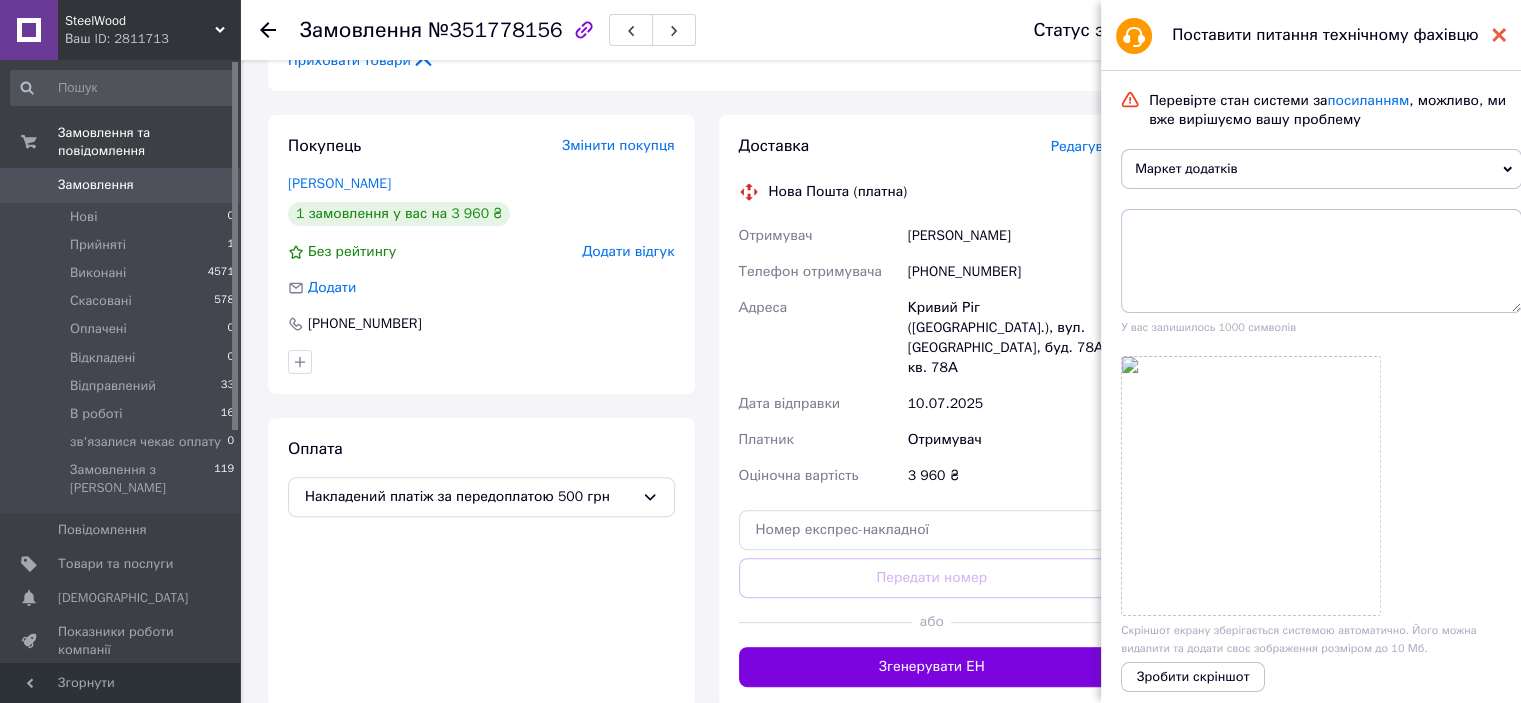 click 